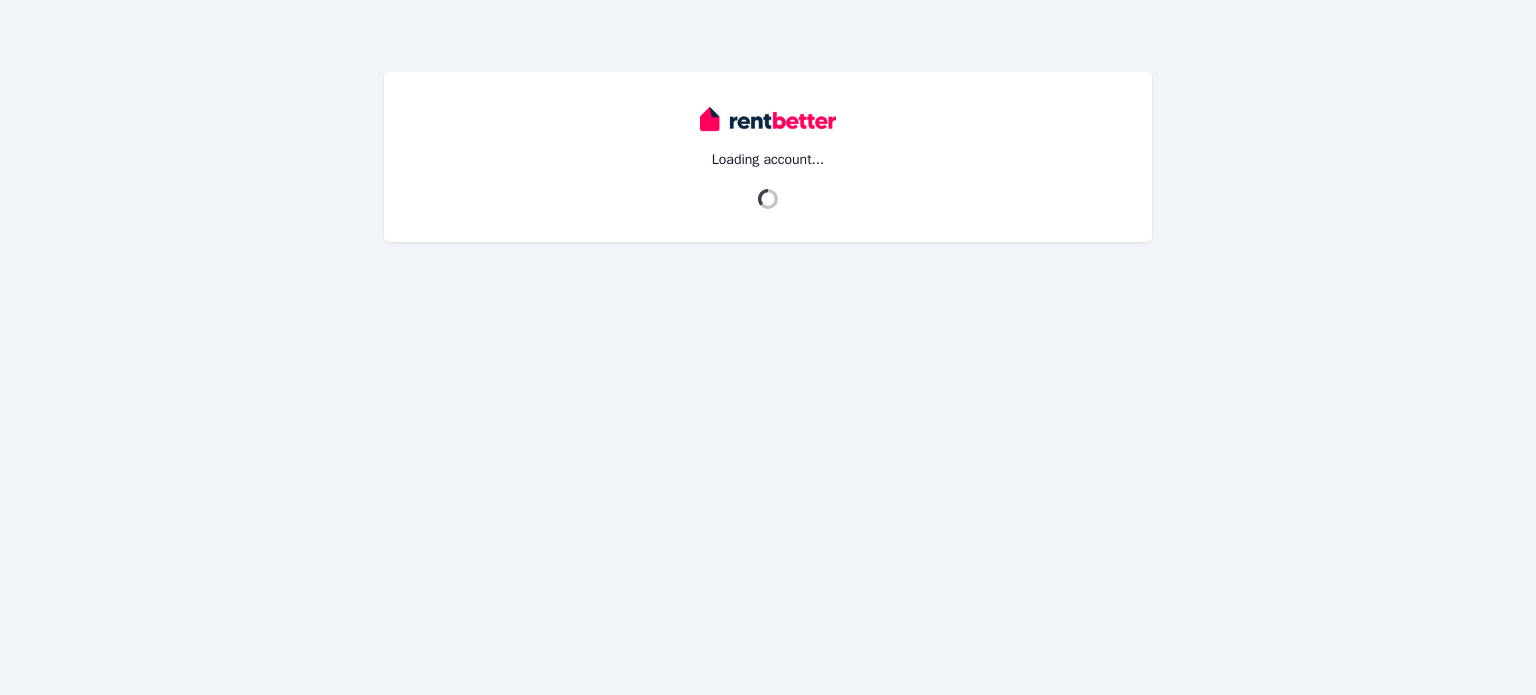 scroll, scrollTop: 0, scrollLeft: 0, axis: both 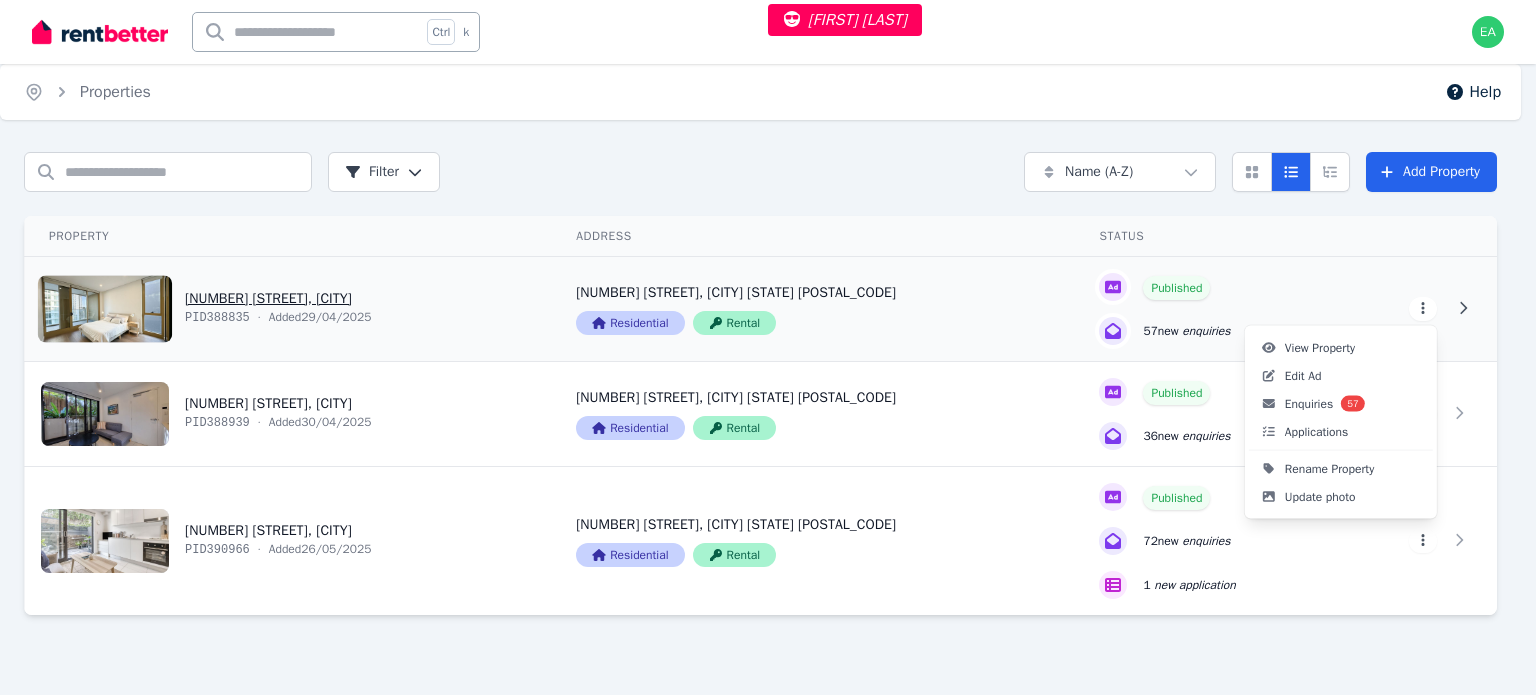 click on "Alejandra Reyes Open main menu Ctrl k Open user menu Home Properties Help Search properties Filter Name (A-Z) Add Property Property Address Status Actions 5 Paddock St, Lidcombe PID  388835 · Added  29/04/2025 5 Paddock St, Lidcombe NSW 2141 Residential Rental Published 57  new   enquiries View property details 5 Paddock St, Lidcombe NSW 2141 Residential Rental View property details Published 57  new   enquiries View property details View property details 8 Forsyth Pl, Oatlands PID  388939 · Added  30/04/2025 8 Forsyth Pl, Oatlands NSW 2117 Residential Rental Published 36  new   enquiries View property details 8 Forsyth Pl, Oatlands NSW 2117 Residential Rental View property details Published 36  new   enquiries View property details View property details 135 Griffiths St, Balgowlah PID  390966 · Added  26/05/2025 135 Griffiths St, Balgowlah NSW 2093 Residential Rental Published 72  new   enquiries 1   new application View property details 135 Griffiths St, Balgowlah NSW 2093 Residential Rental Published 72" at bounding box center [768, 347] 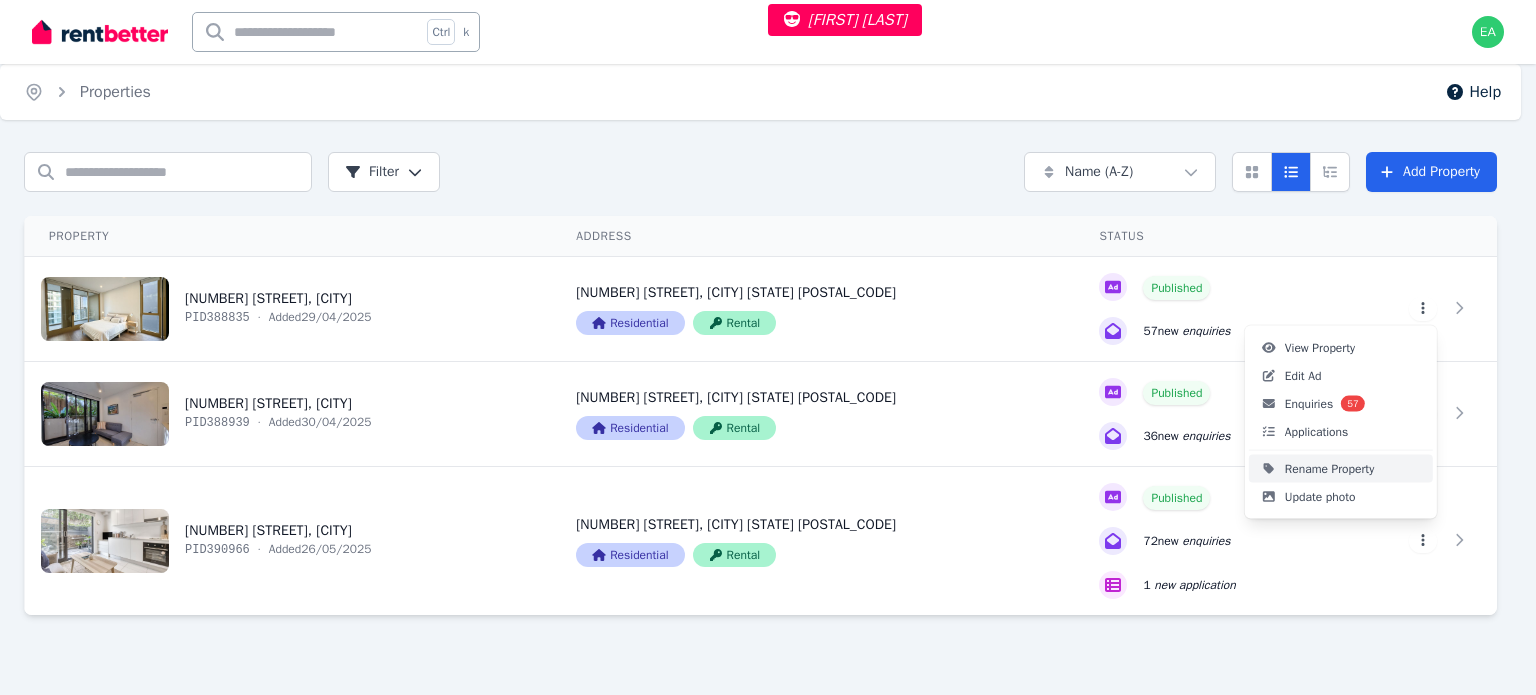 click on "Rename Property" at bounding box center [1329, 469] 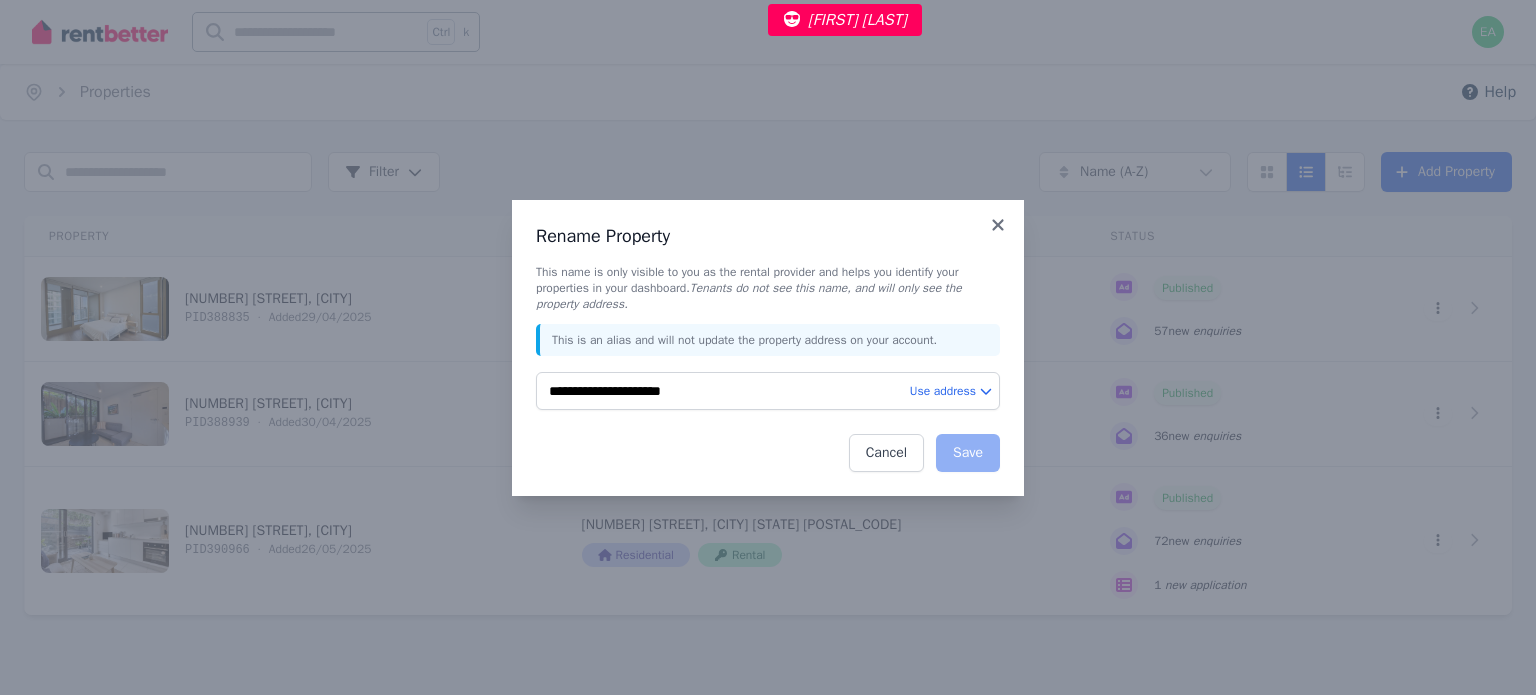 click on "**********" at bounding box center [768, 347] 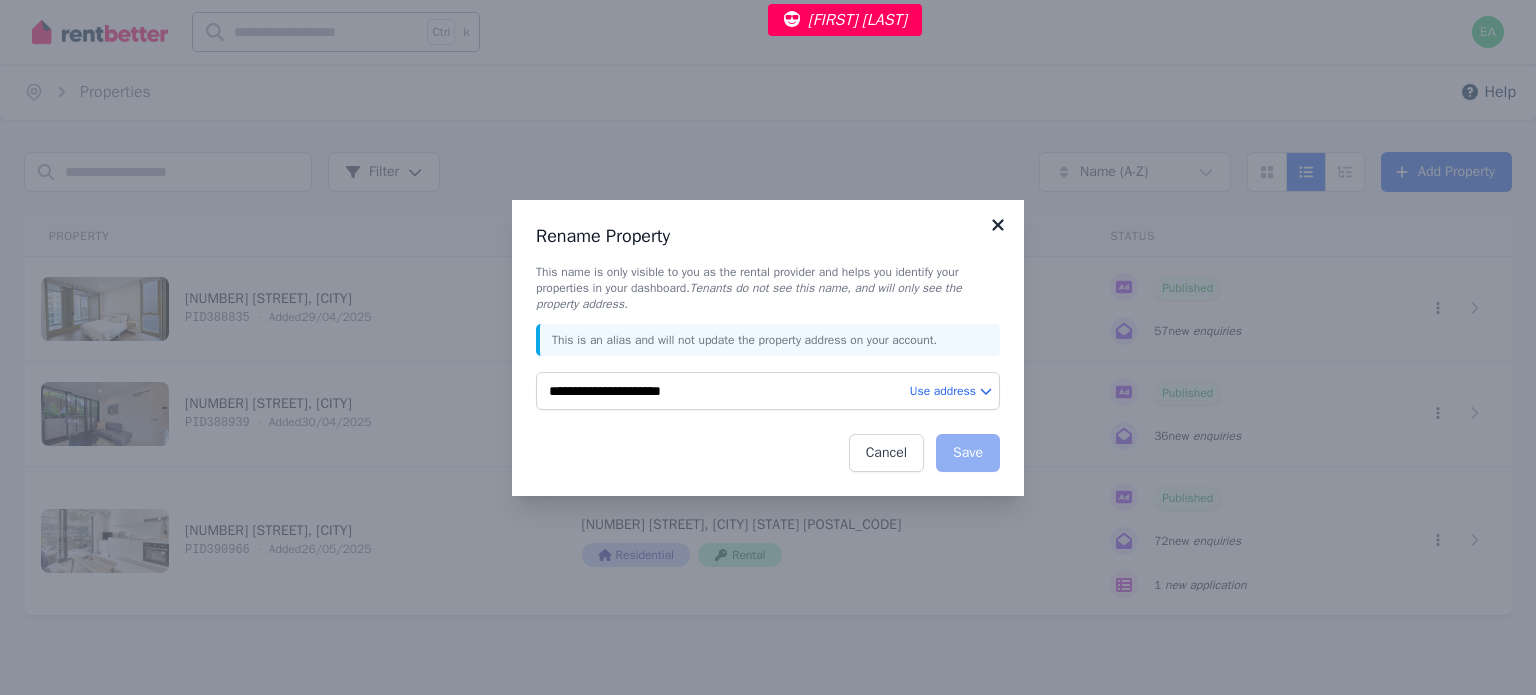 click 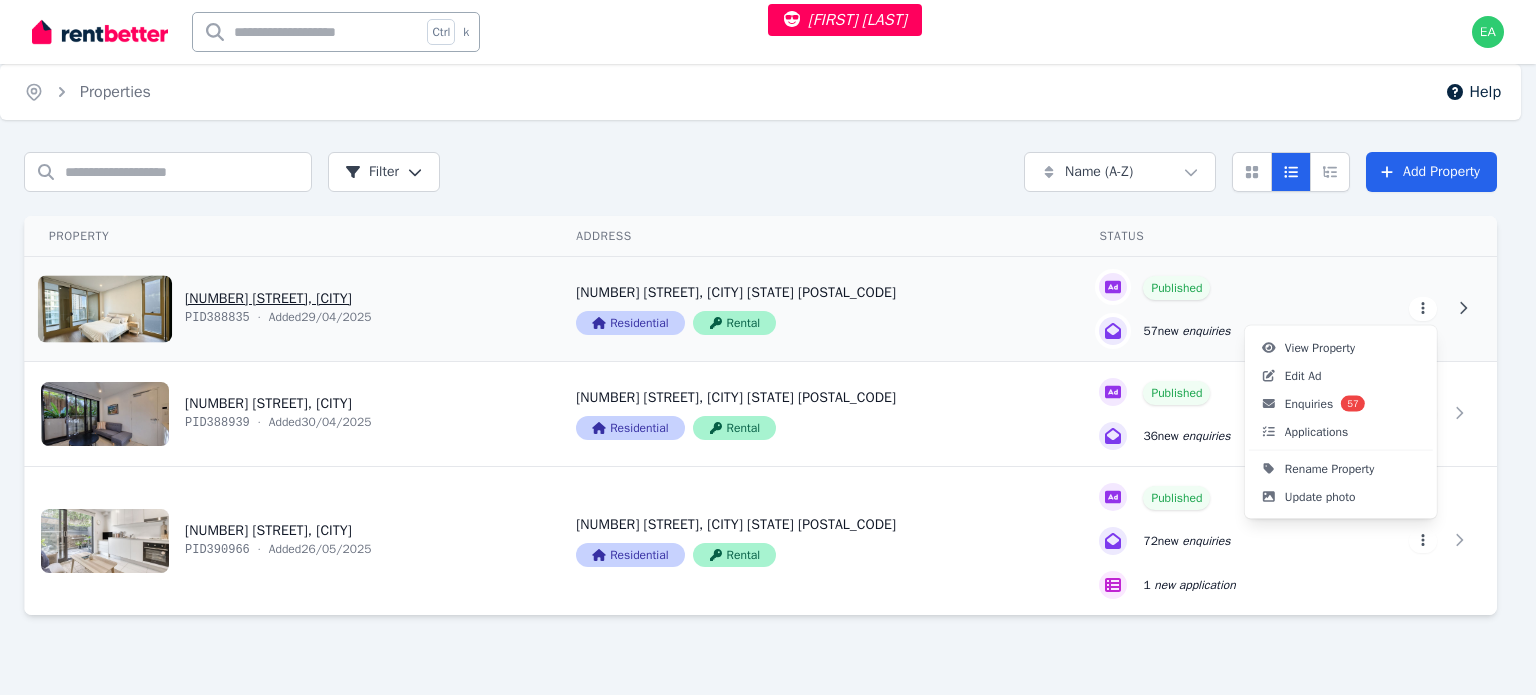 click on "Alejandra Reyes Open main menu Ctrl k Open user menu Home Properties Help Search properties Filter Name (A-Z) Add Property Property Address Status Actions 5 Paddock St, Lidcombe PID  388835 · Added  29/04/2025 5 Paddock St, Lidcombe NSW 2141 Residential Rental Published 57  new   enquiries View property details 5 Paddock St, Lidcombe NSW 2141 Residential Rental View property details Published 57  new   enquiries View property details View property details 8 Forsyth Pl, Oatlands PID  388939 · Added  30/04/2025 8 Forsyth Pl, Oatlands NSW 2117 Residential Rental Published 36  new   enquiries View property details 8 Forsyth Pl, Oatlands NSW 2117 Residential Rental View property details Published 36  new   enquiries View property details View property details 135 Griffiths St, Balgowlah PID  390966 · Added  26/05/2025 135 Griffiths St, Balgowlah NSW 2093 Residential Rental Published 72  new   enquiries 1   new application View property details 135 Griffiths St, Balgowlah NSW 2093 Residential Rental Published 72" at bounding box center (768, 347) 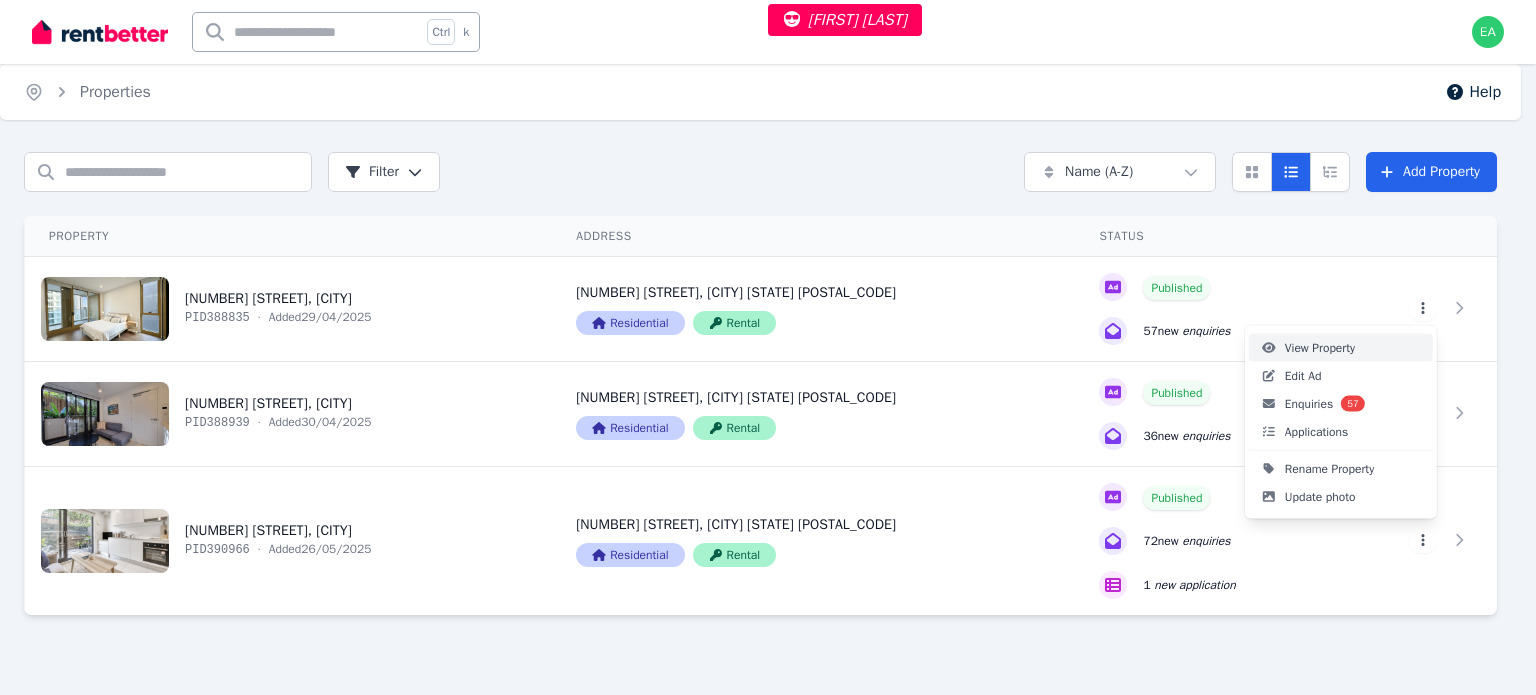 click on "View Property" at bounding box center (1320, 348) 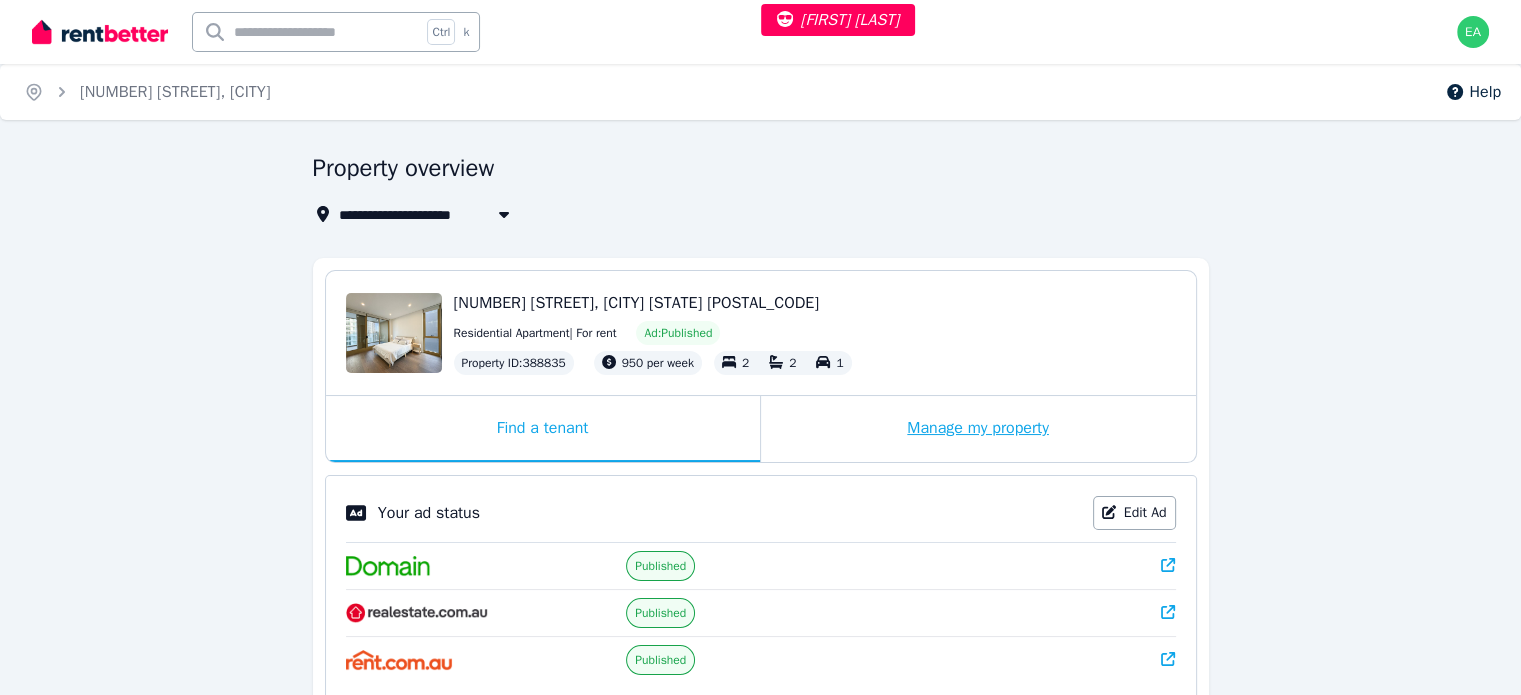 scroll, scrollTop: 200, scrollLeft: 0, axis: vertical 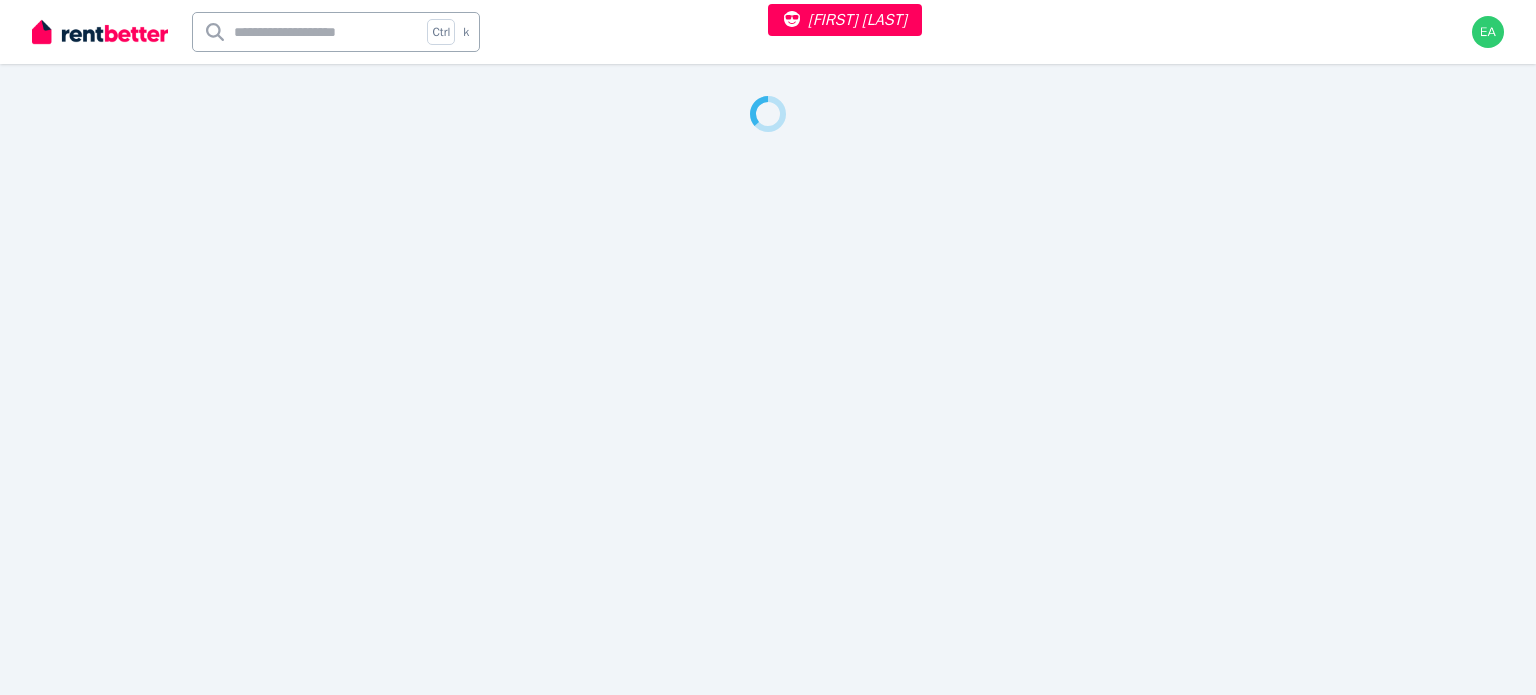 select on "***" 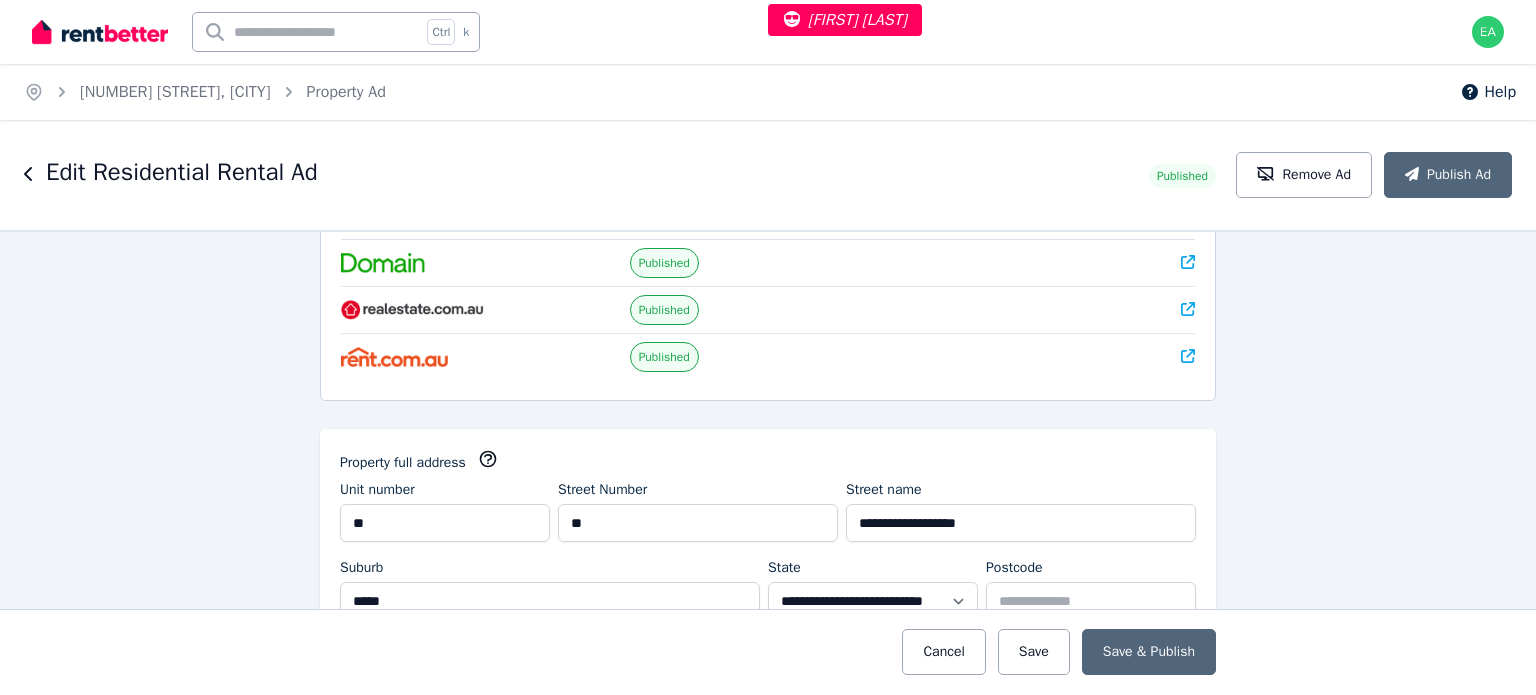 scroll, scrollTop: 0, scrollLeft: 0, axis: both 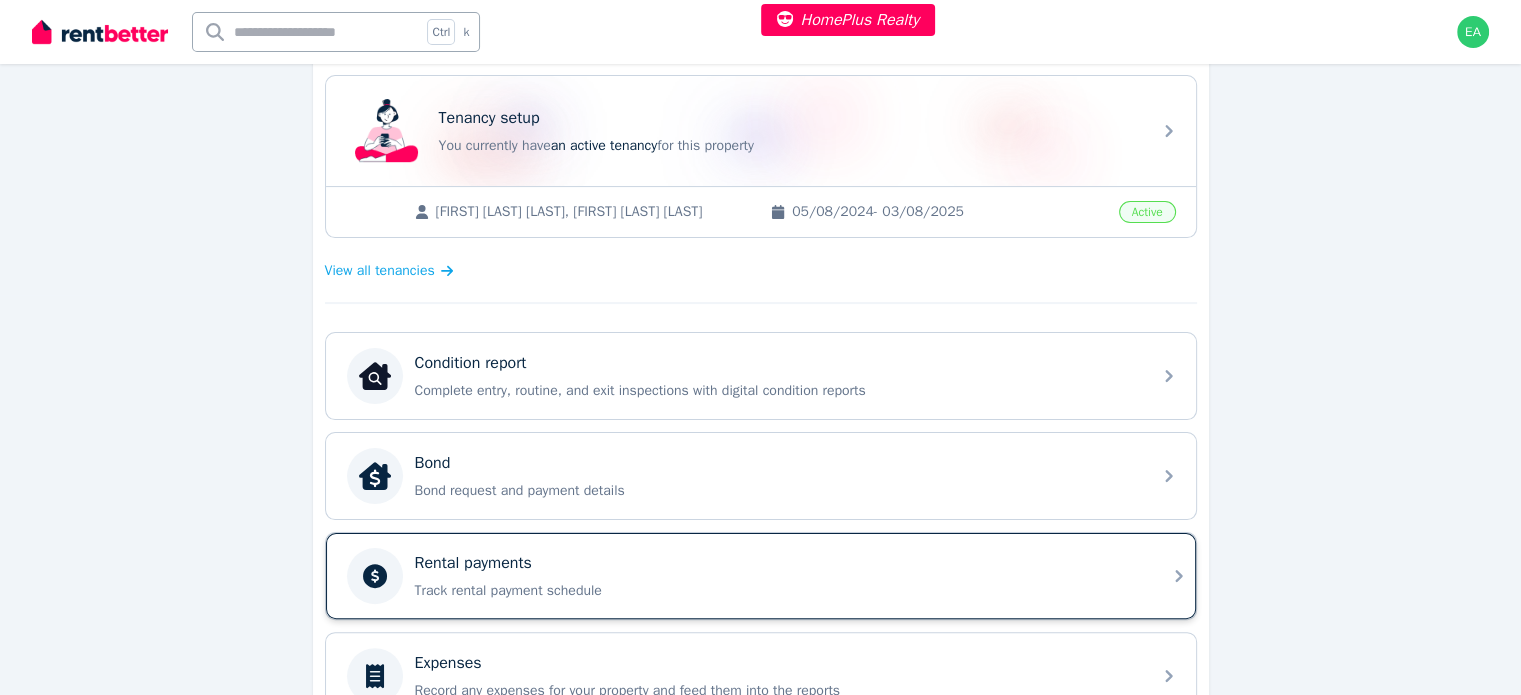 click on "Rental payments" at bounding box center [777, 563] 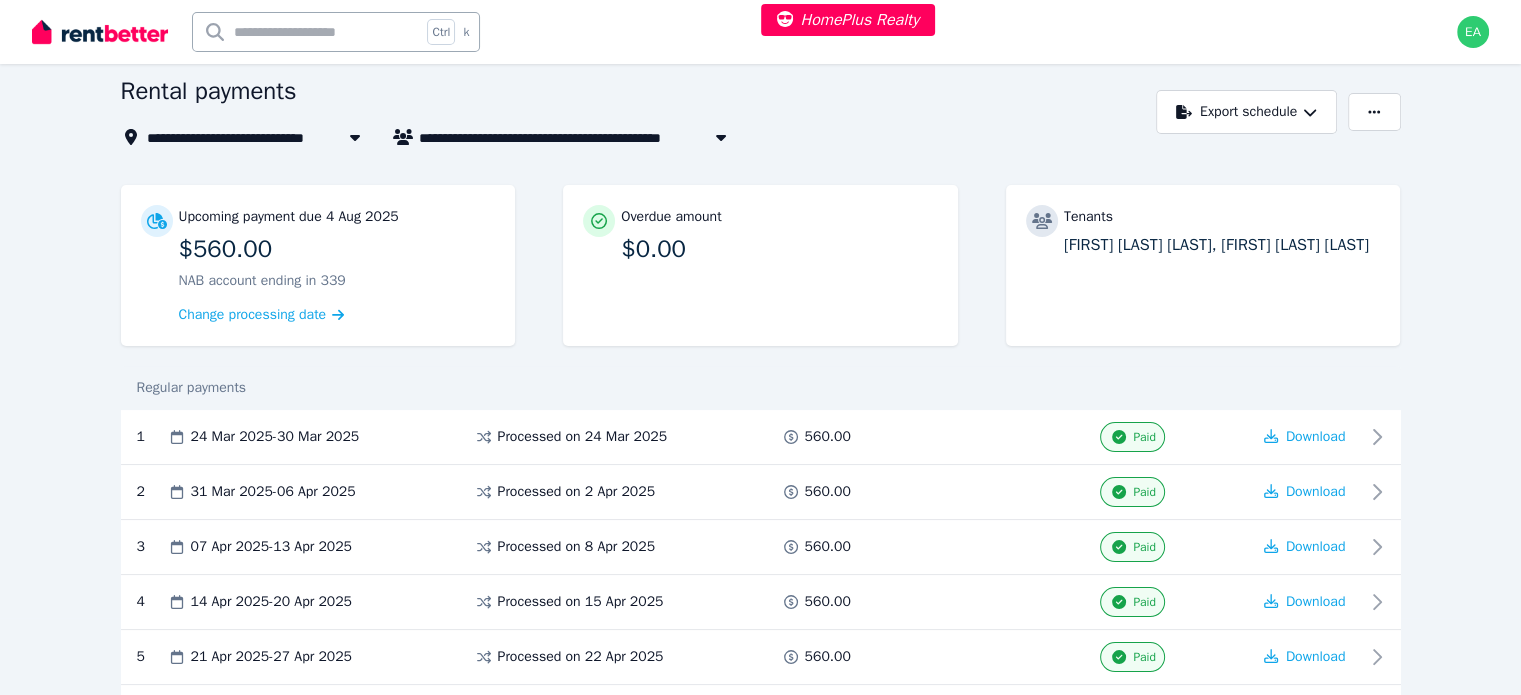 scroll, scrollTop: 0, scrollLeft: 0, axis: both 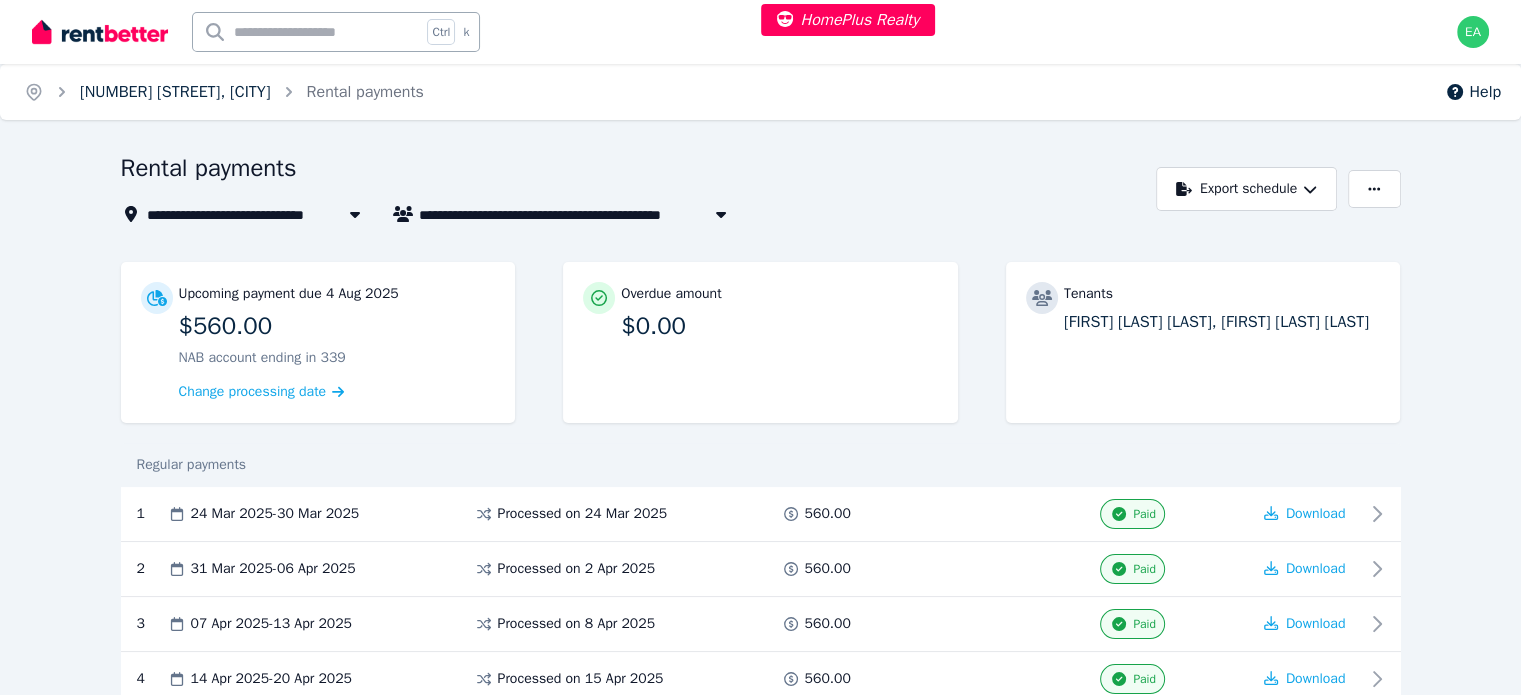 click on "4 Callendar St, Sunnybank Hills" at bounding box center (175, 92) 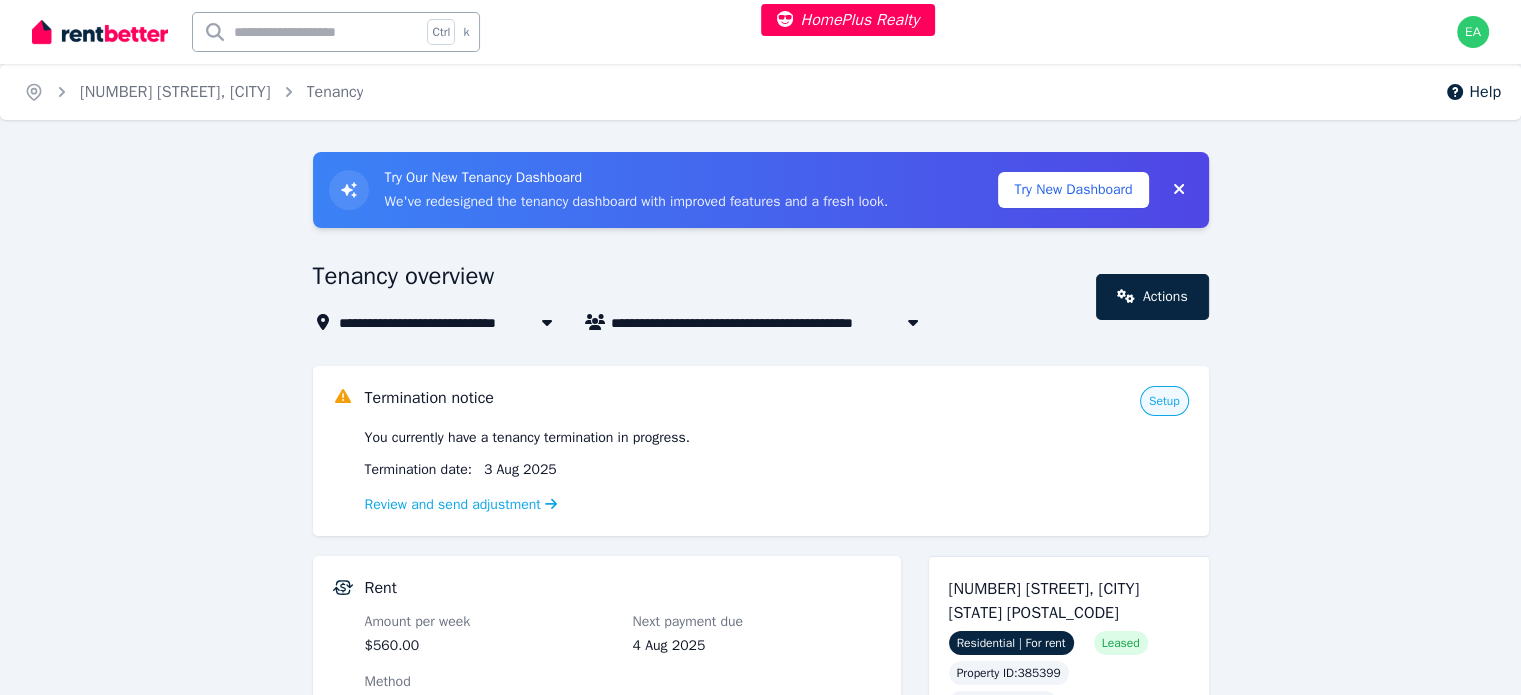 scroll, scrollTop: 100, scrollLeft: 0, axis: vertical 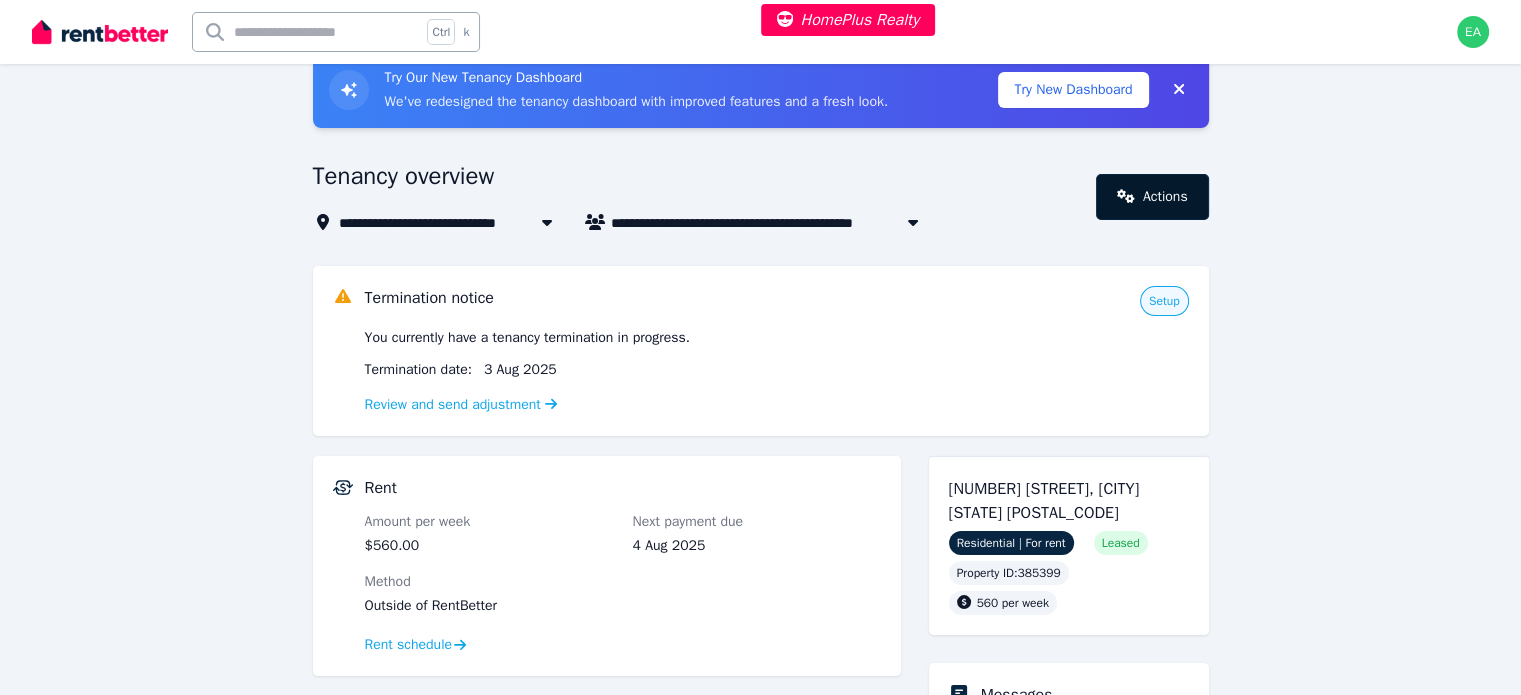 click on "Actions" at bounding box center (1152, 197) 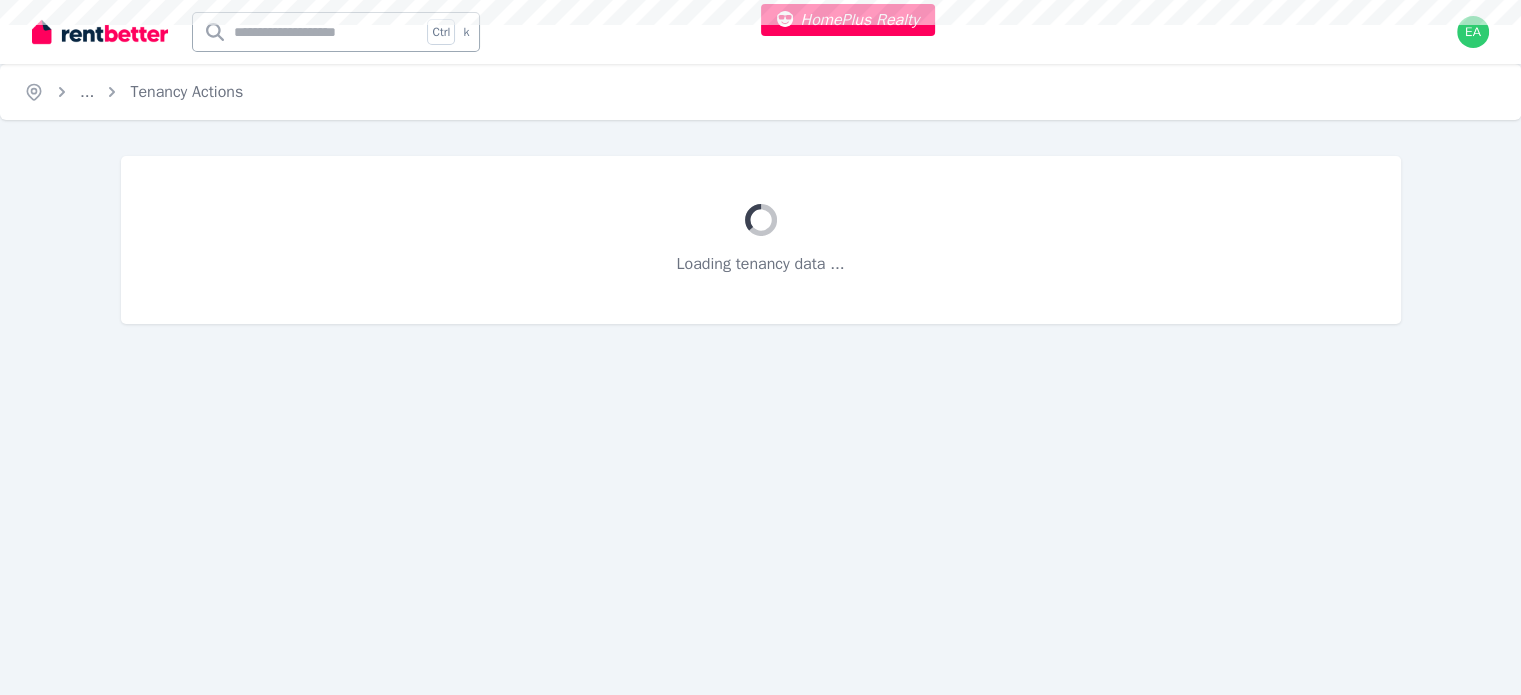 scroll, scrollTop: 0, scrollLeft: 0, axis: both 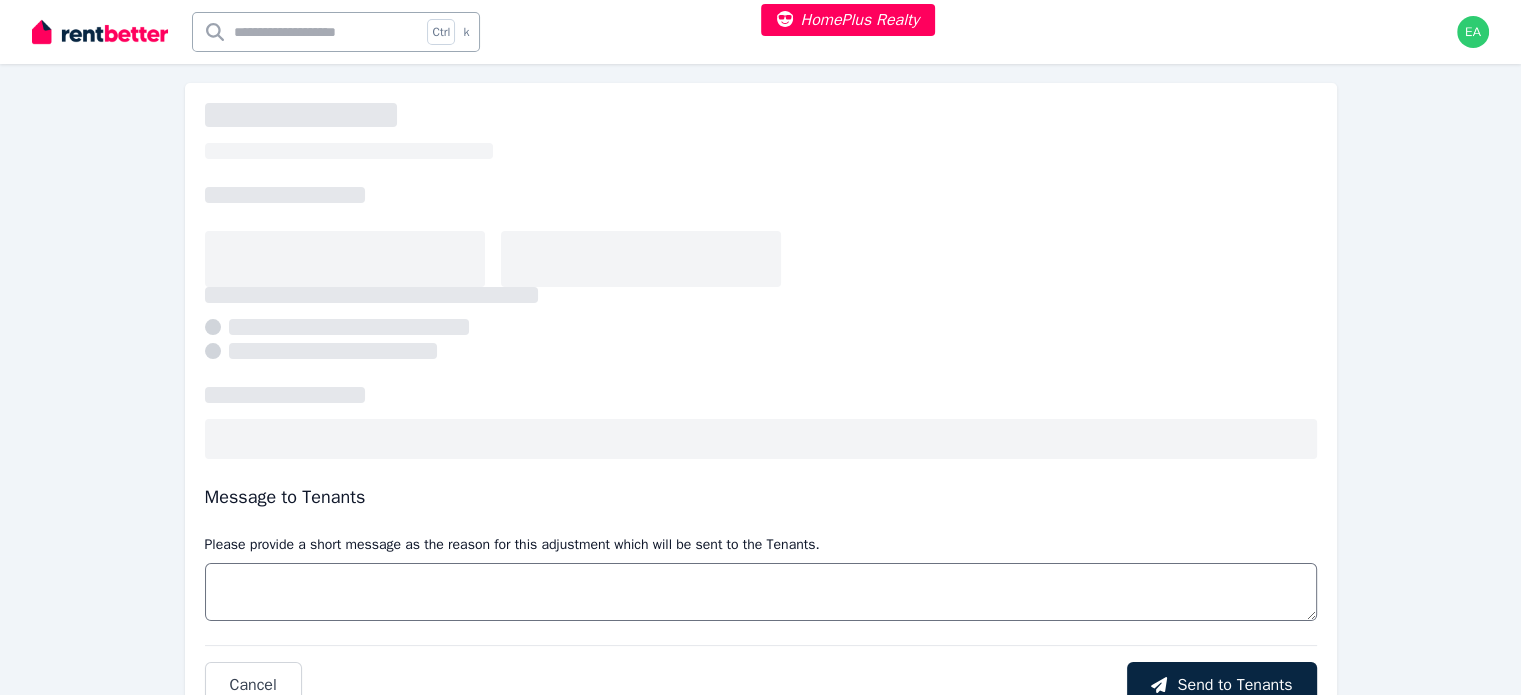 select on "**********" 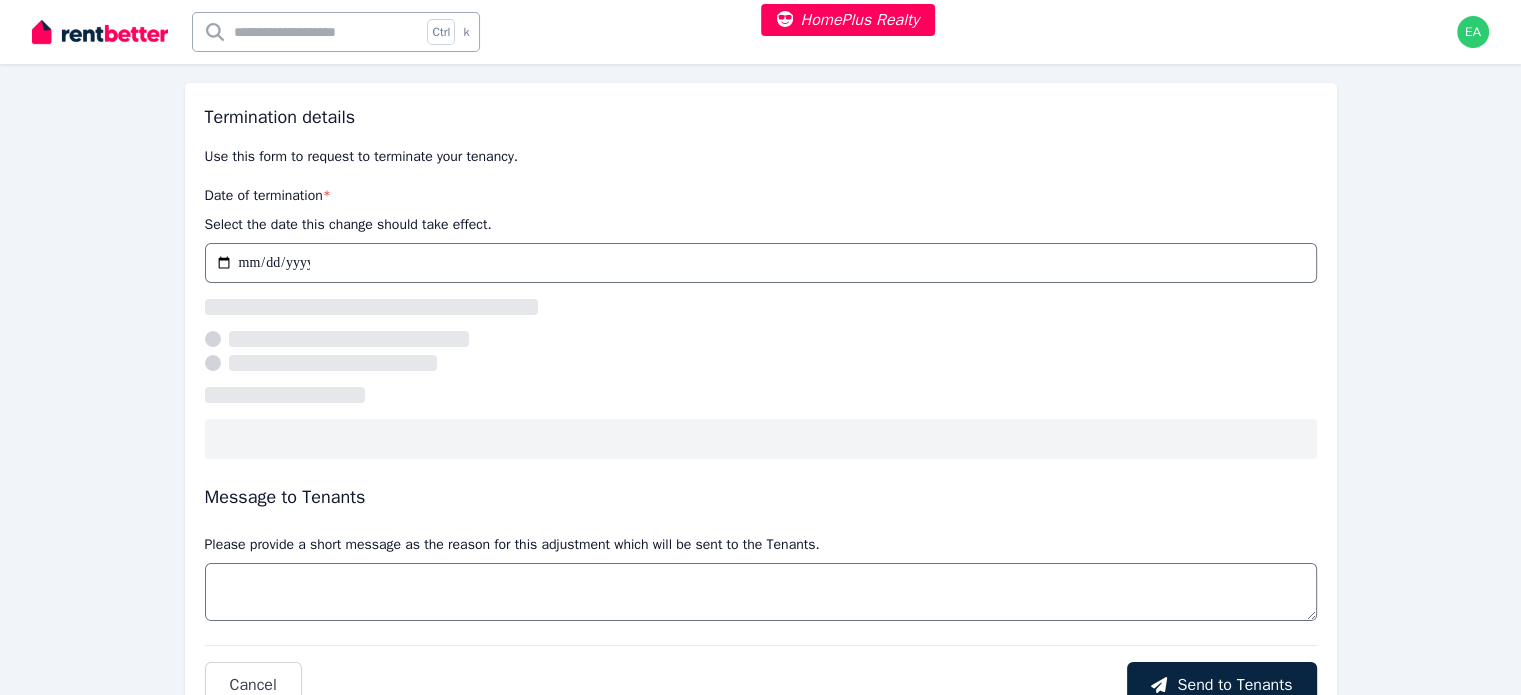 scroll, scrollTop: 200, scrollLeft: 0, axis: vertical 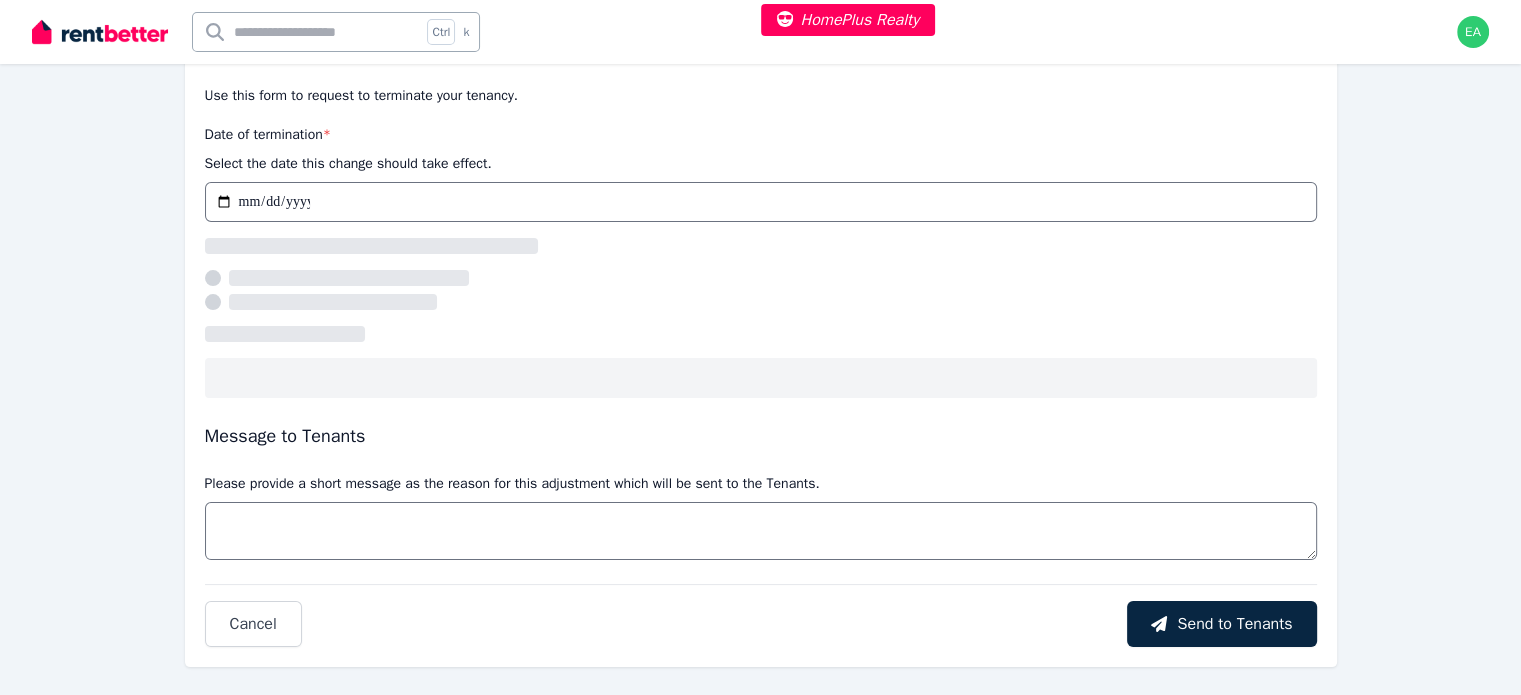 select on "**********" 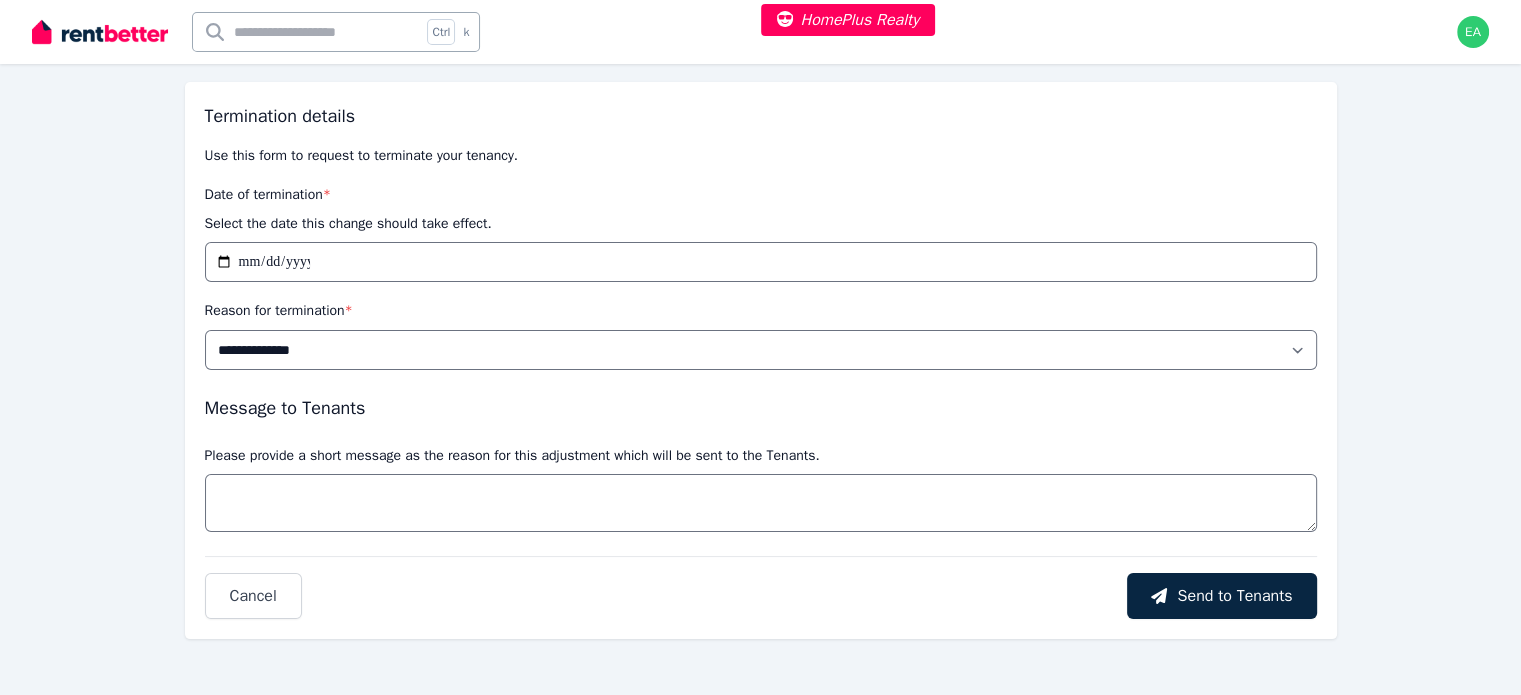 scroll, scrollTop: 0, scrollLeft: 0, axis: both 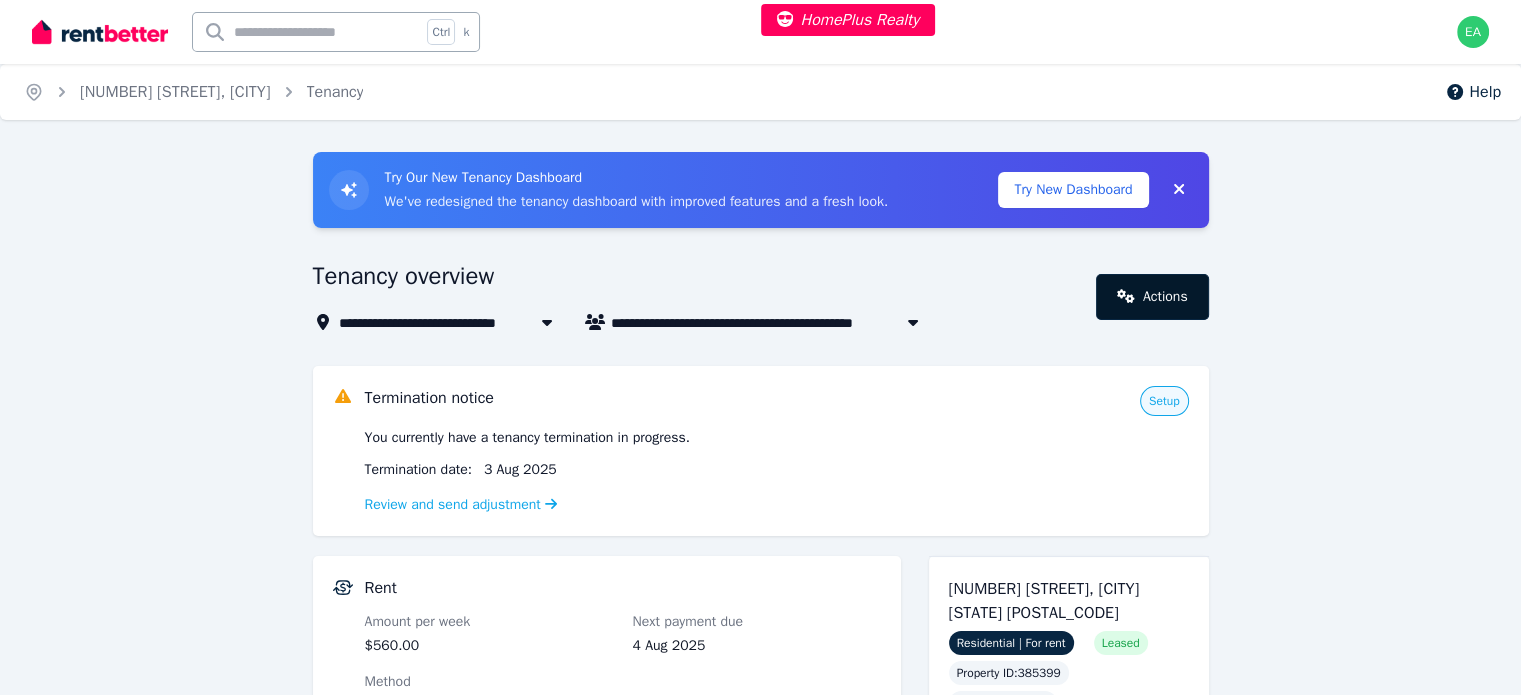 click on "Actions" at bounding box center [1152, 297] 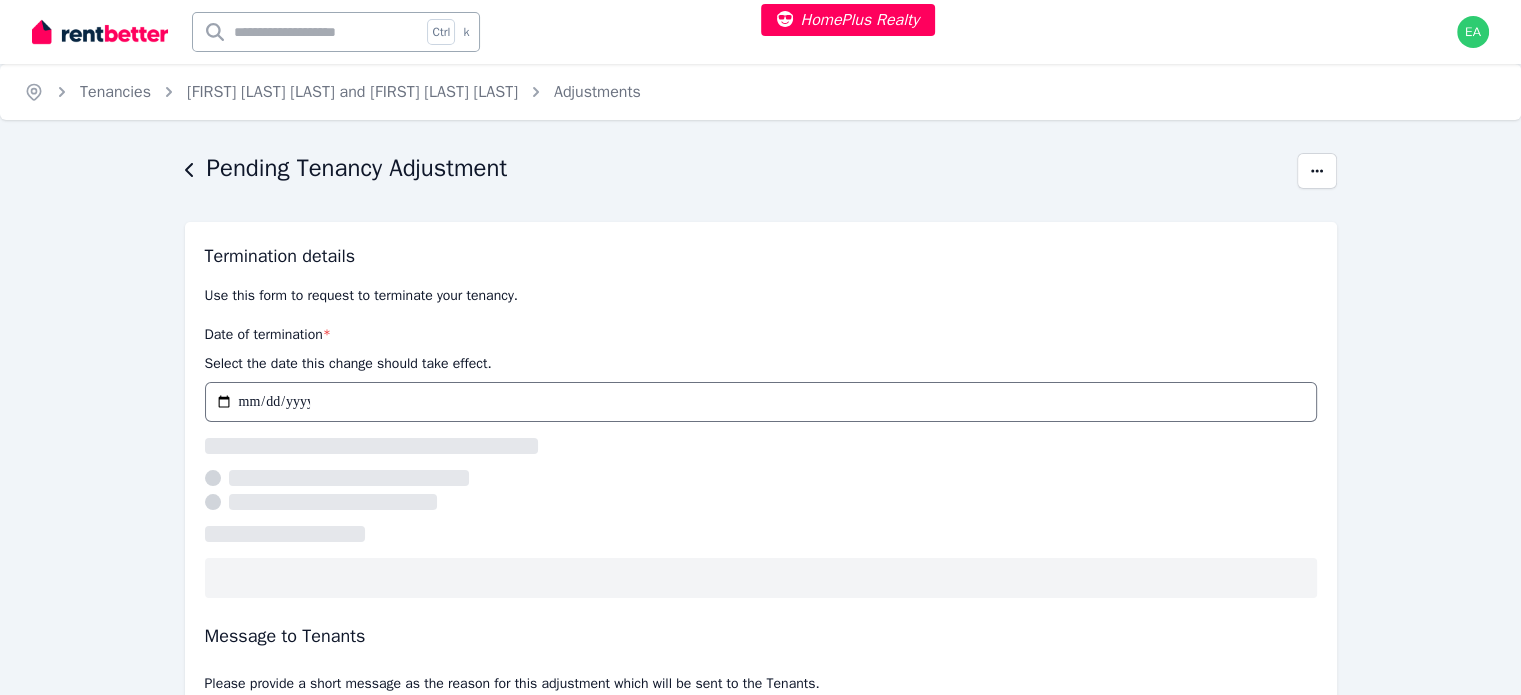 scroll, scrollTop: 100, scrollLeft: 0, axis: vertical 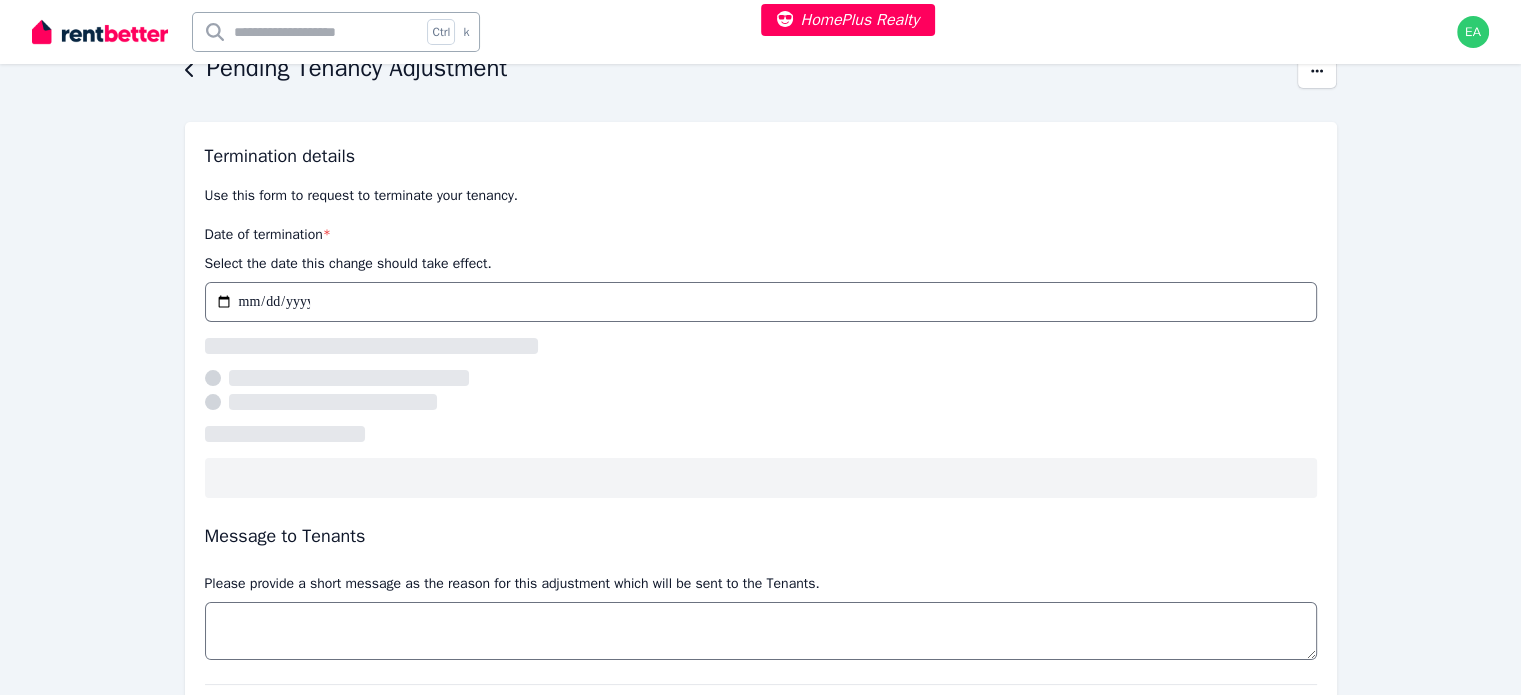 select on "**********" 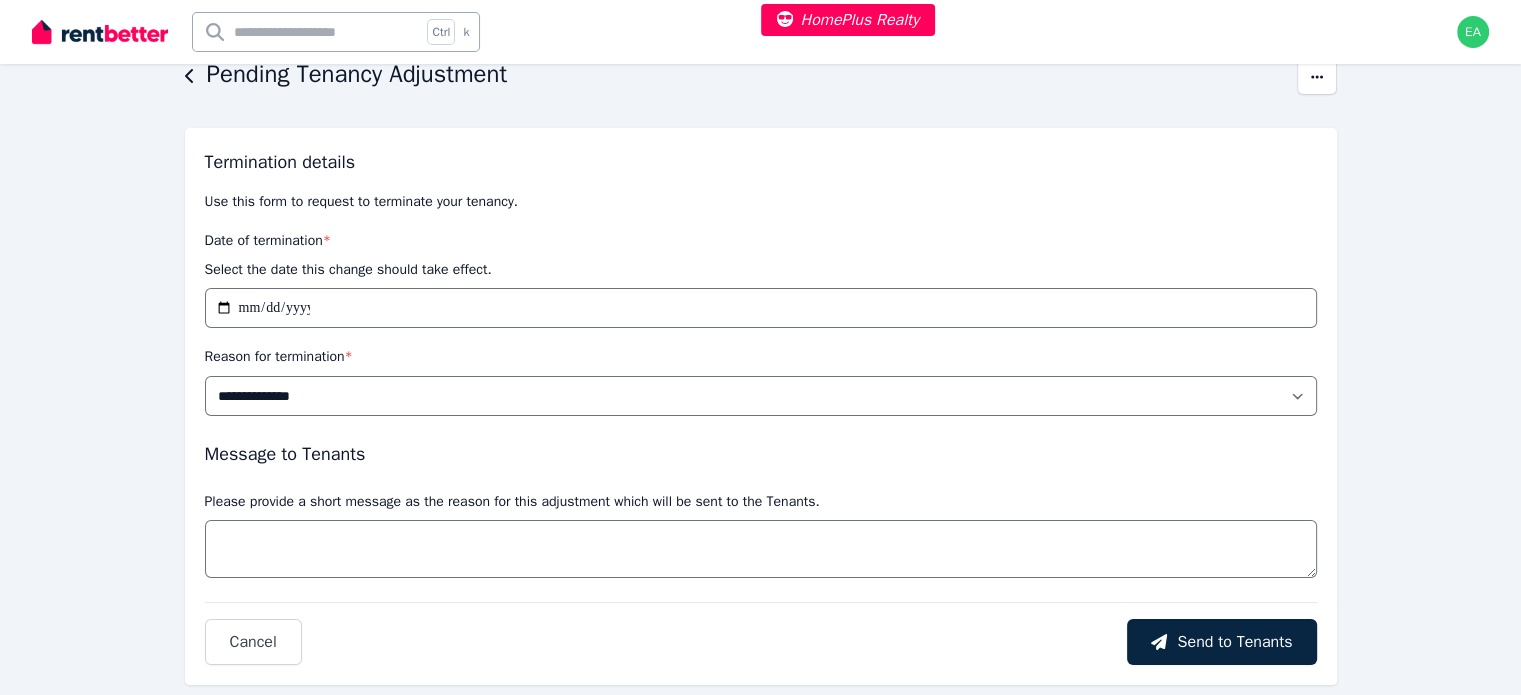 scroll, scrollTop: 80, scrollLeft: 0, axis: vertical 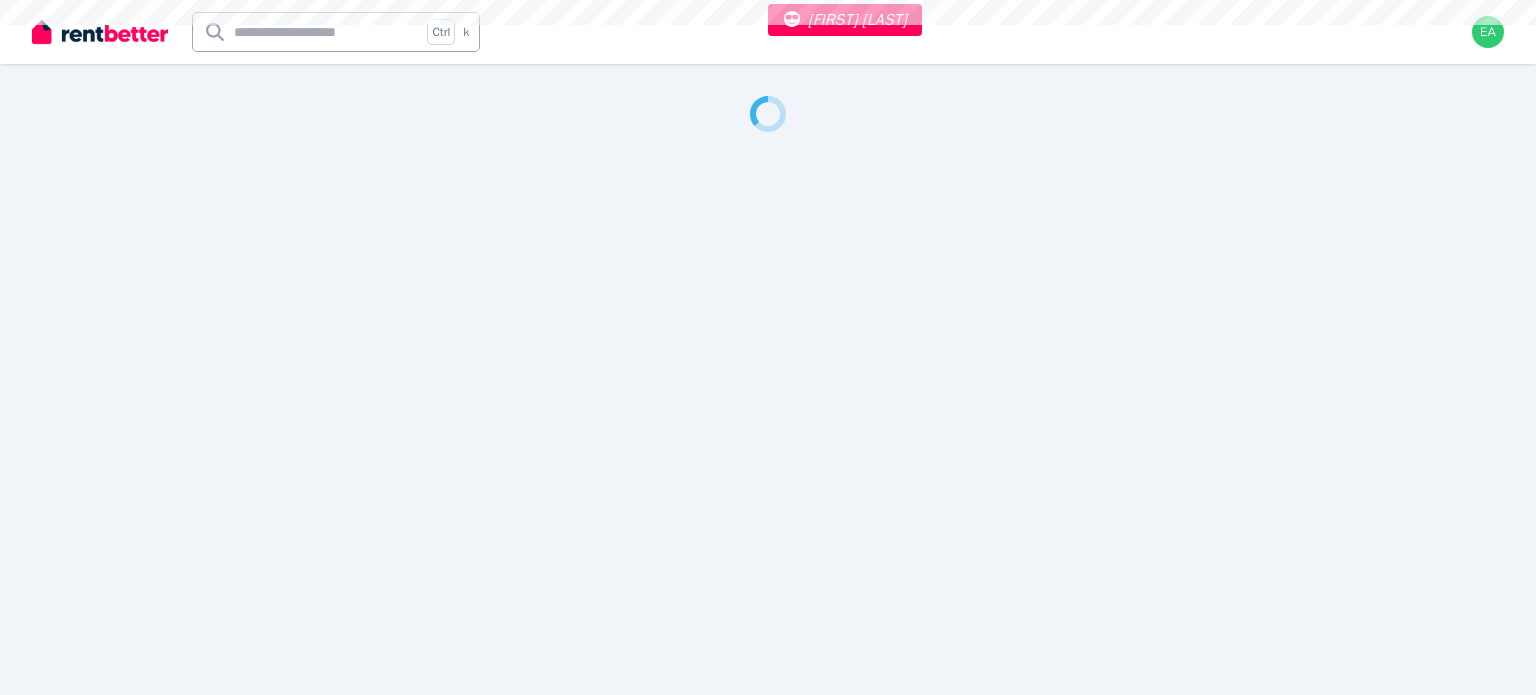 select on "***" 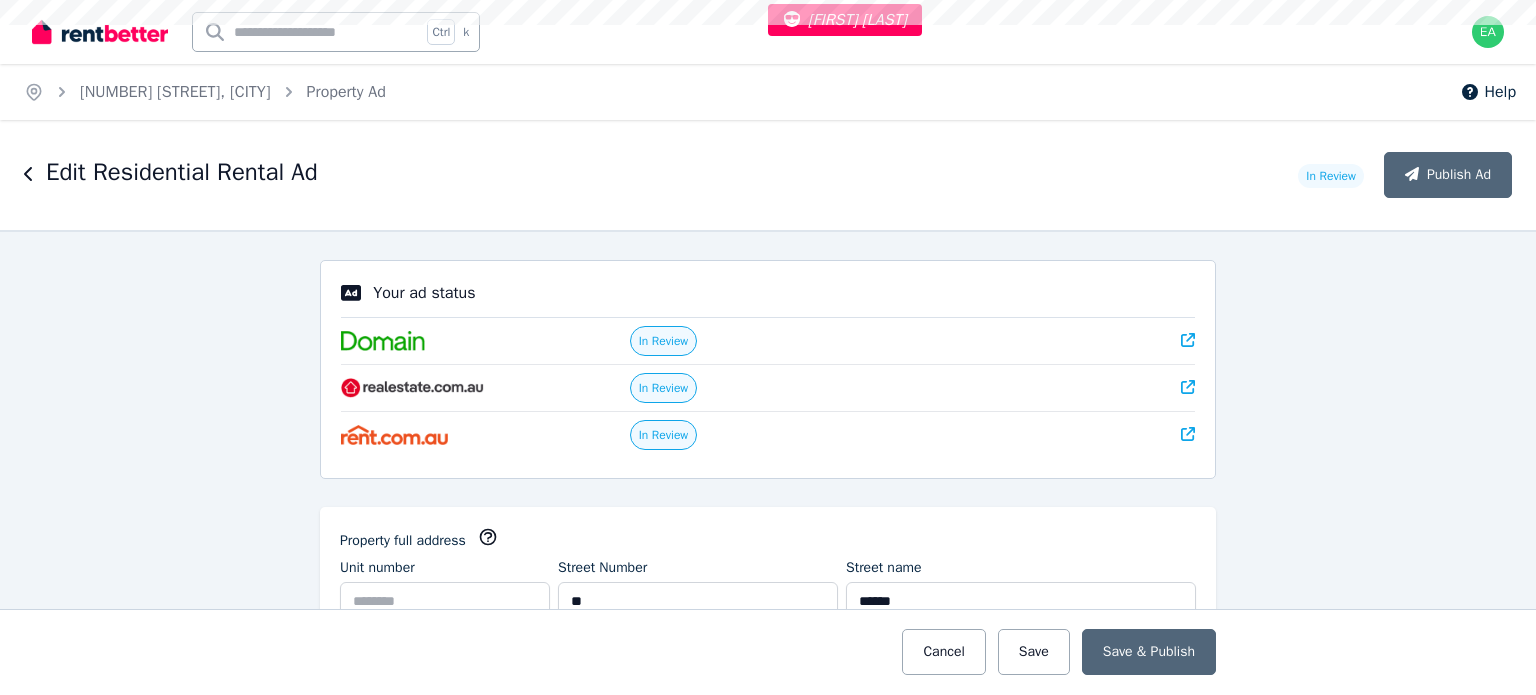 scroll, scrollTop: 0, scrollLeft: 0, axis: both 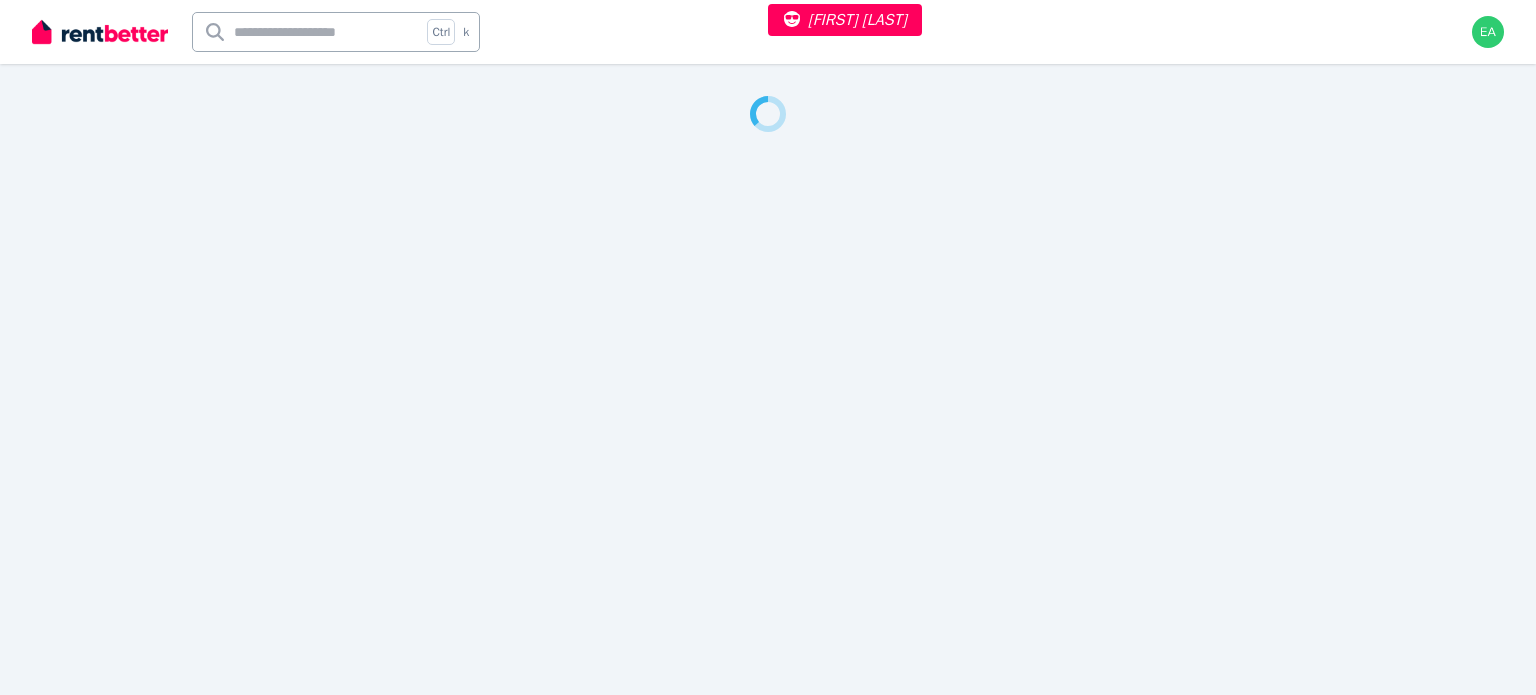 select on "***" 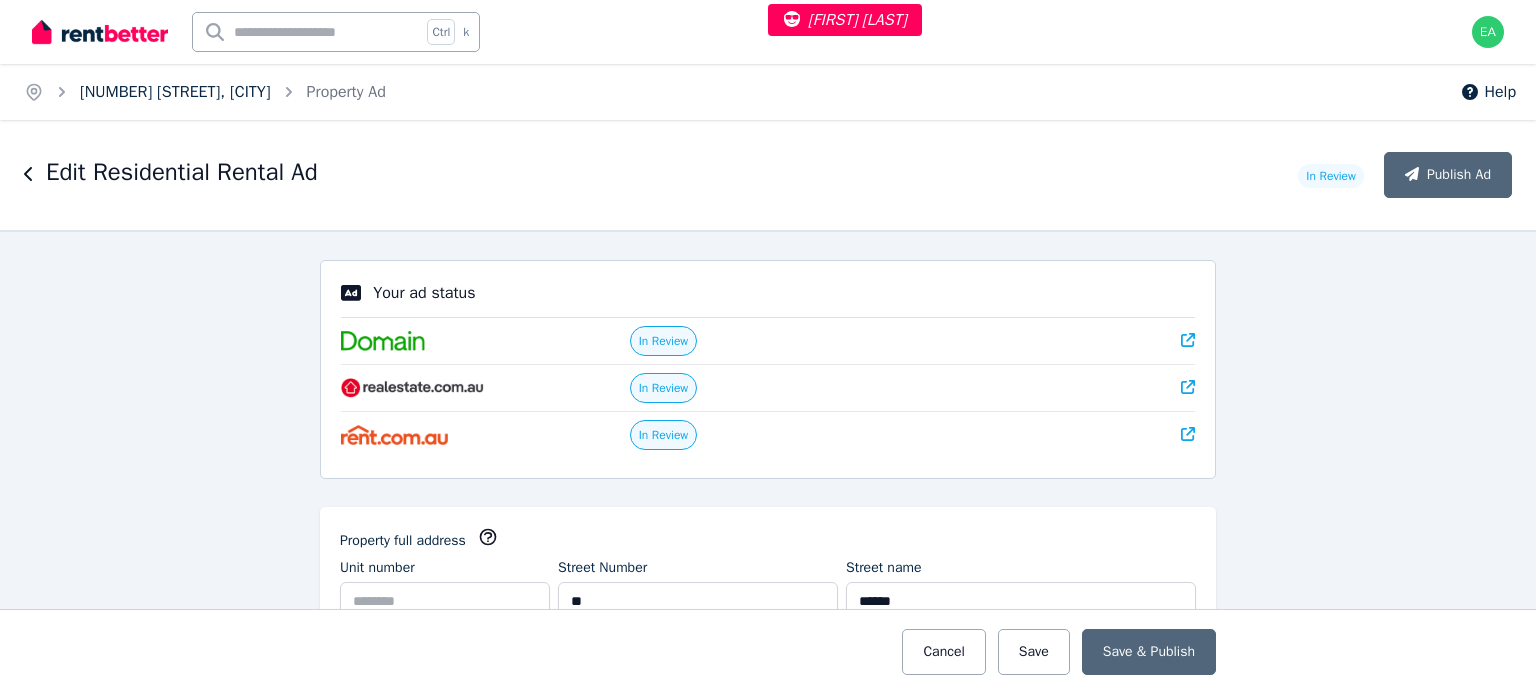 click on "[NUMBER] [STREET], [CITY]" at bounding box center [175, 92] 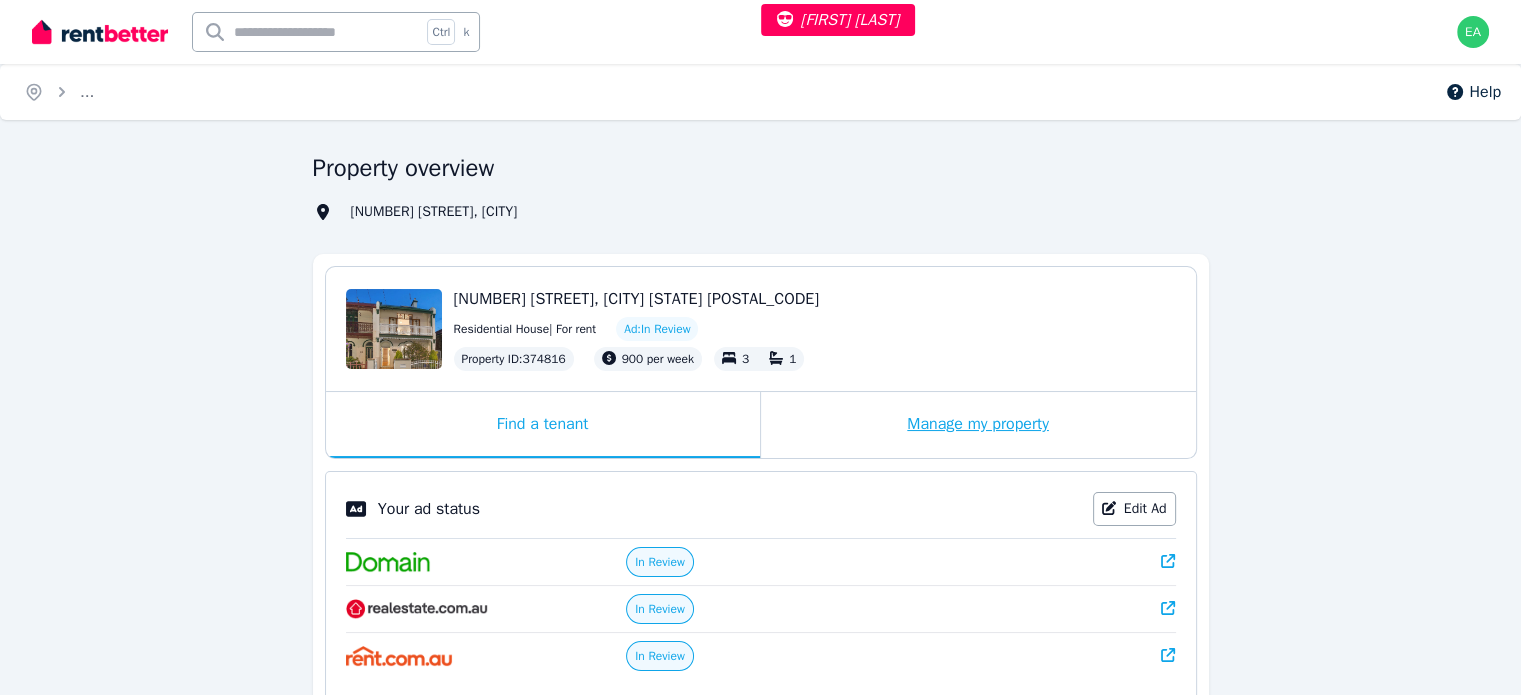 click on "Manage my property" at bounding box center [978, 425] 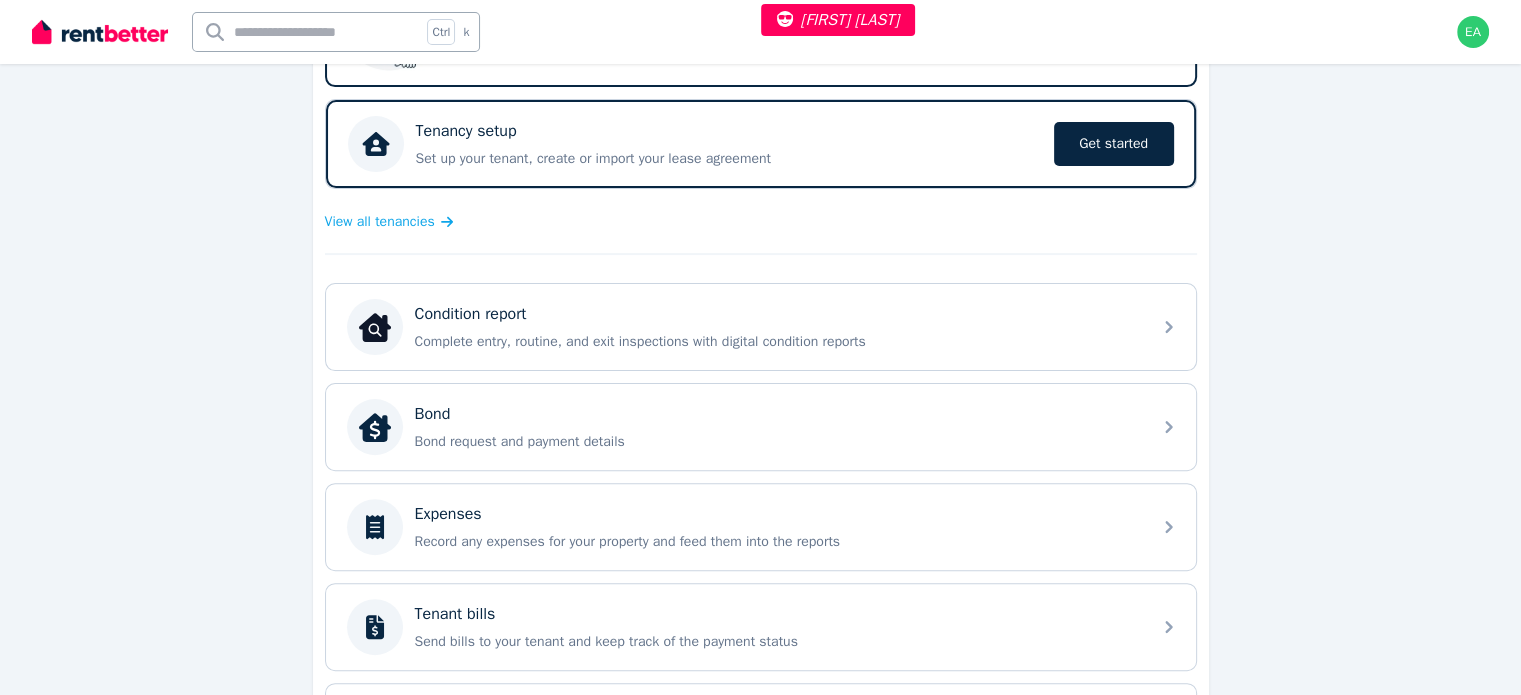scroll, scrollTop: 600, scrollLeft: 0, axis: vertical 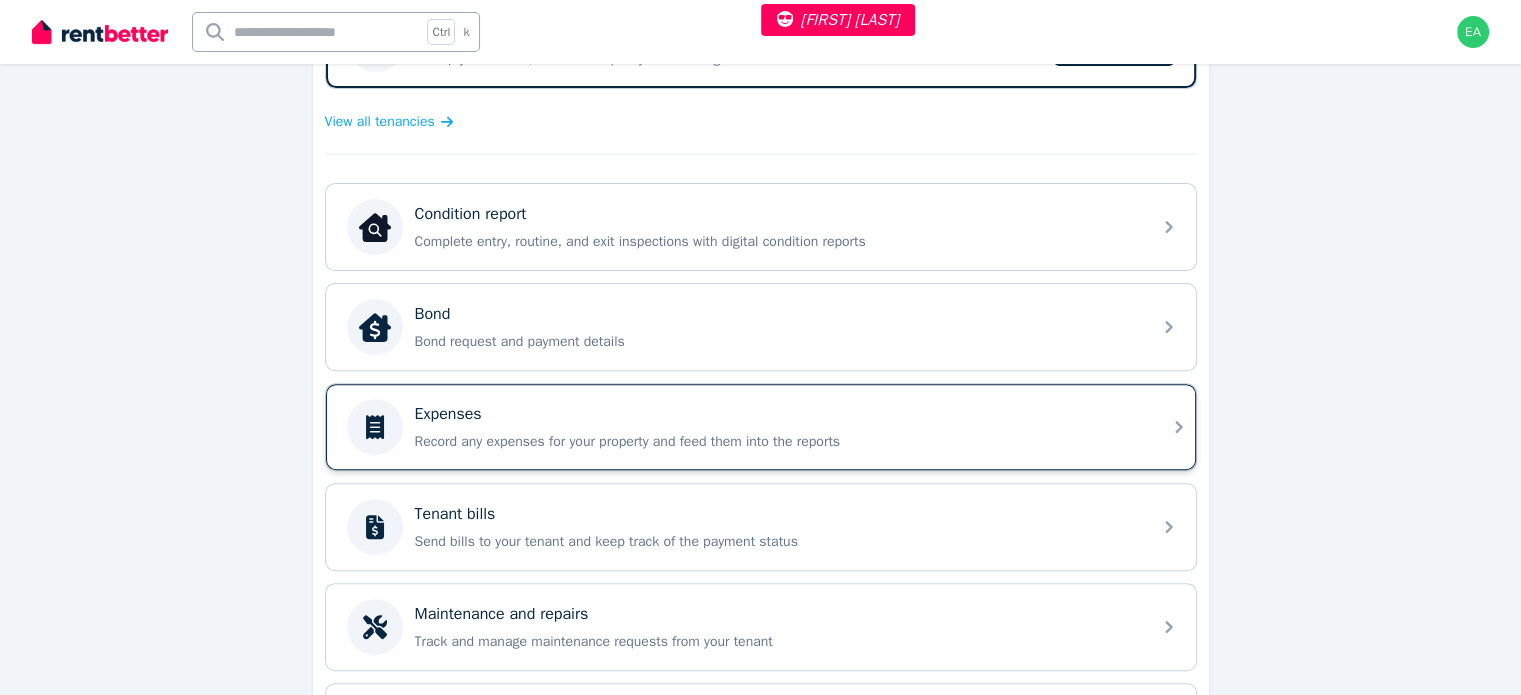 click on "Record any expenses for your property and feed them into the reports" at bounding box center [777, 442] 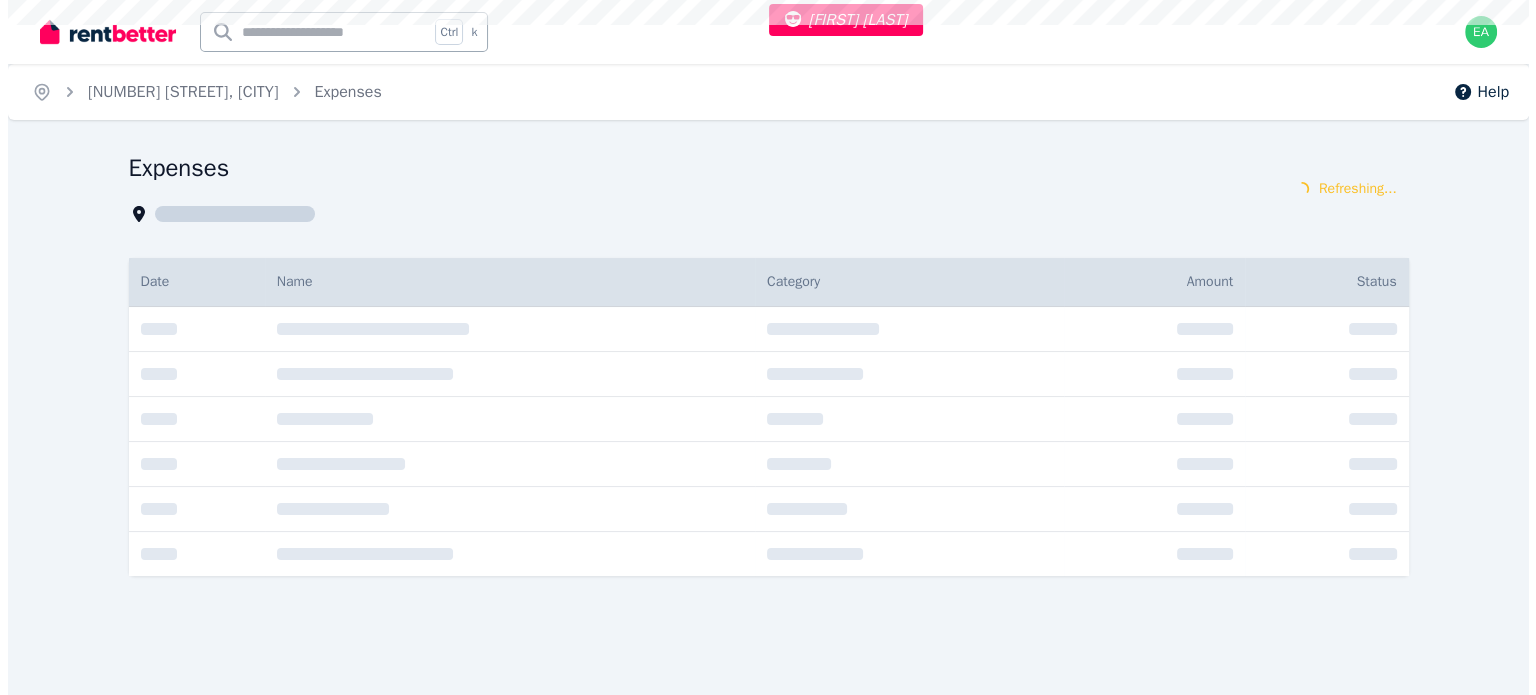 scroll, scrollTop: 0, scrollLeft: 0, axis: both 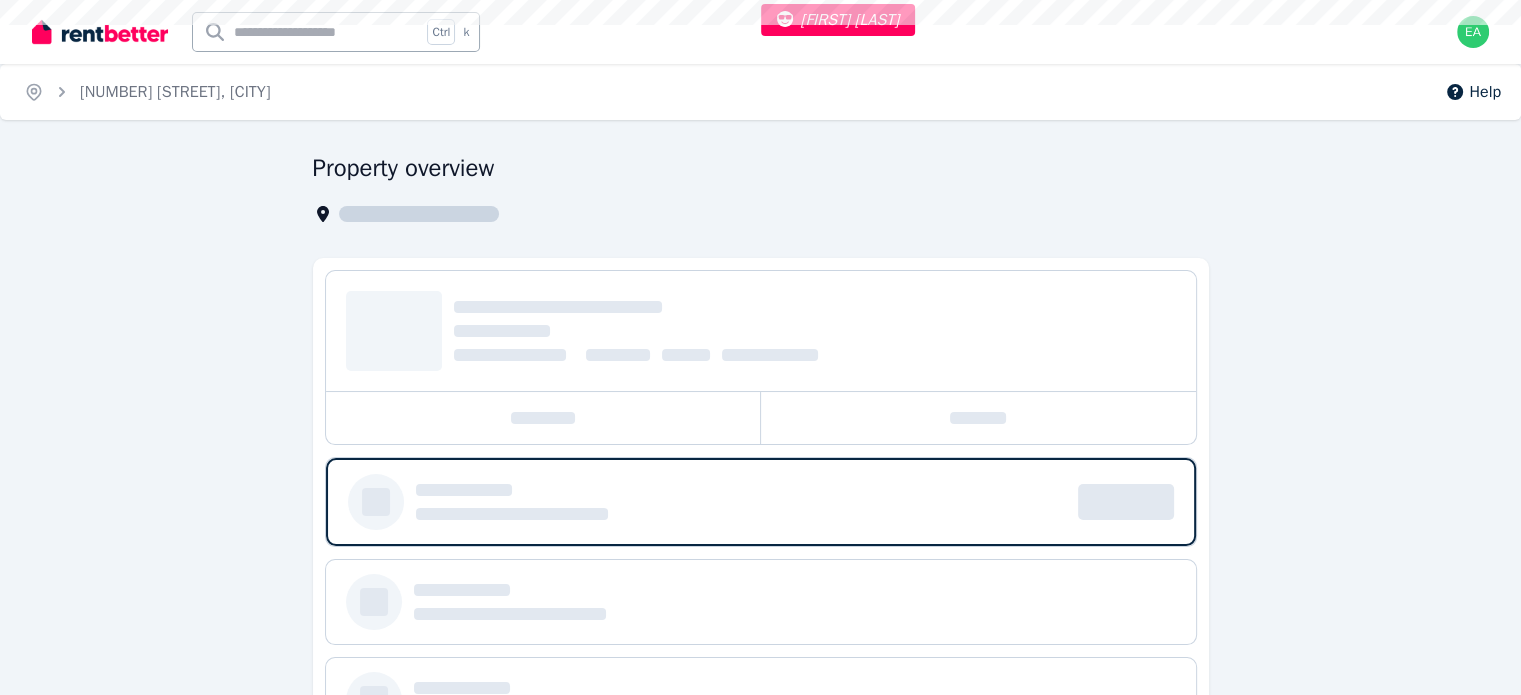 select on "***" 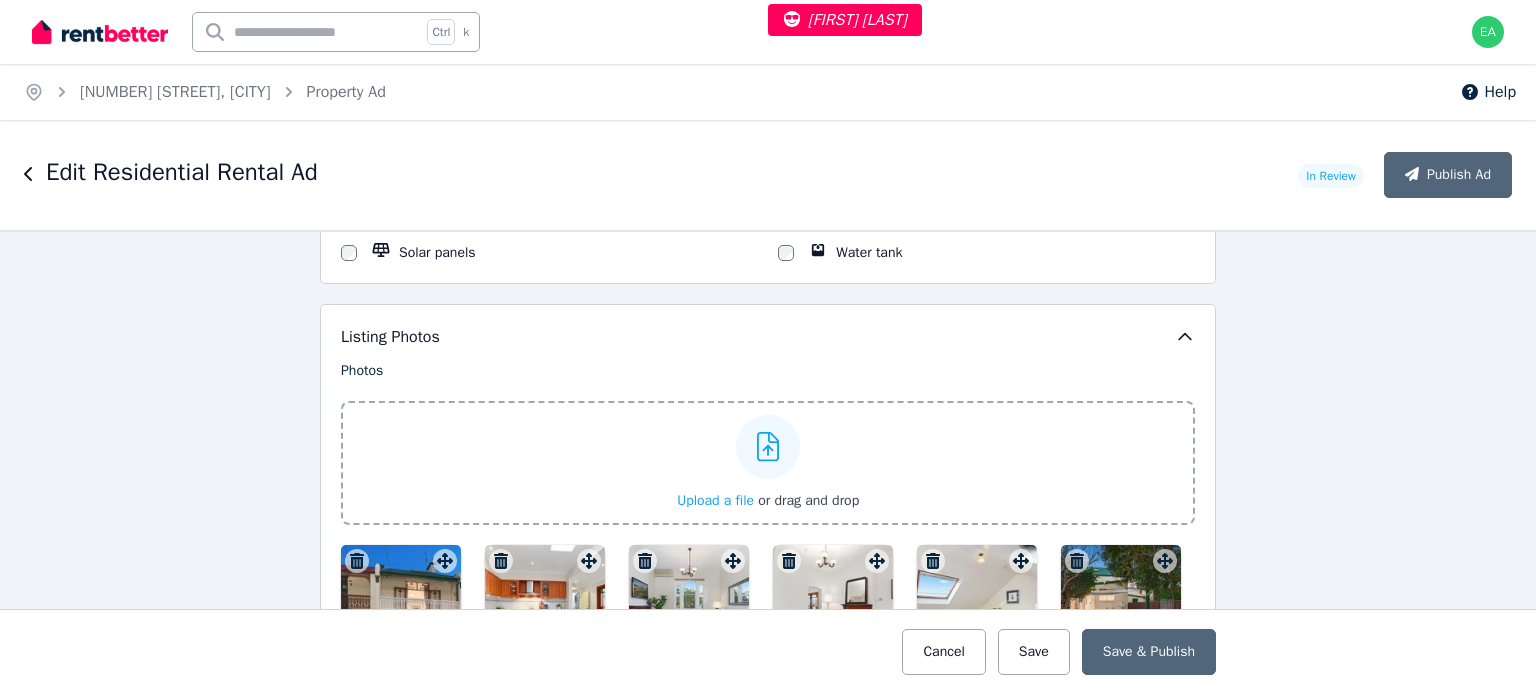 scroll, scrollTop: 2600, scrollLeft: 0, axis: vertical 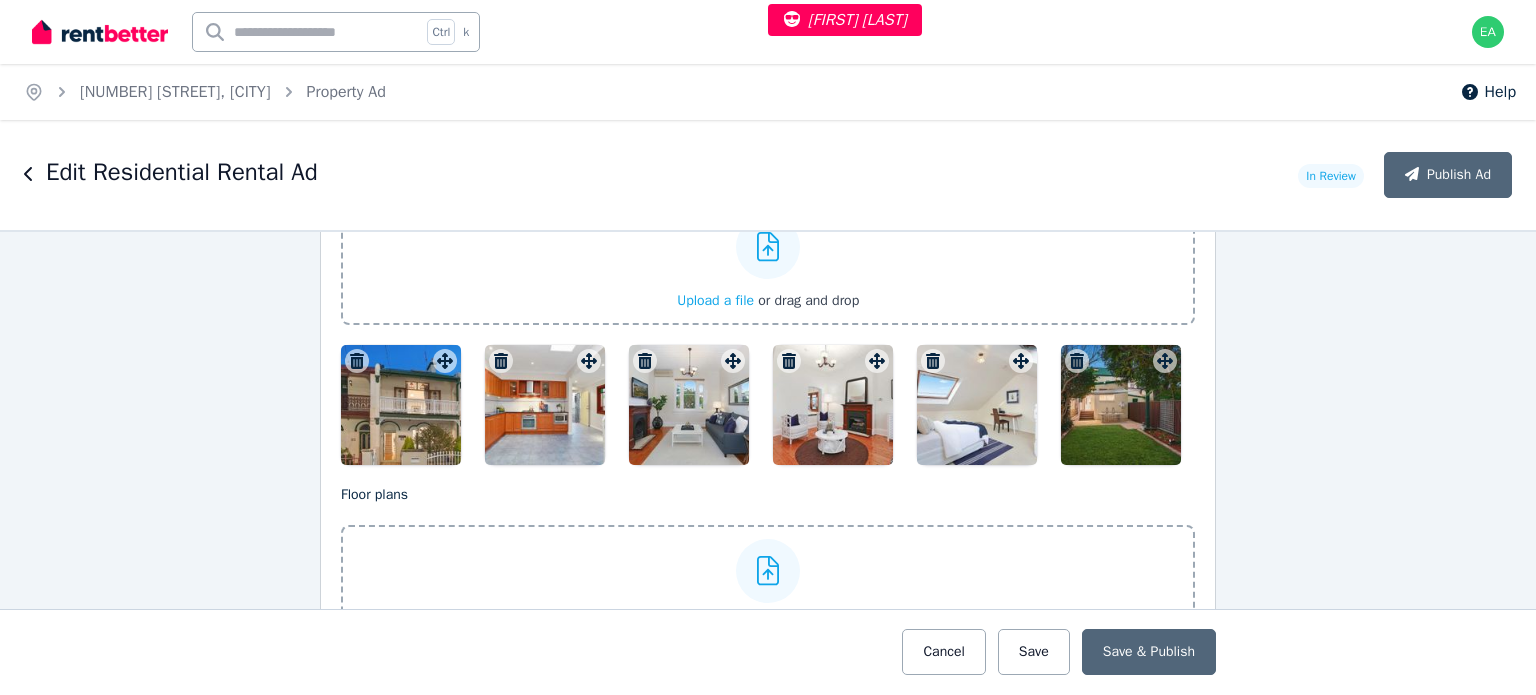 click at bounding box center [401, 405] 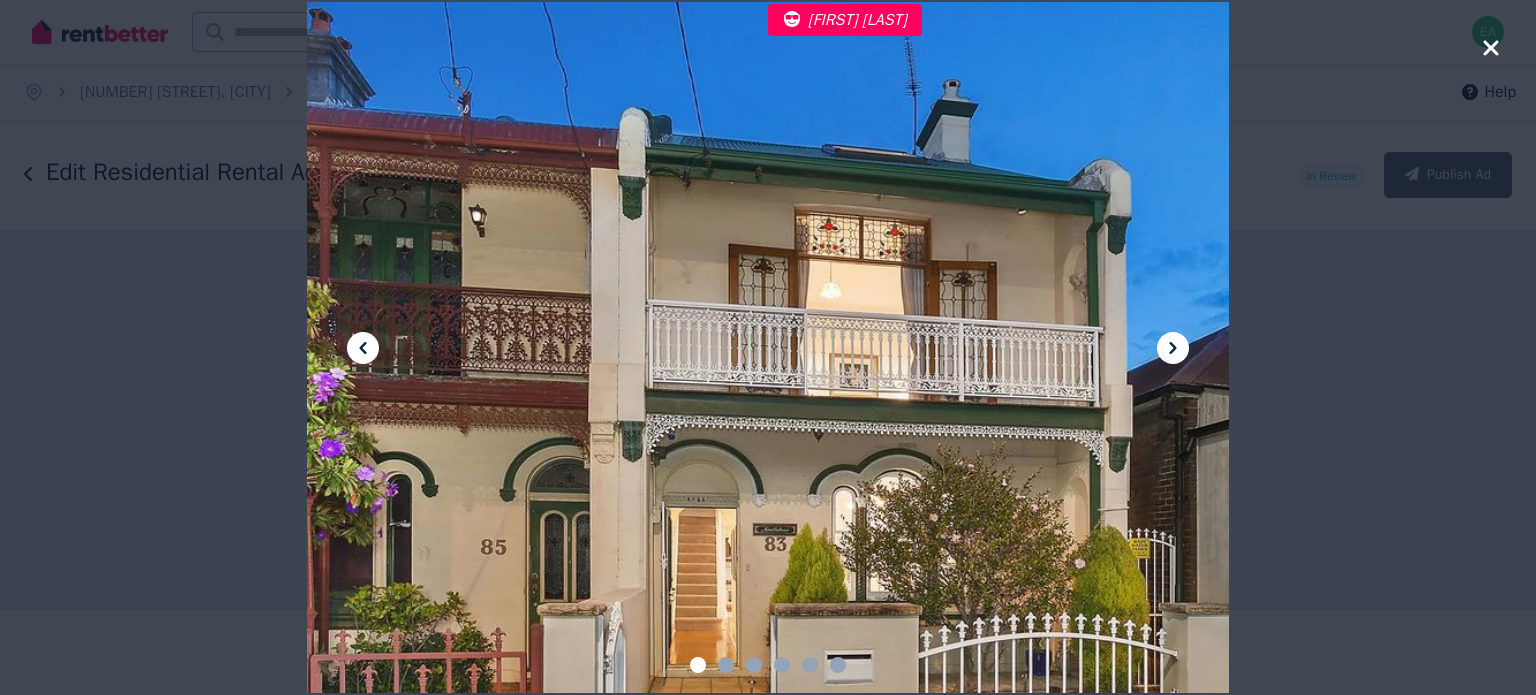 click 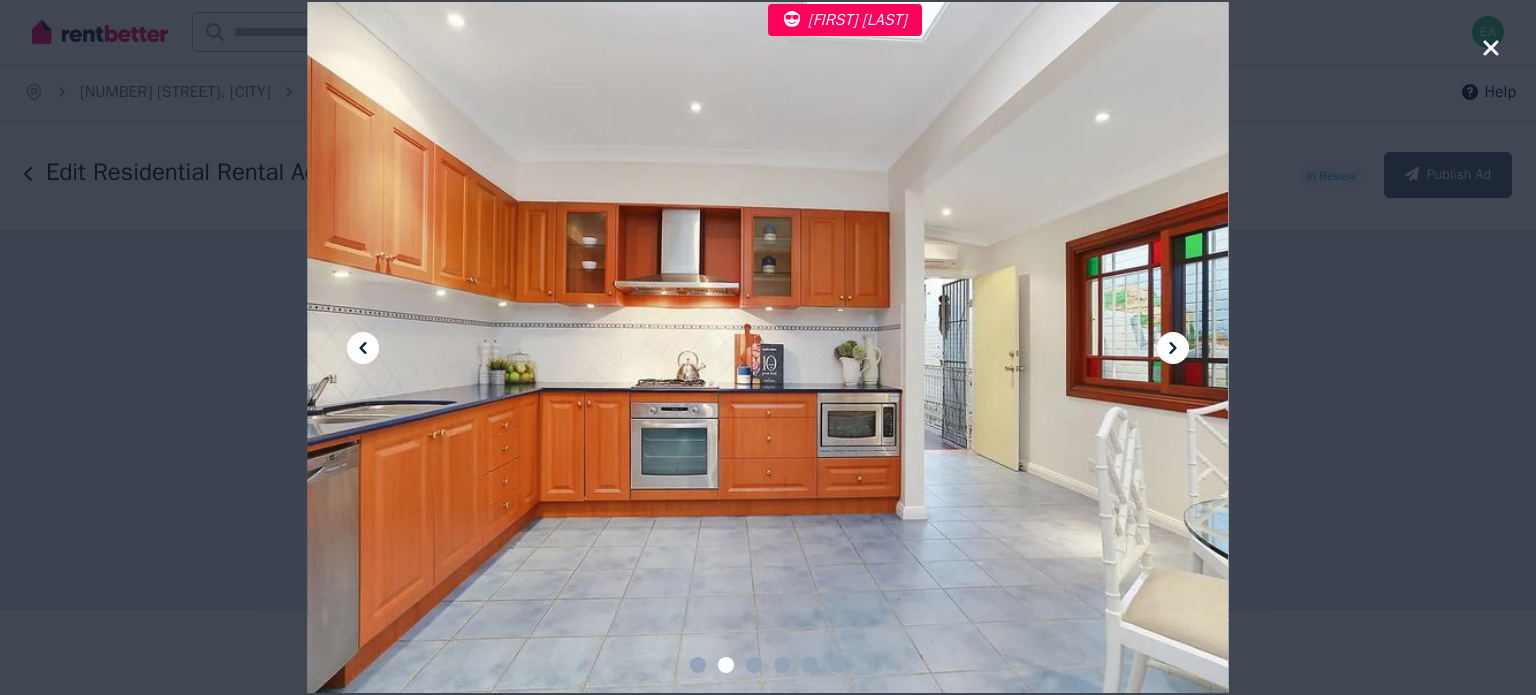 click 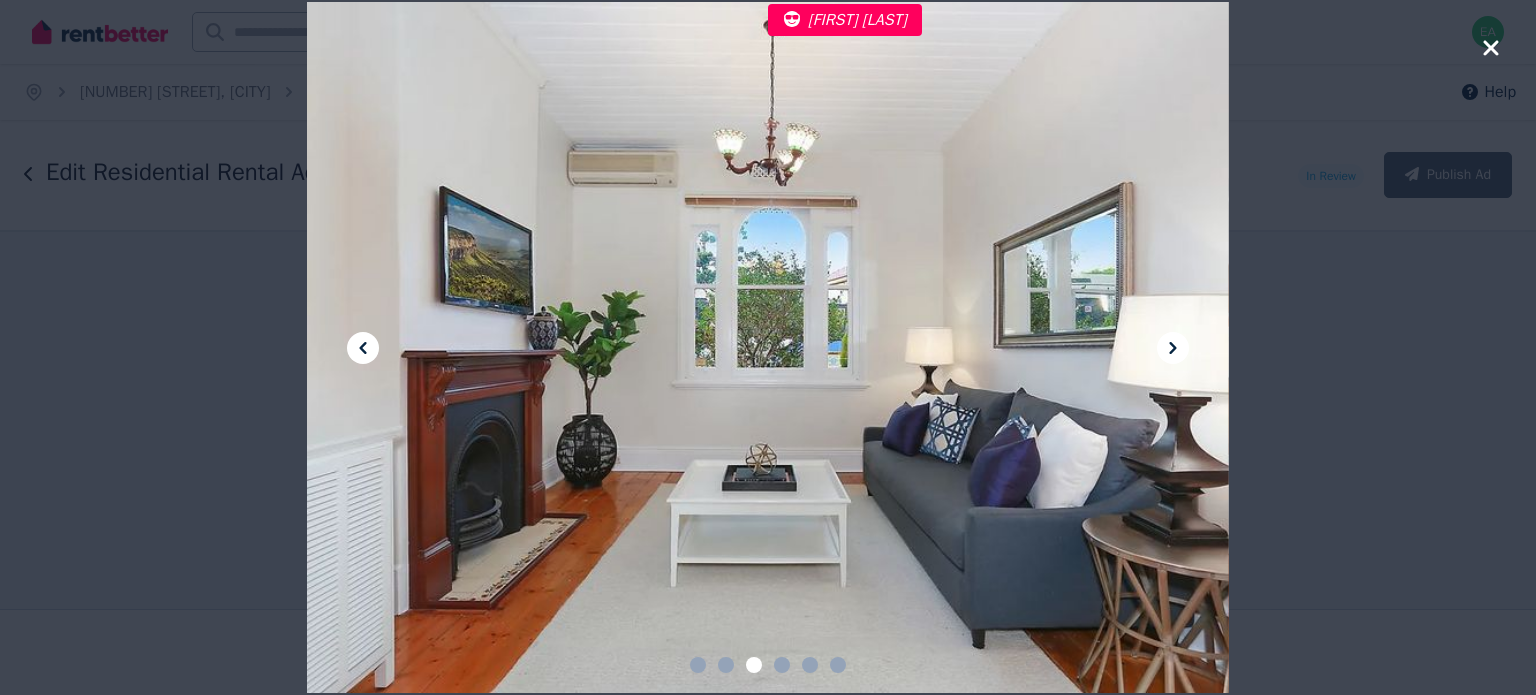 click 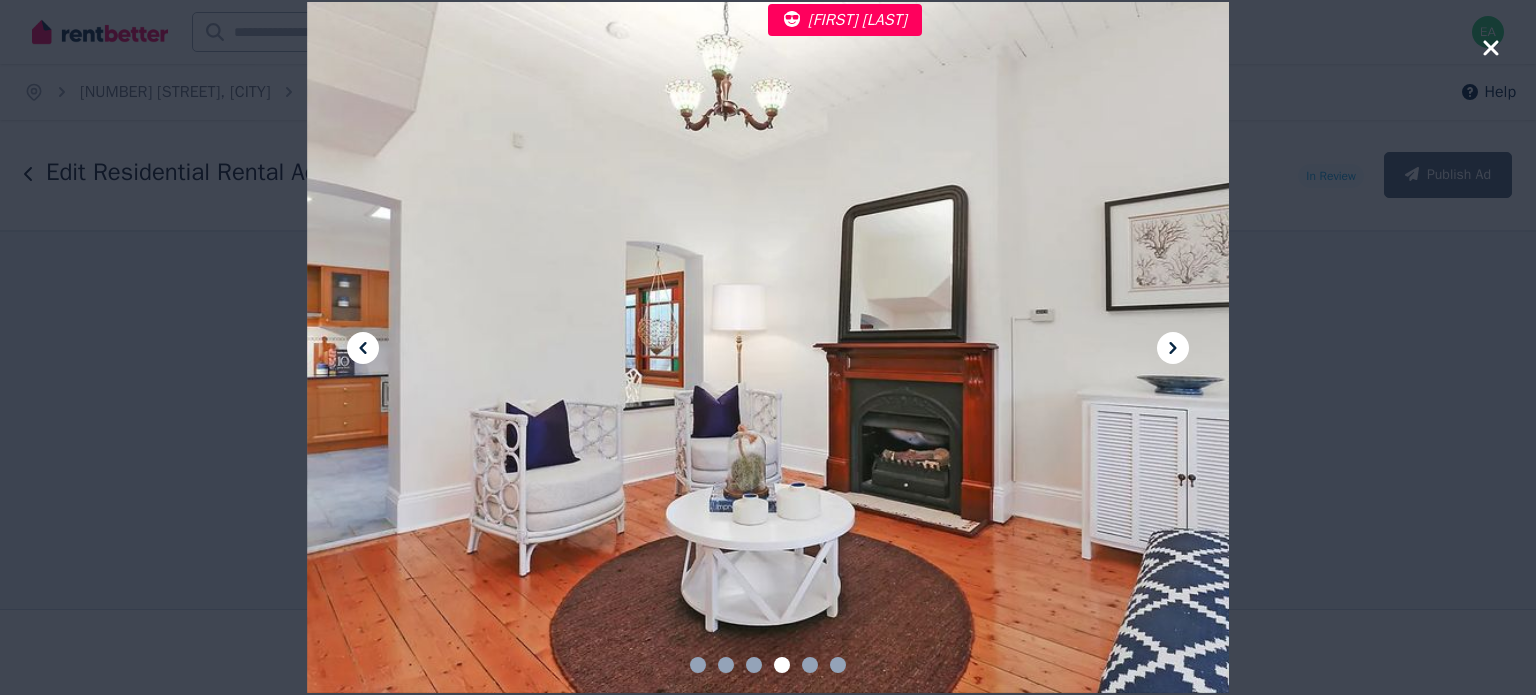 click 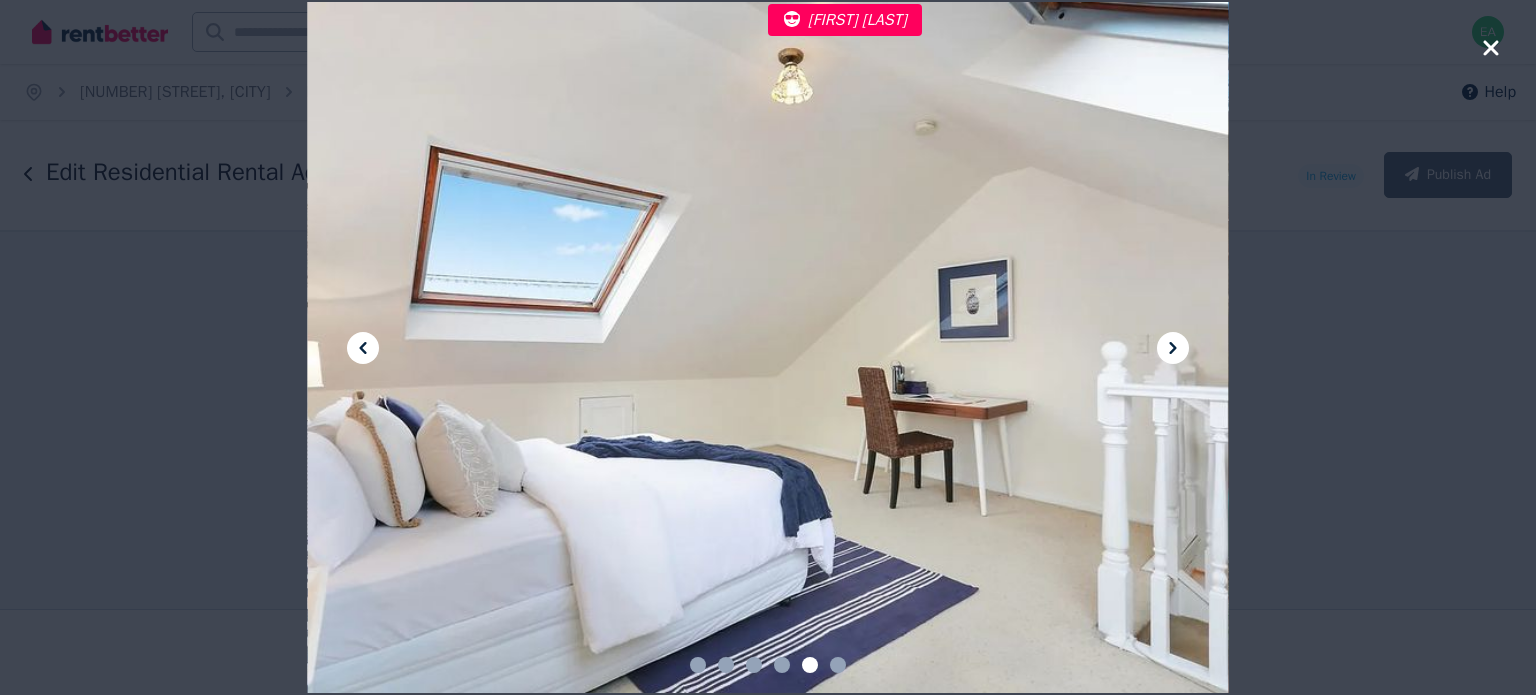 click 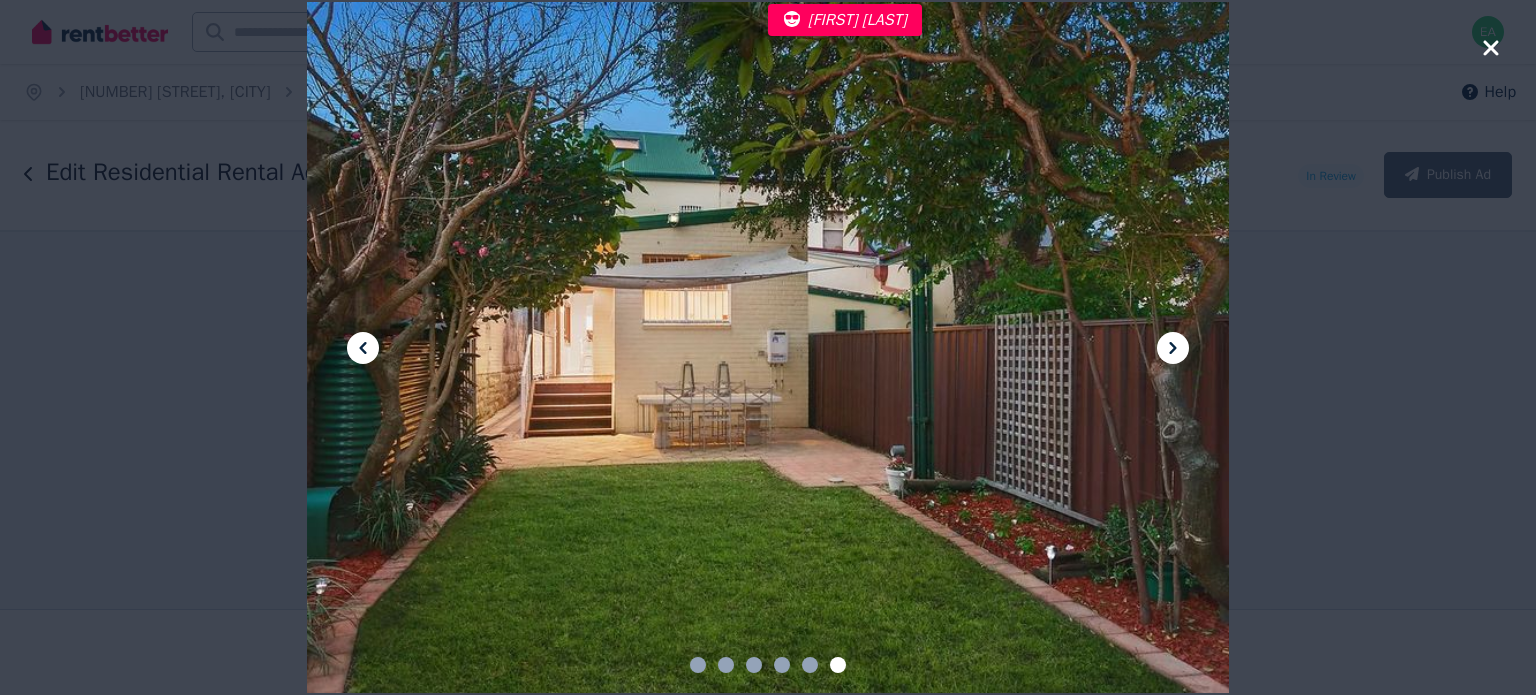 click 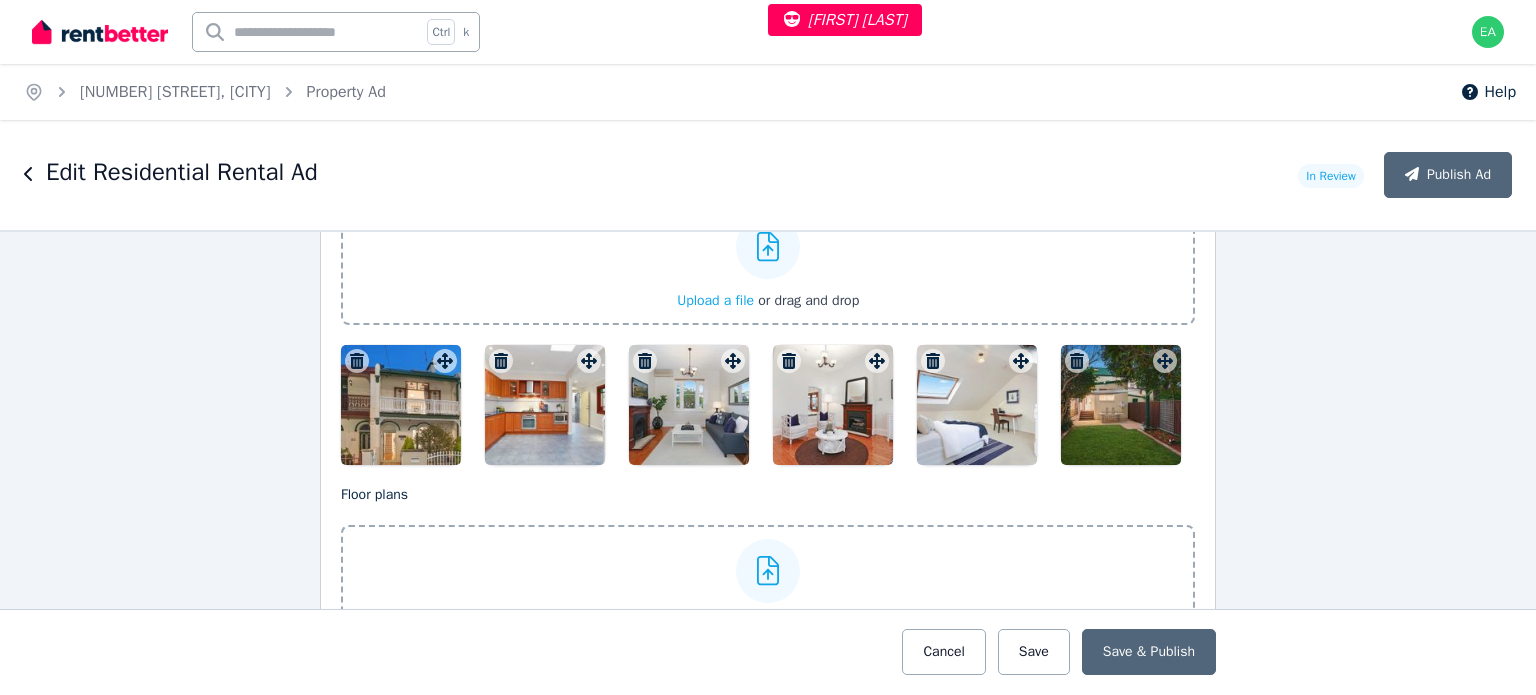scroll, scrollTop: 3000, scrollLeft: 0, axis: vertical 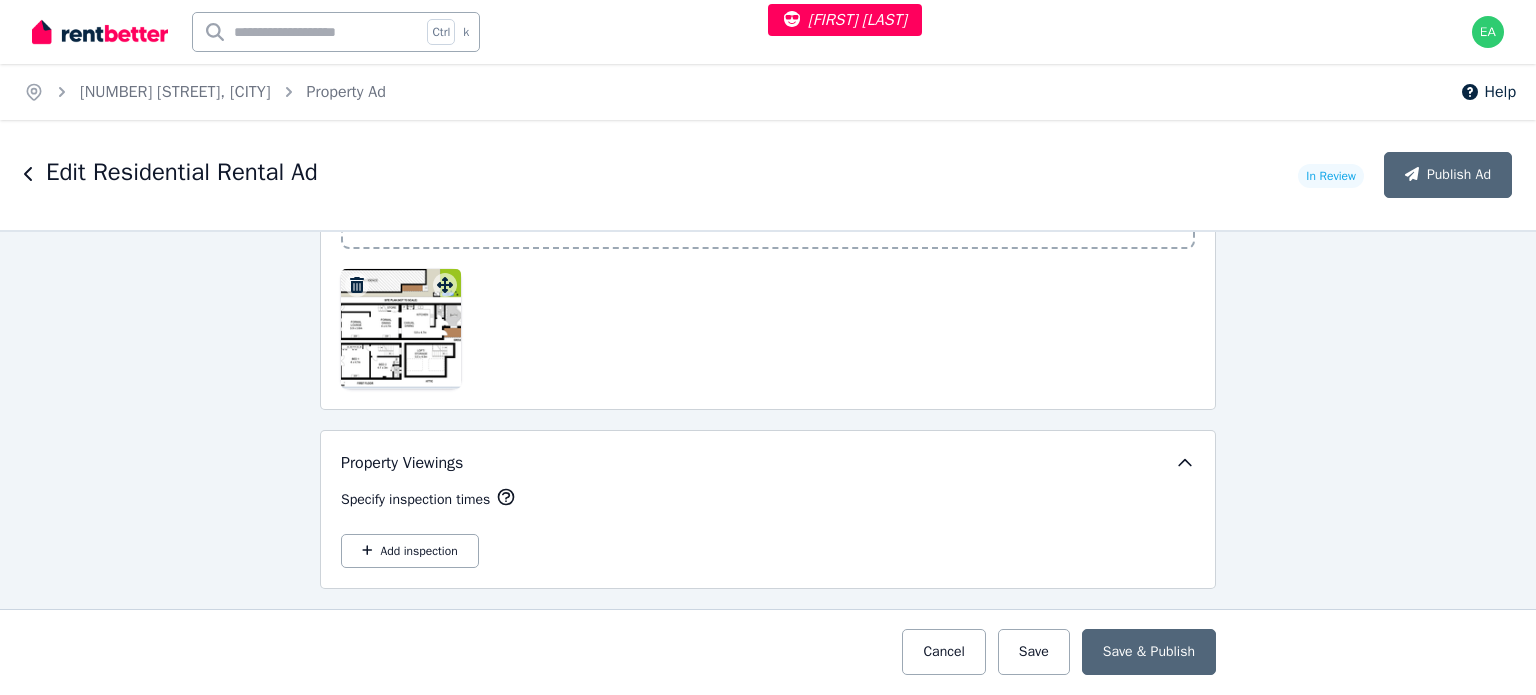 click at bounding box center [401, 329] 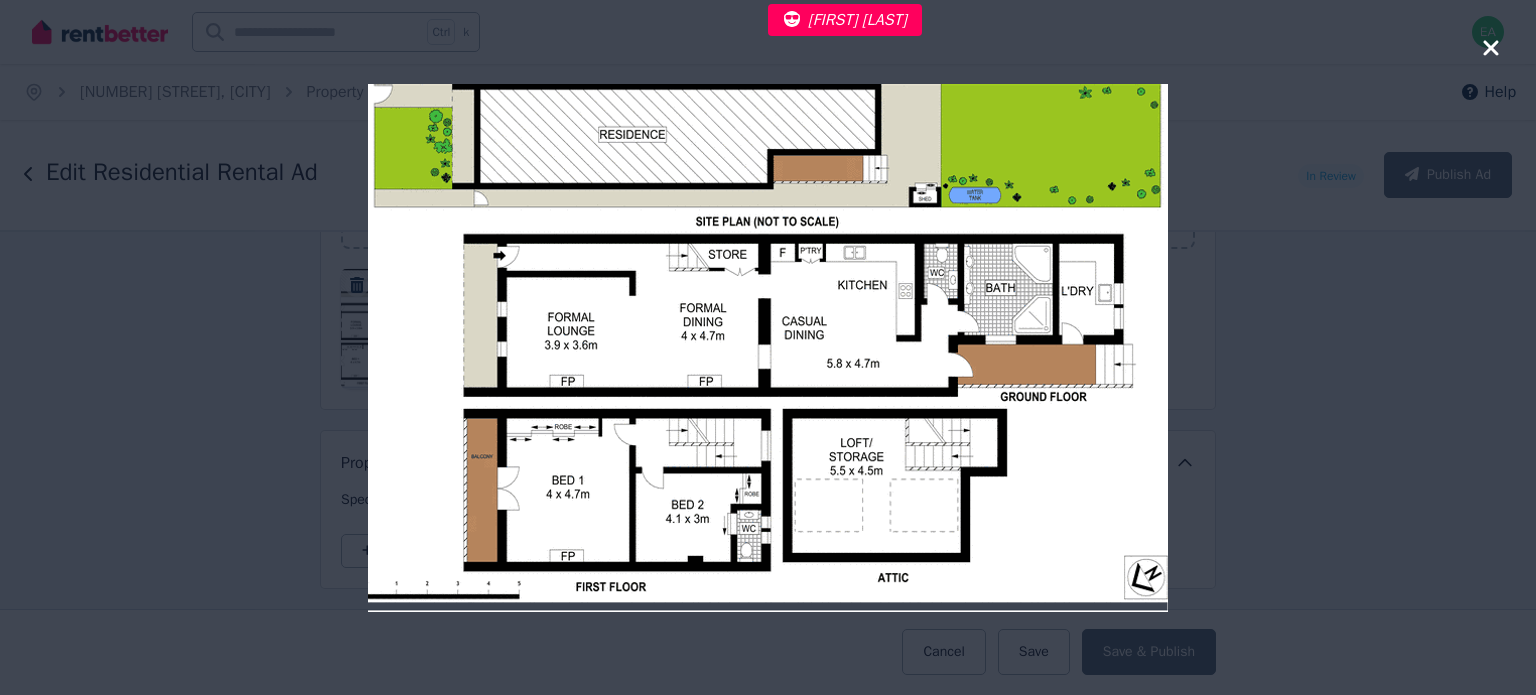 click 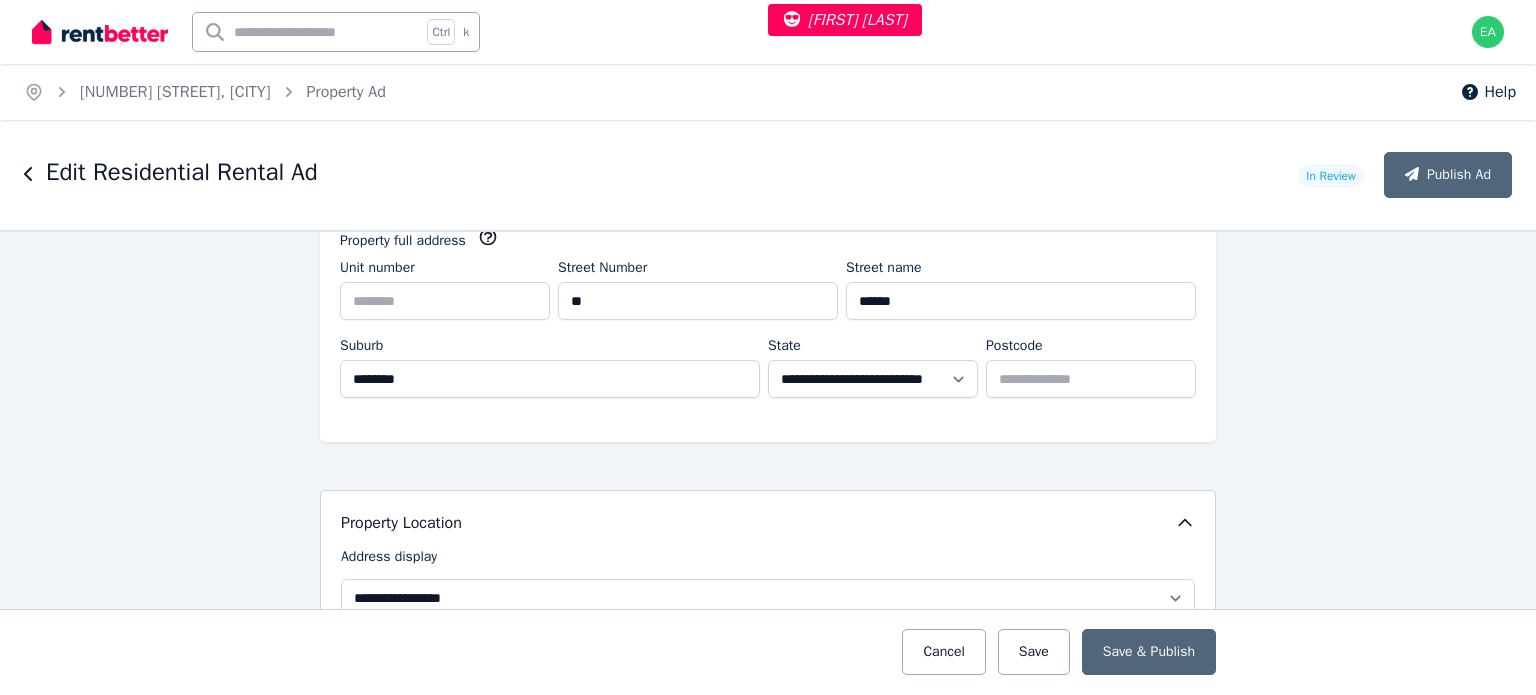 scroll, scrollTop: 0, scrollLeft: 0, axis: both 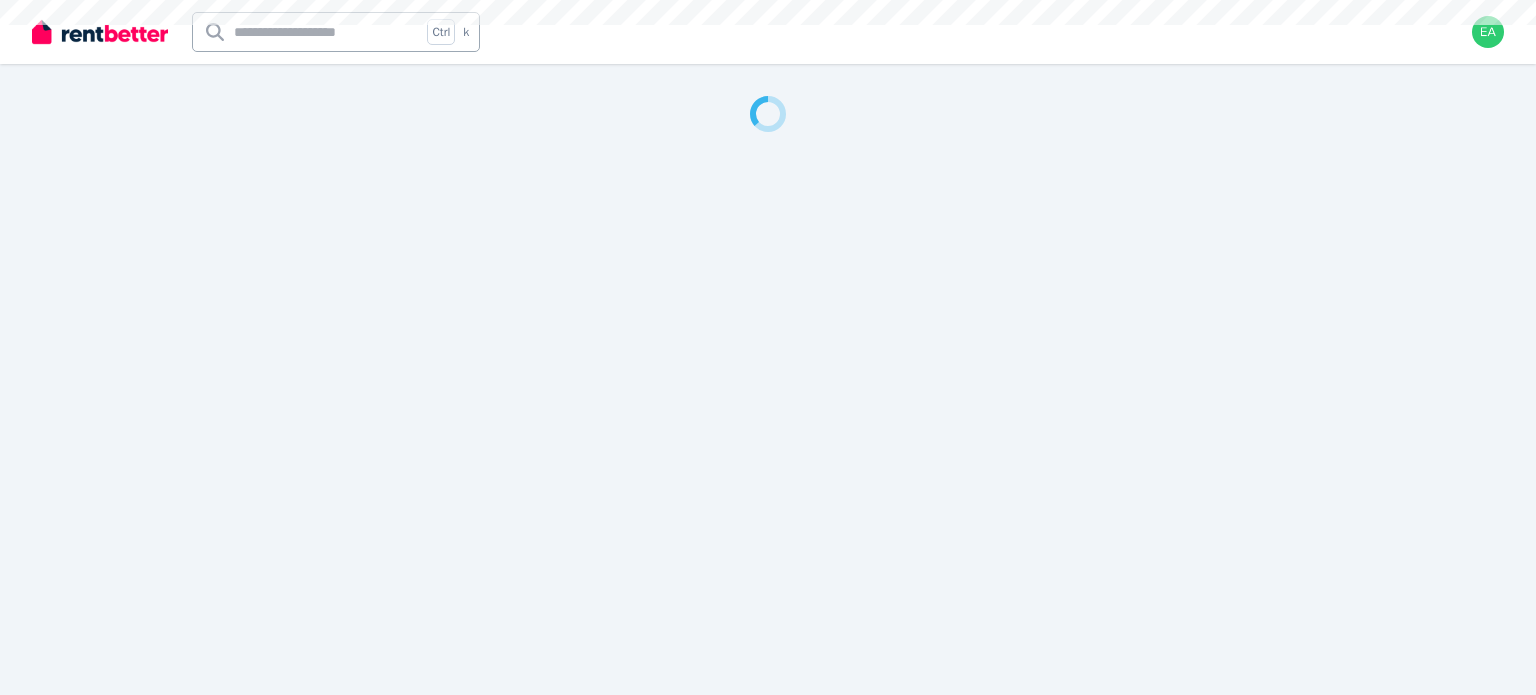 select on "***" 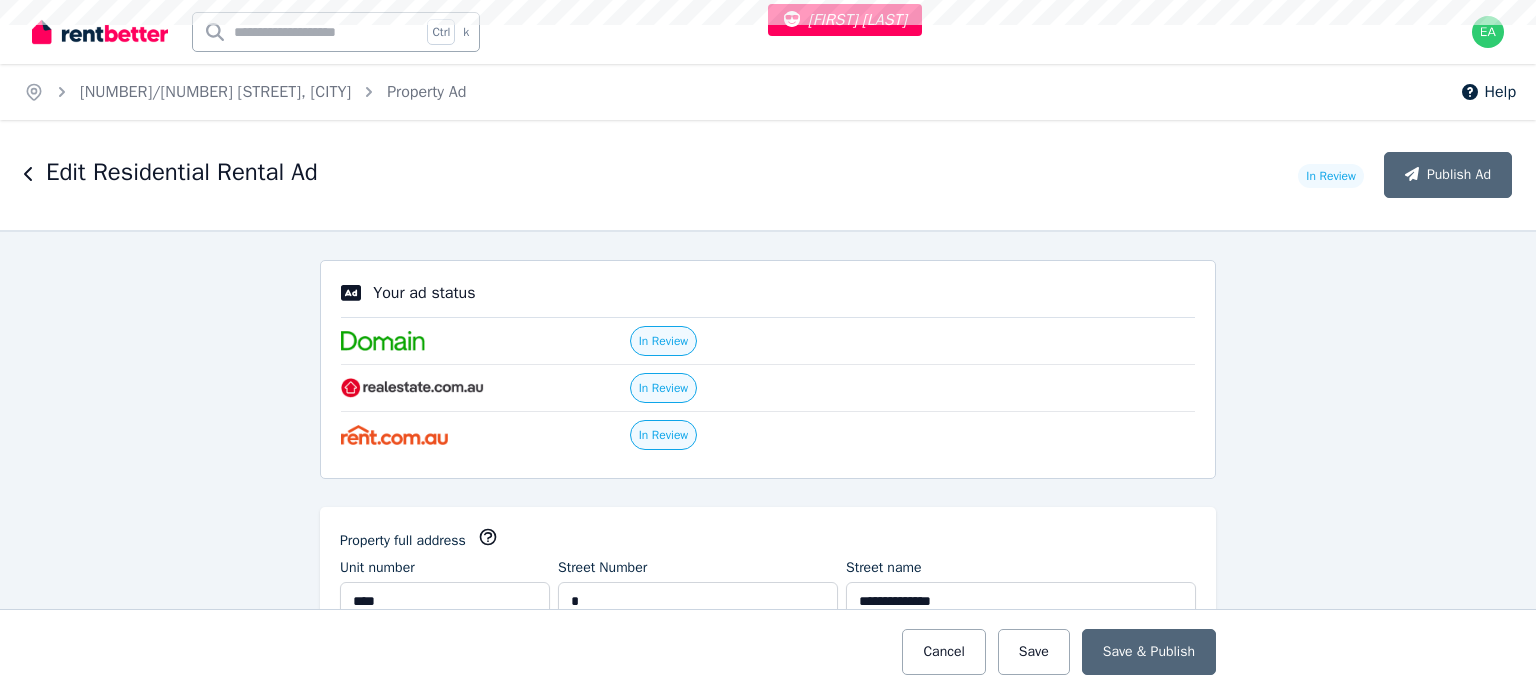 scroll, scrollTop: 0, scrollLeft: 0, axis: both 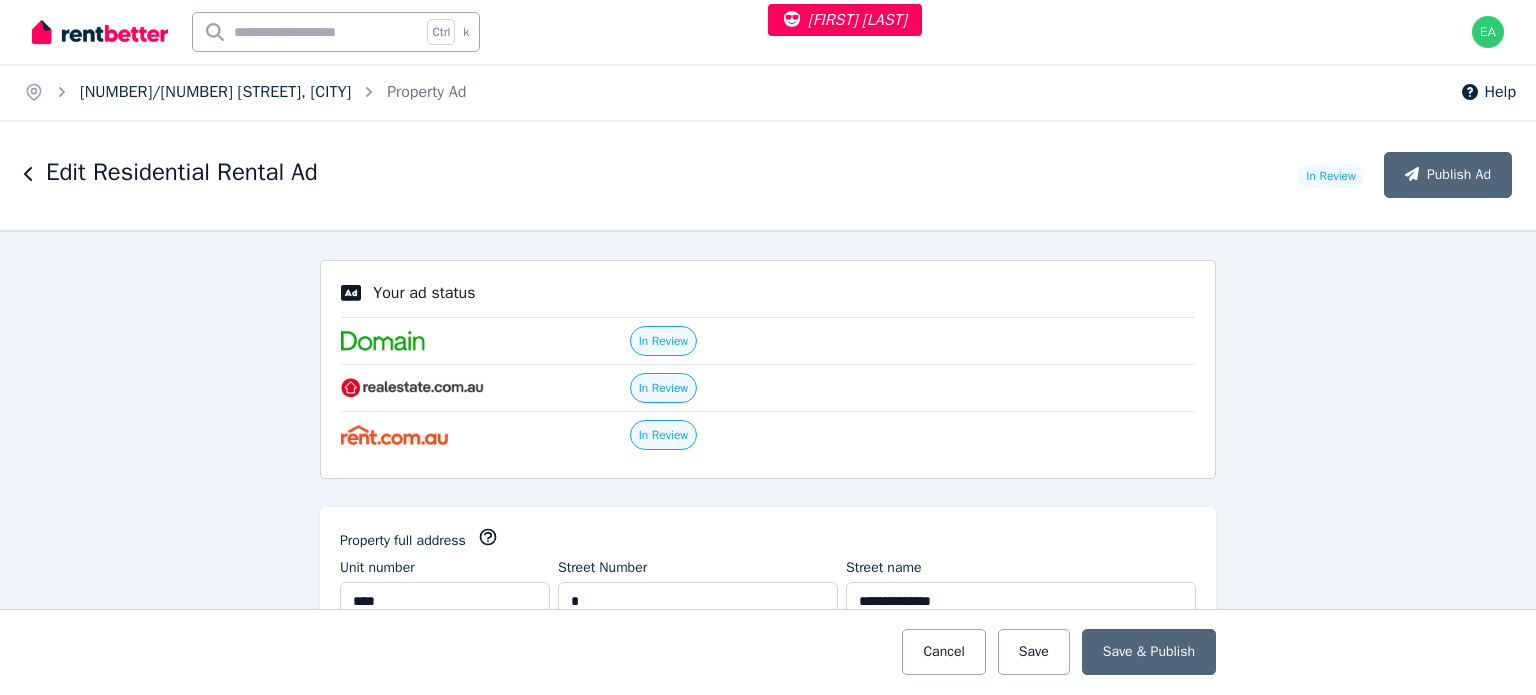 click on "1613/2 Mandala Parade, Castle Hill" at bounding box center (215, 92) 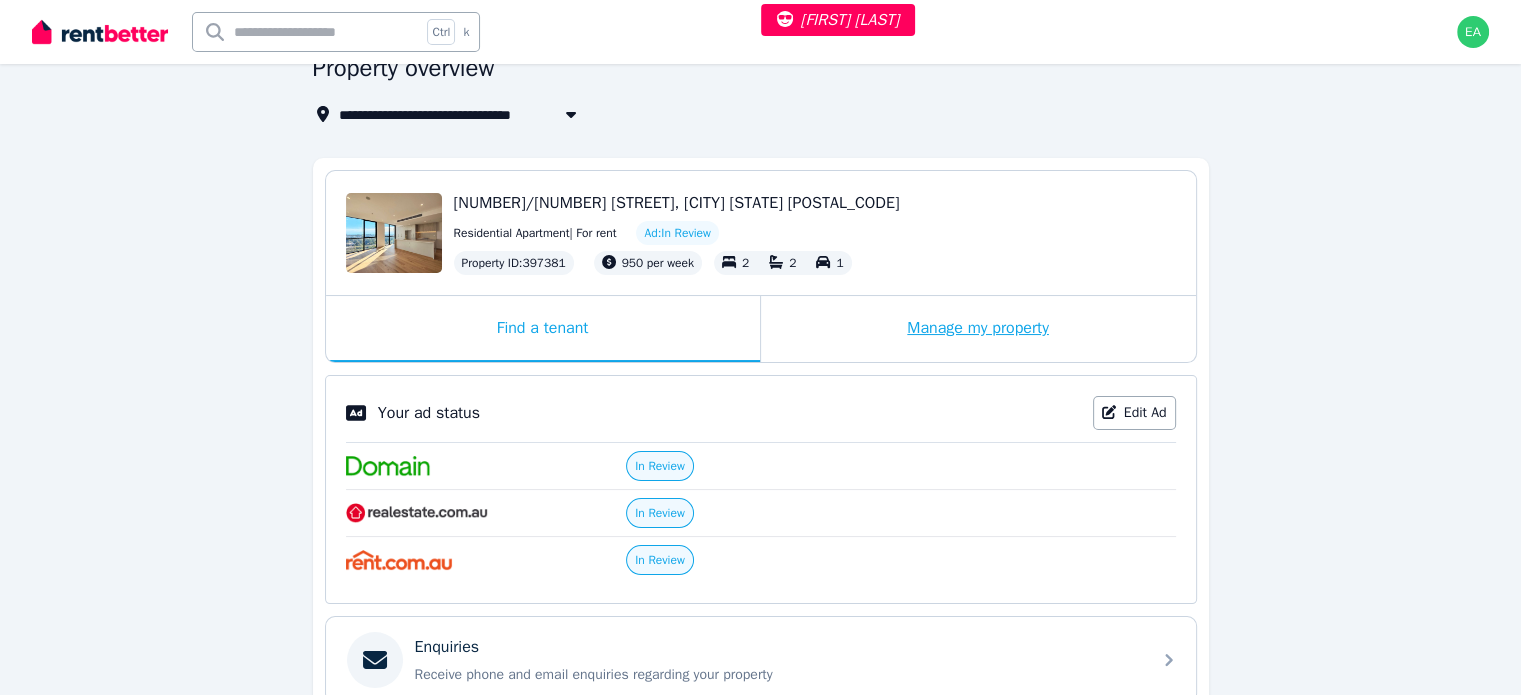 click on "Manage my property" at bounding box center (978, 329) 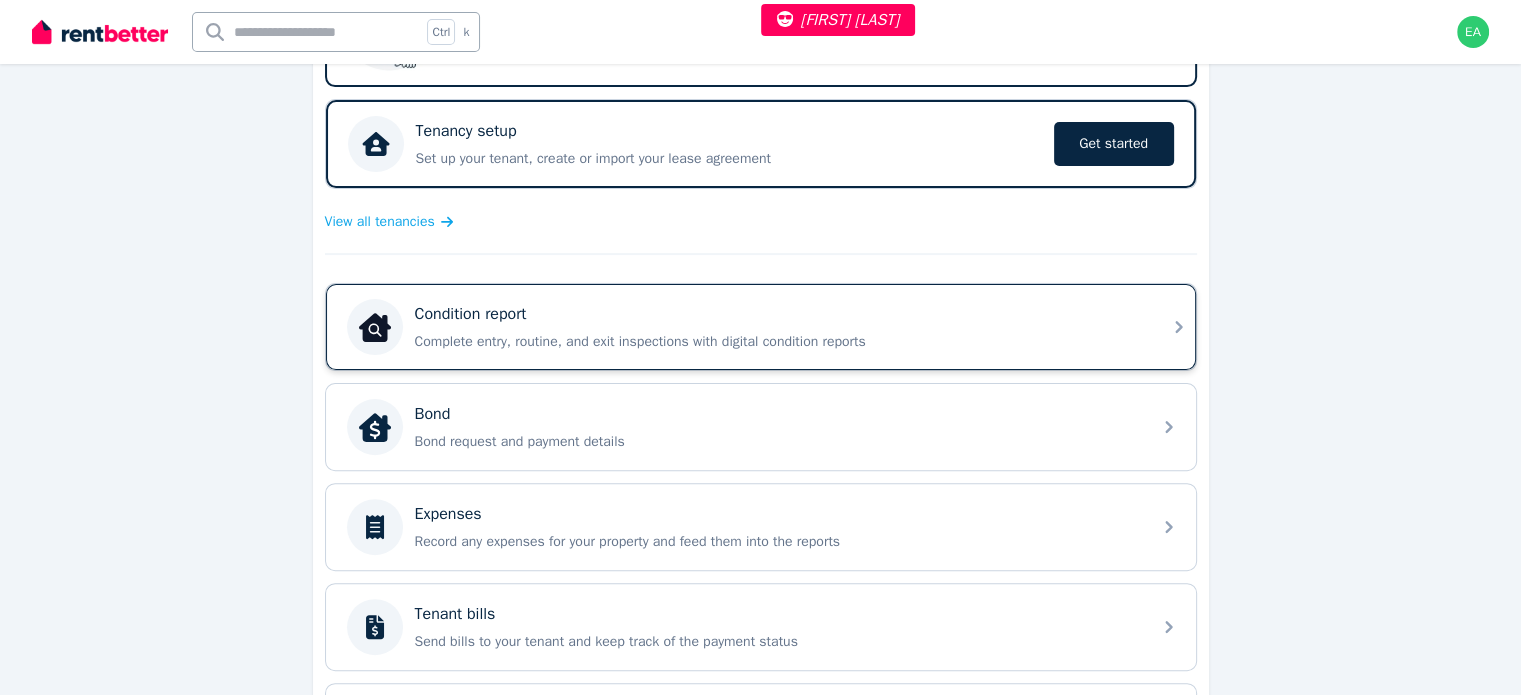 scroll, scrollTop: 600, scrollLeft: 0, axis: vertical 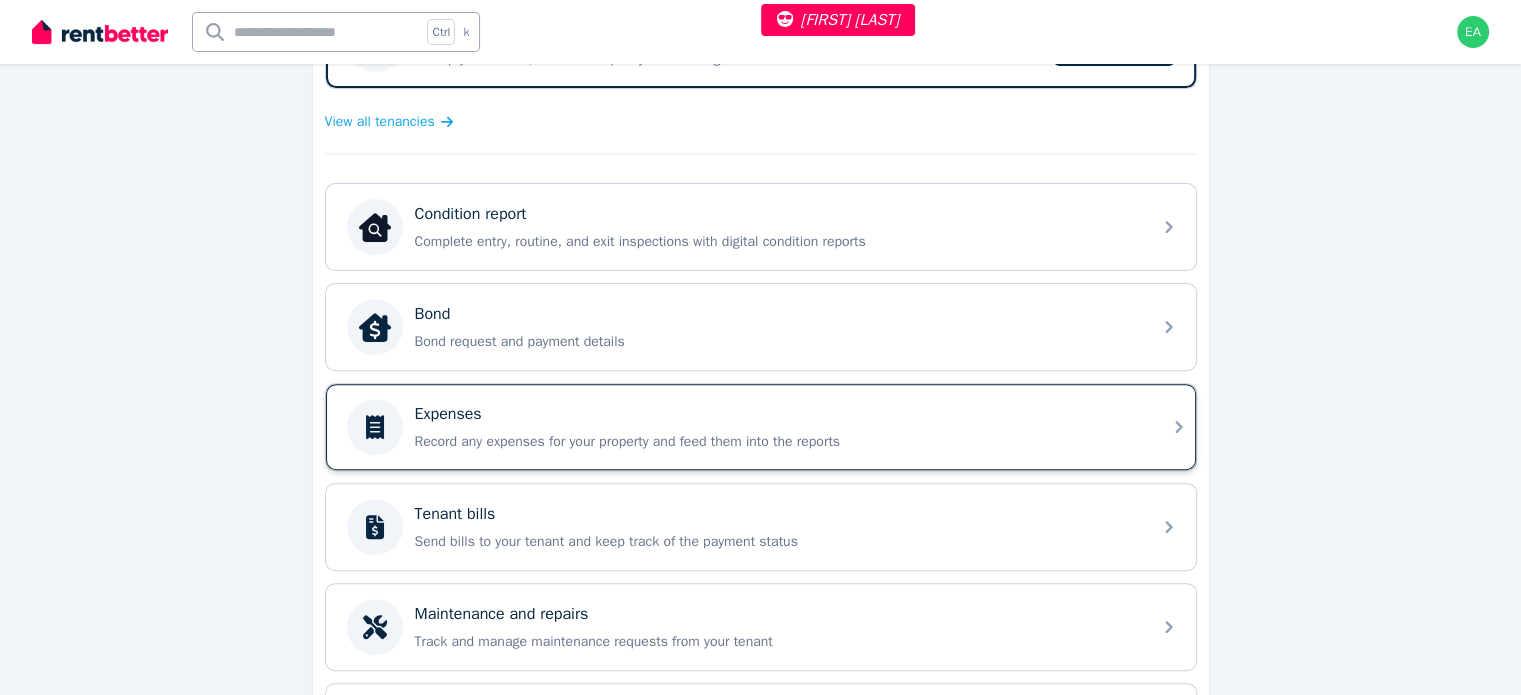 click on "Expenses" at bounding box center [777, 414] 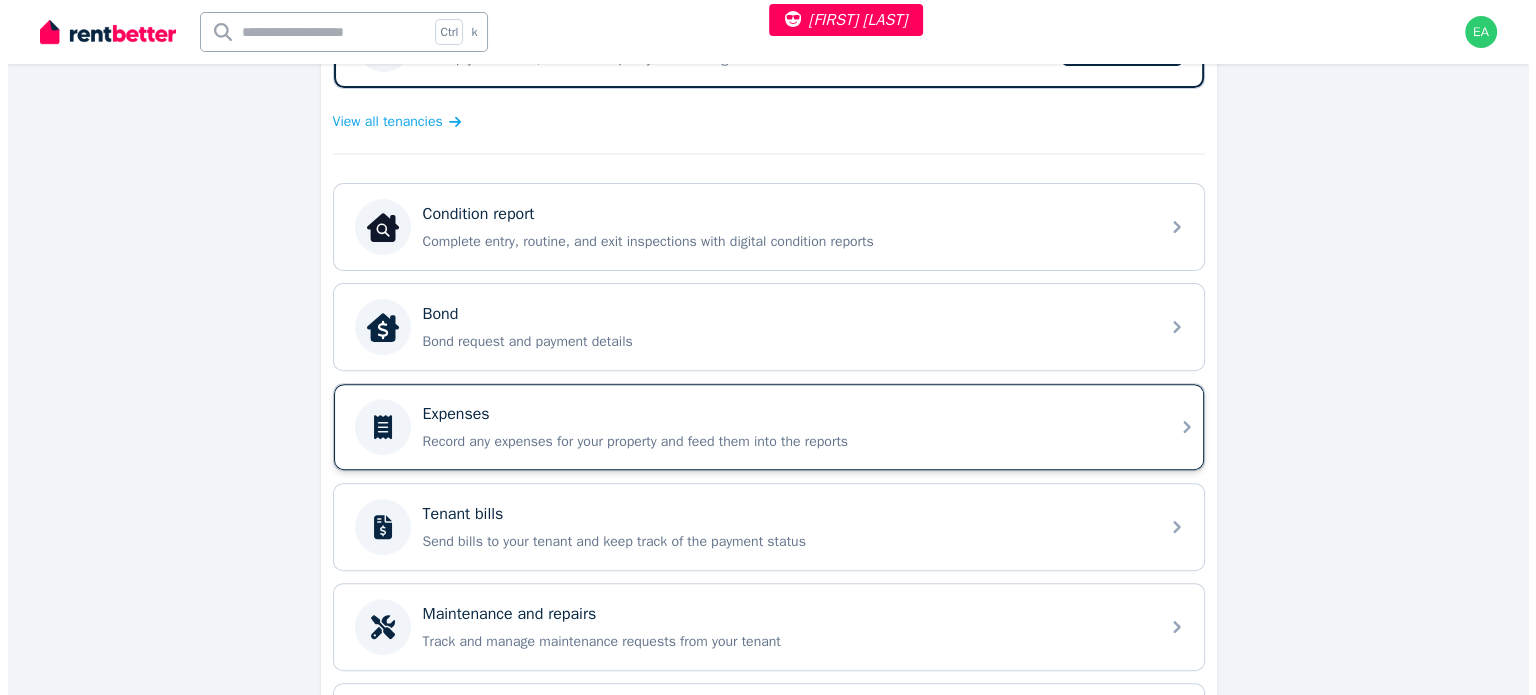 scroll, scrollTop: 0, scrollLeft: 0, axis: both 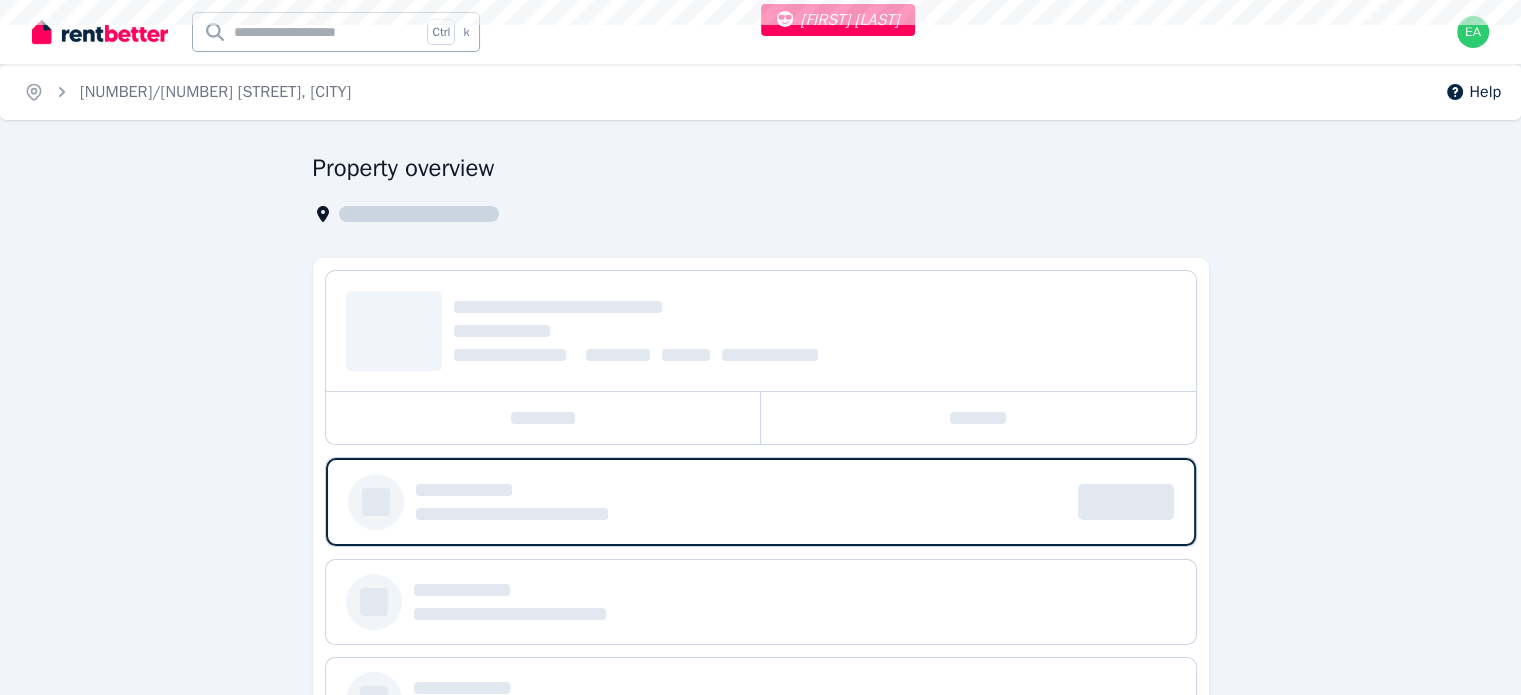 select on "***" 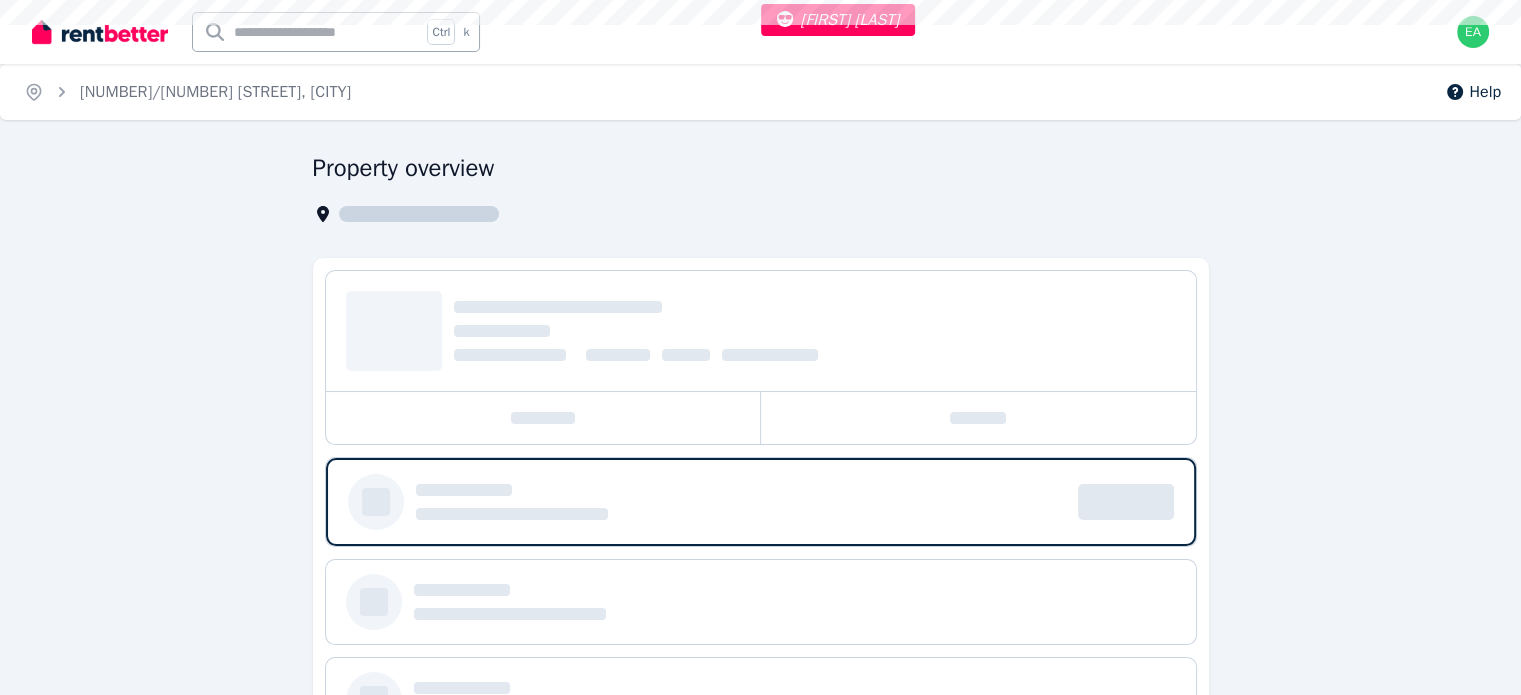 select on "**********" 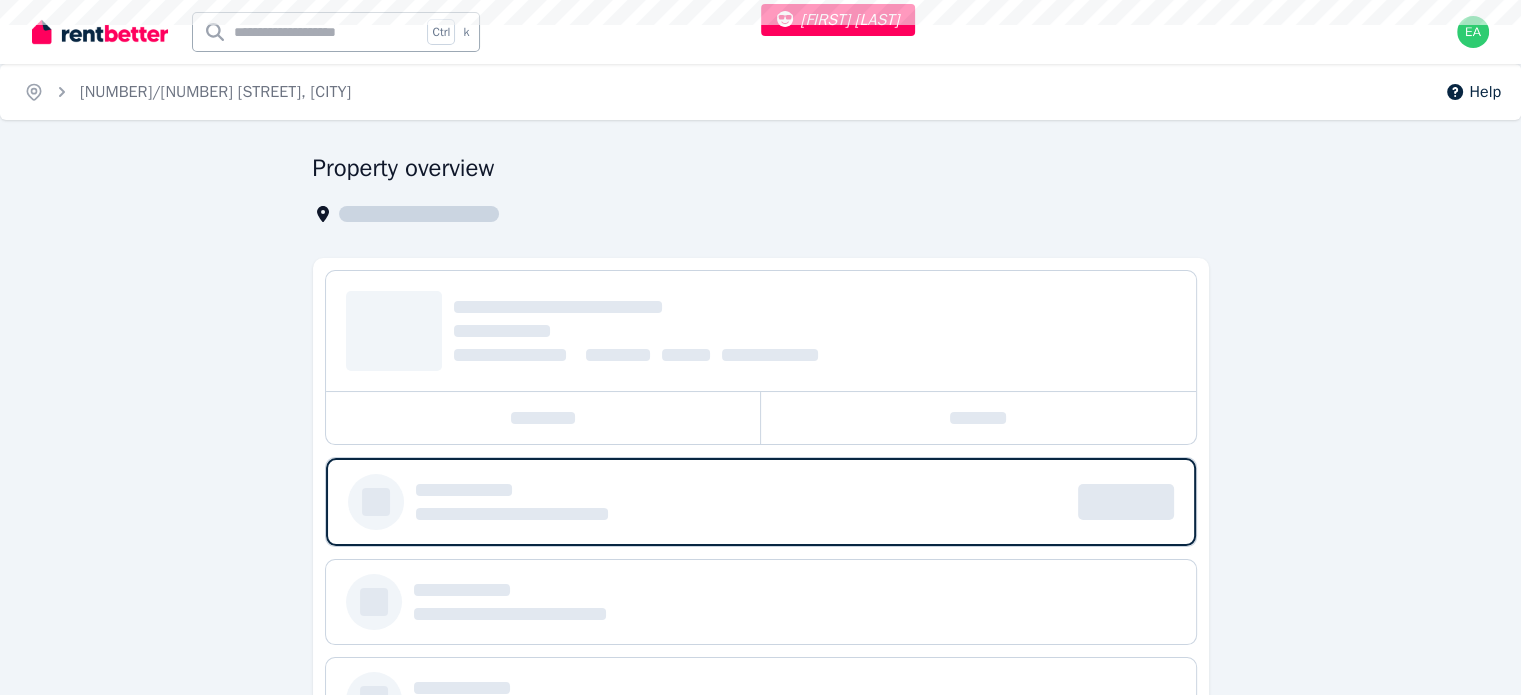 select on "**********" 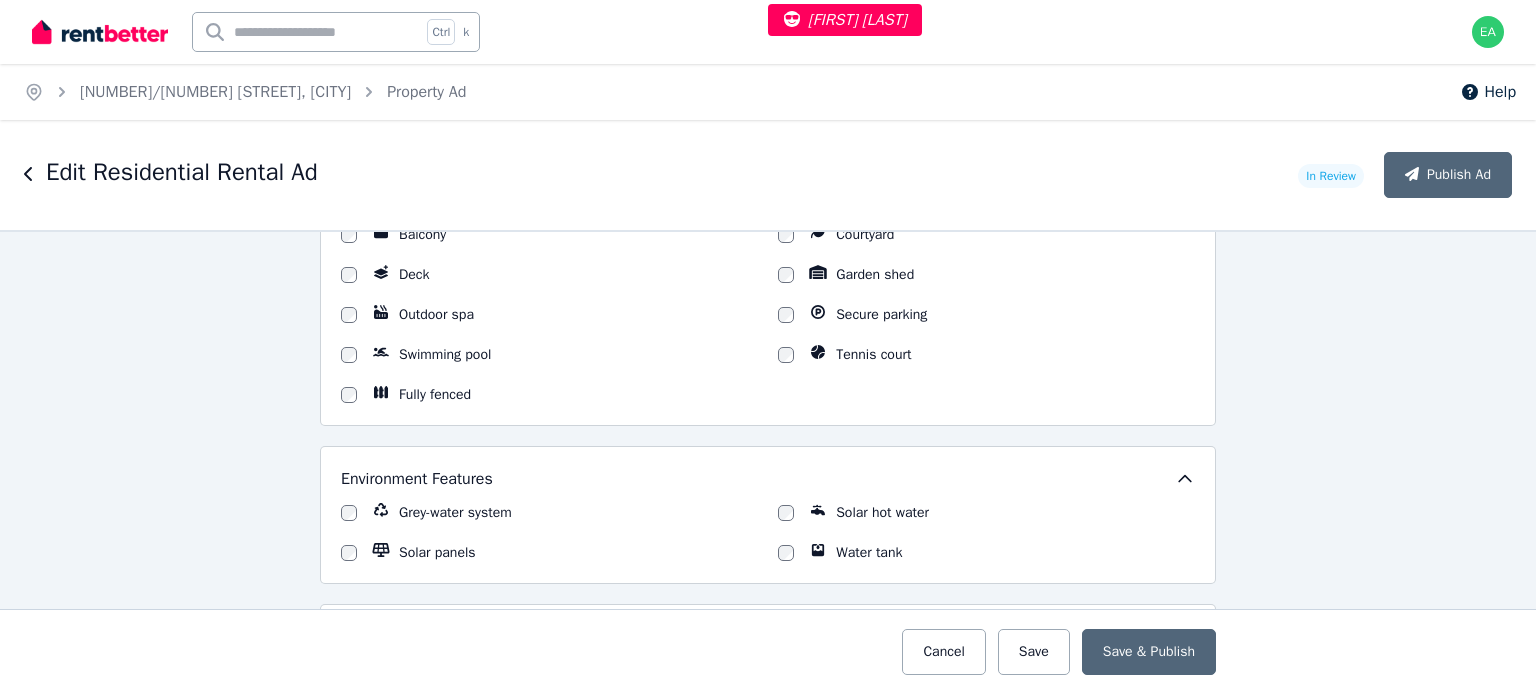scroll, scrollTop: 2600, scrollLeft: 0, axis: vertical 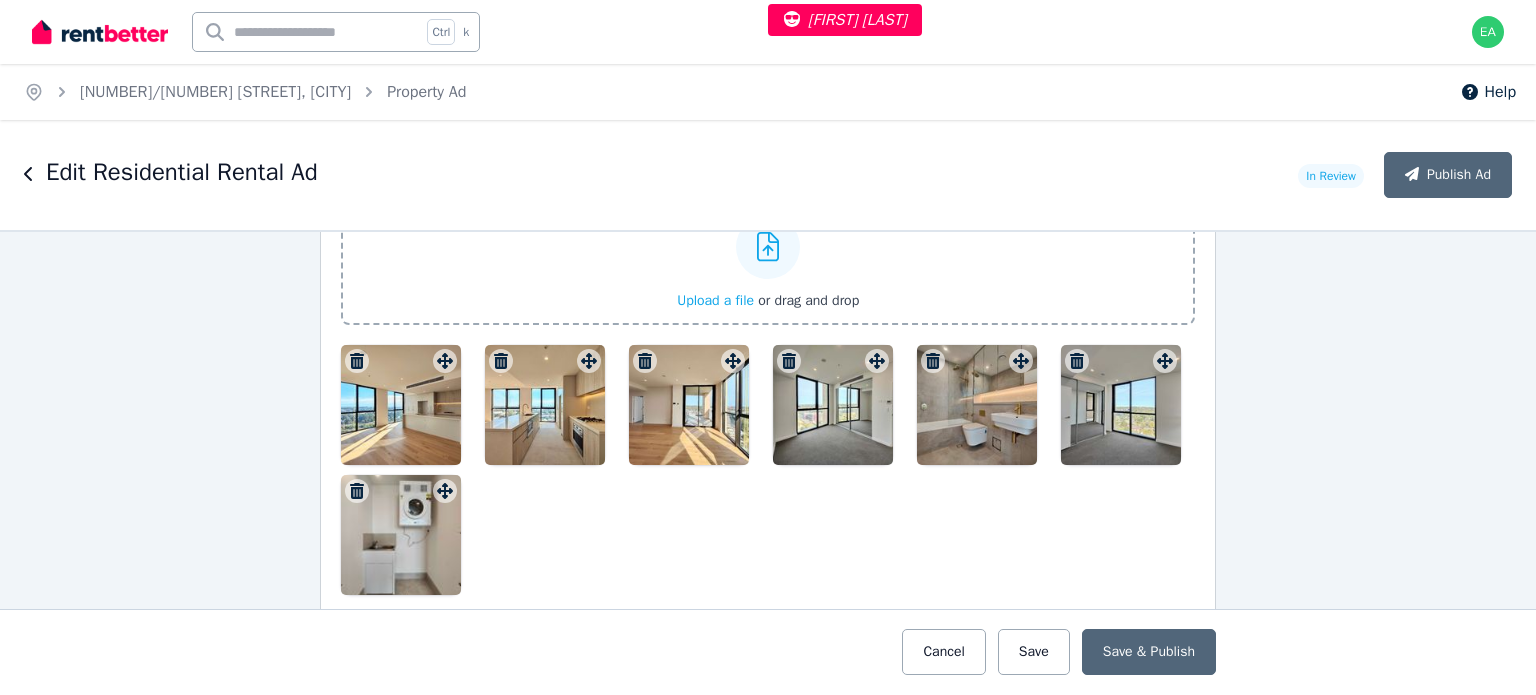 click at bounding box center [401, 405] 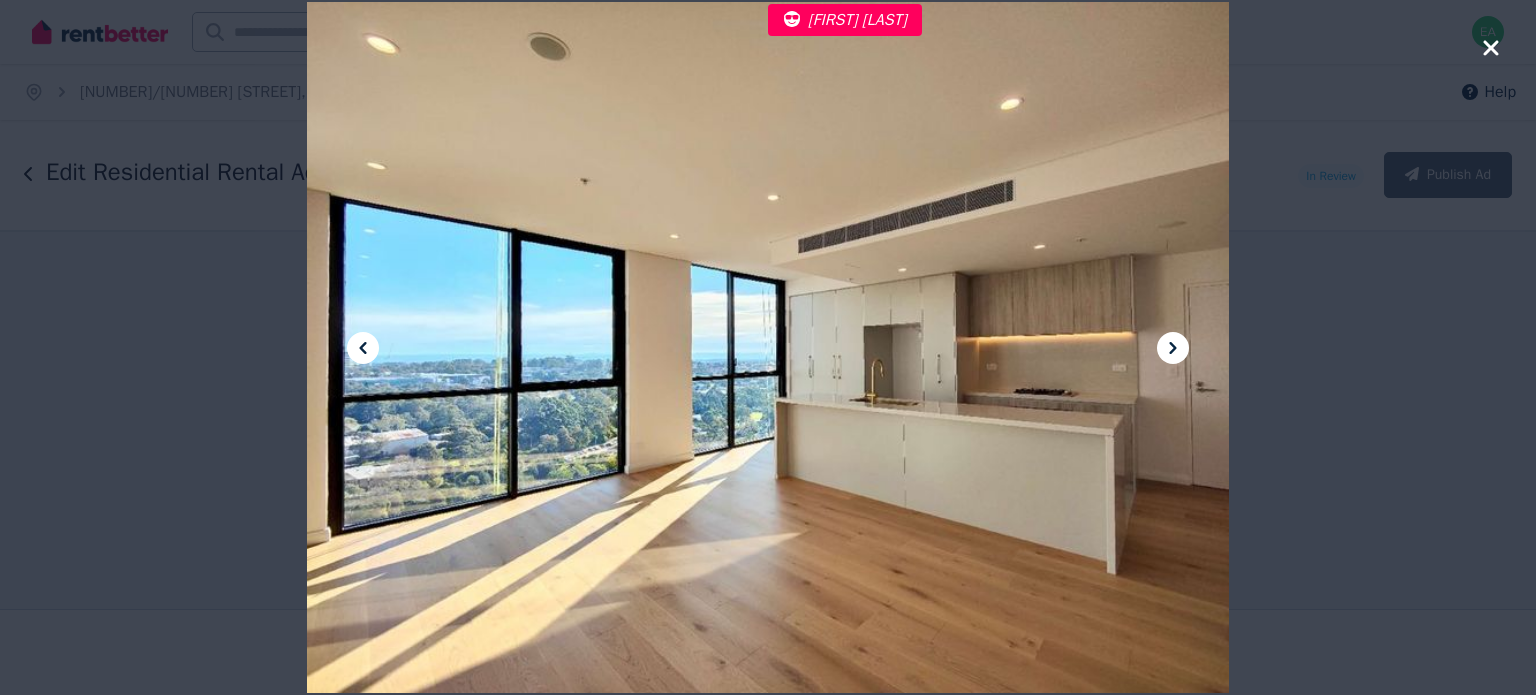 click 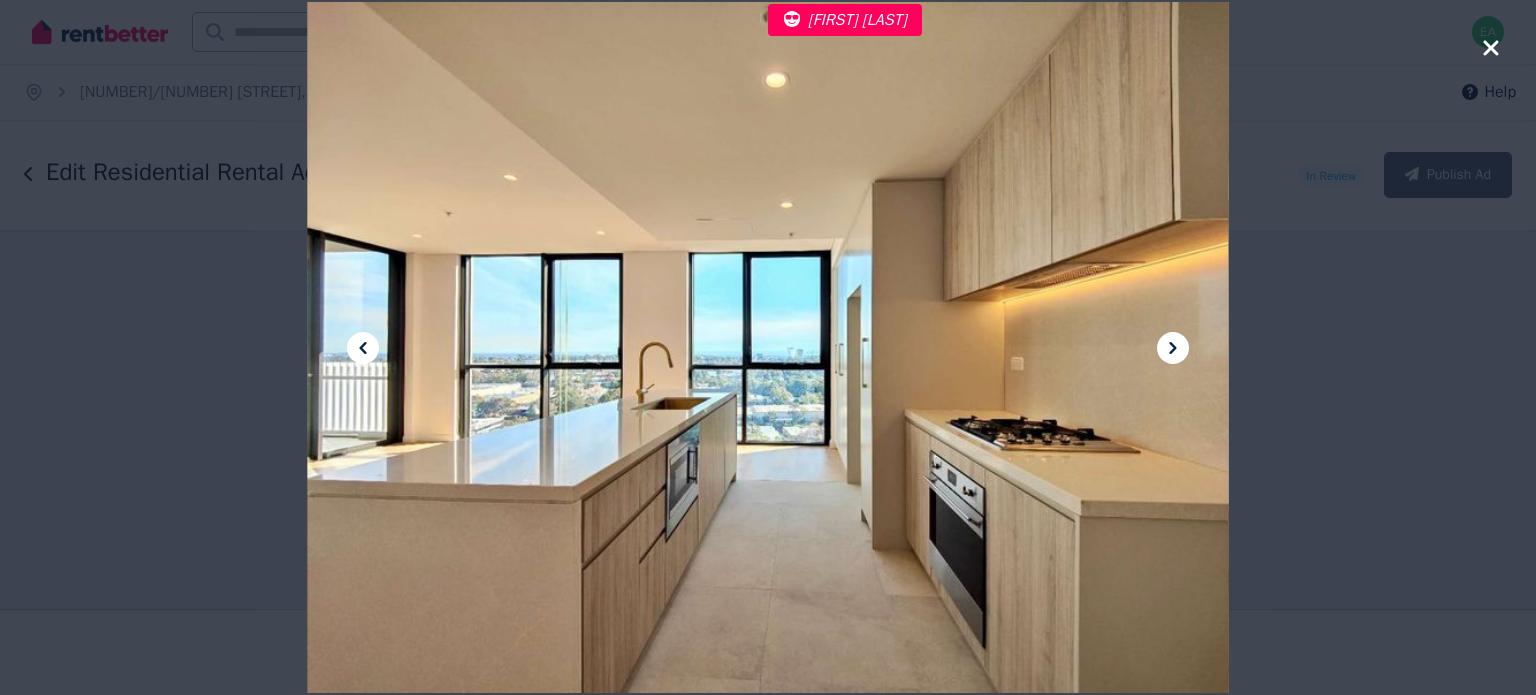 click 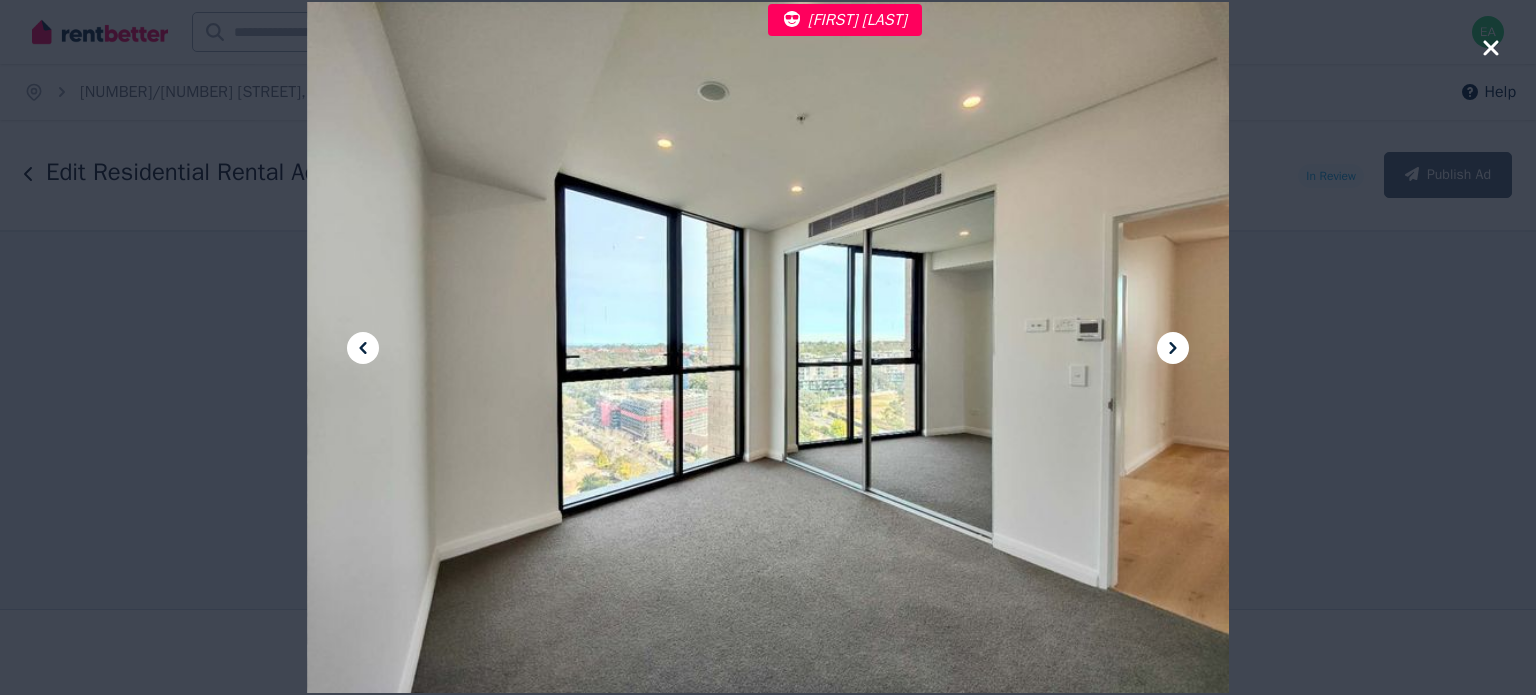 click 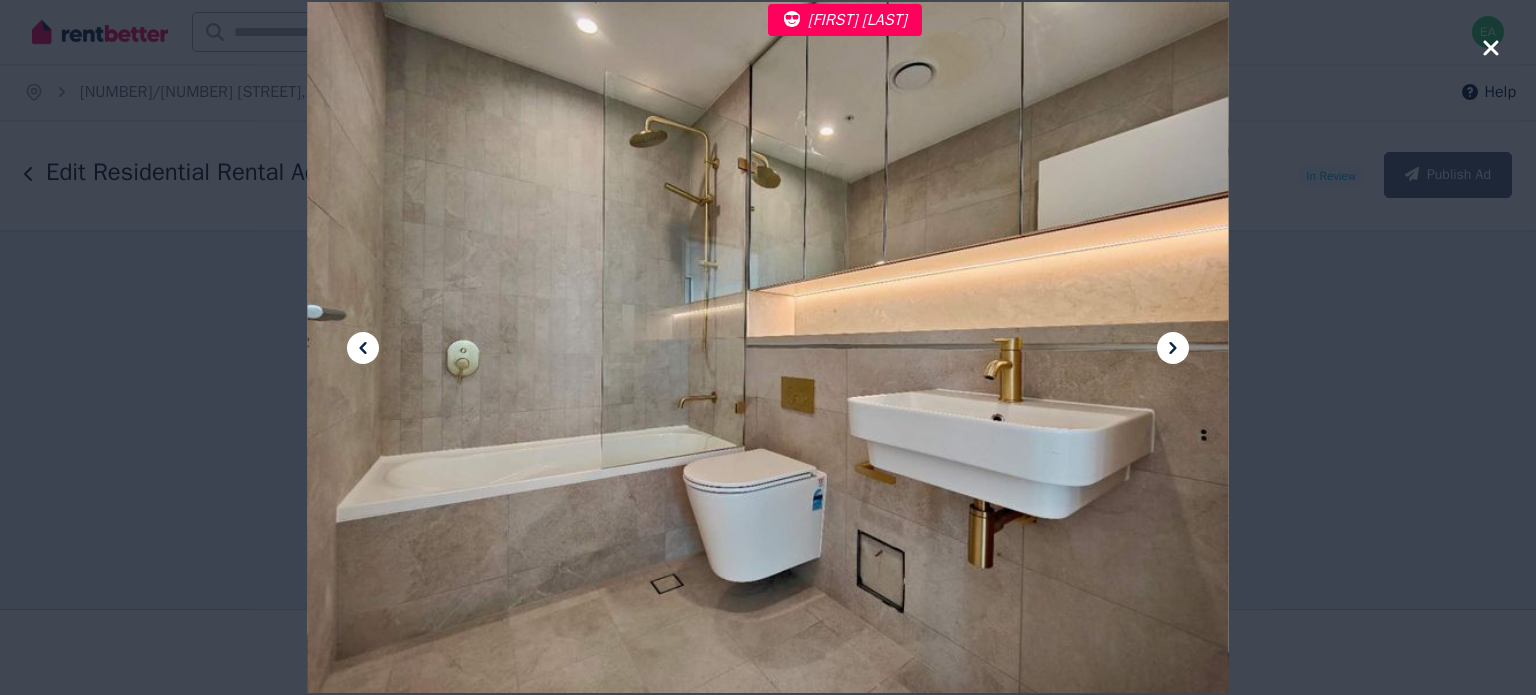 click 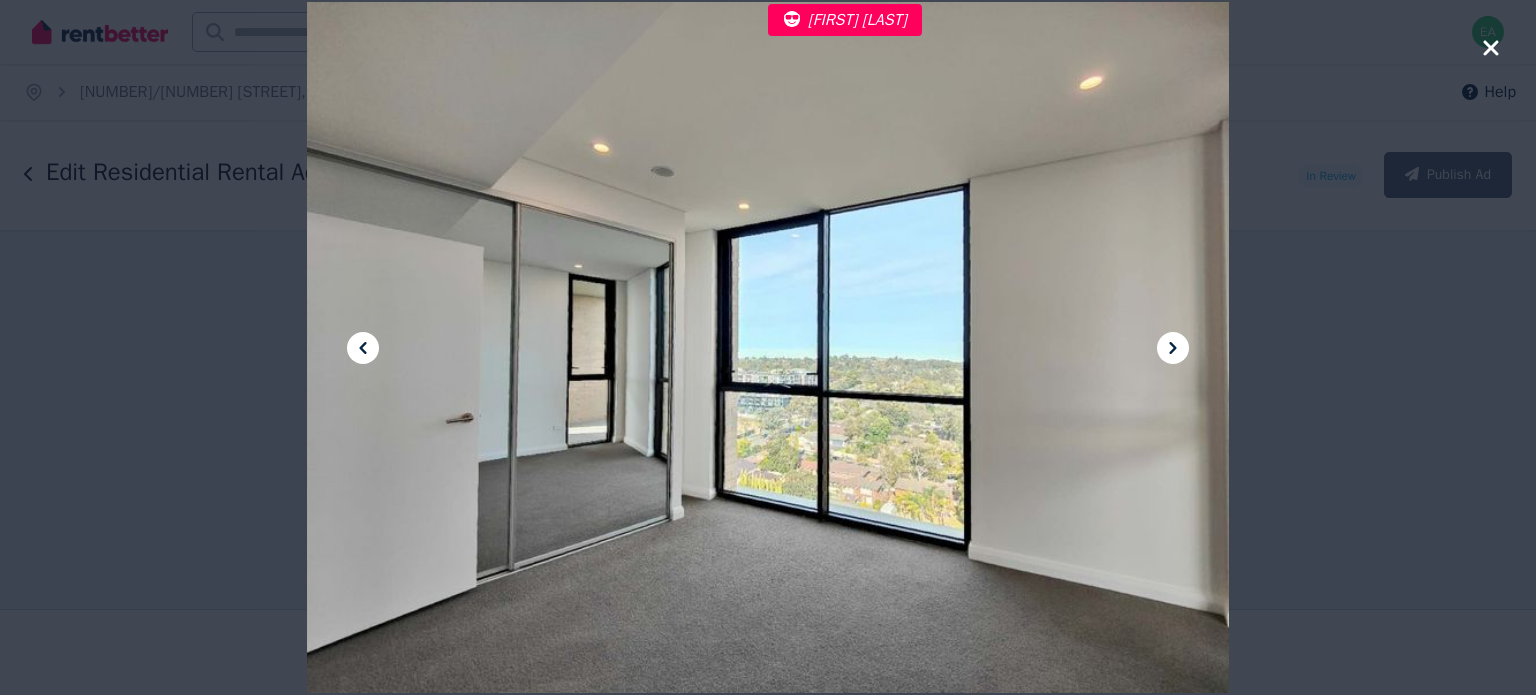 click 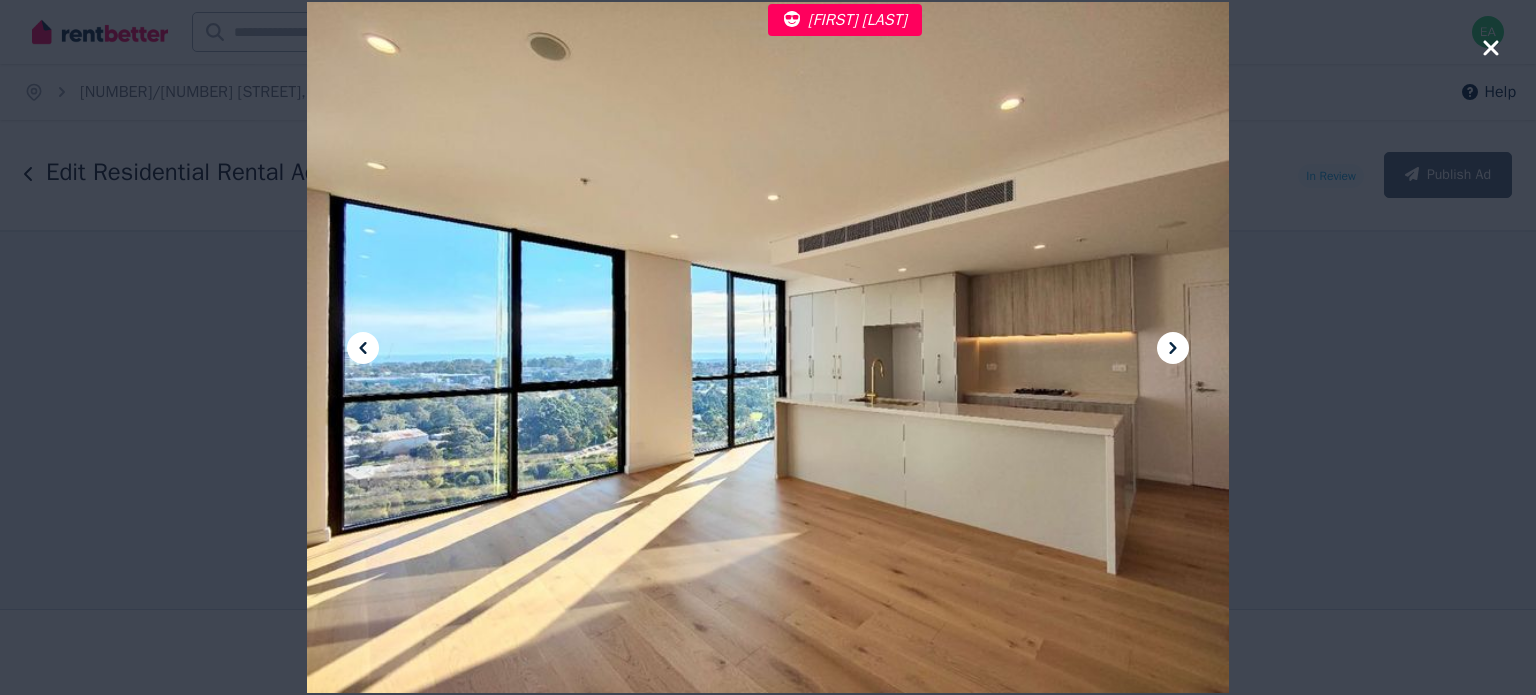 click 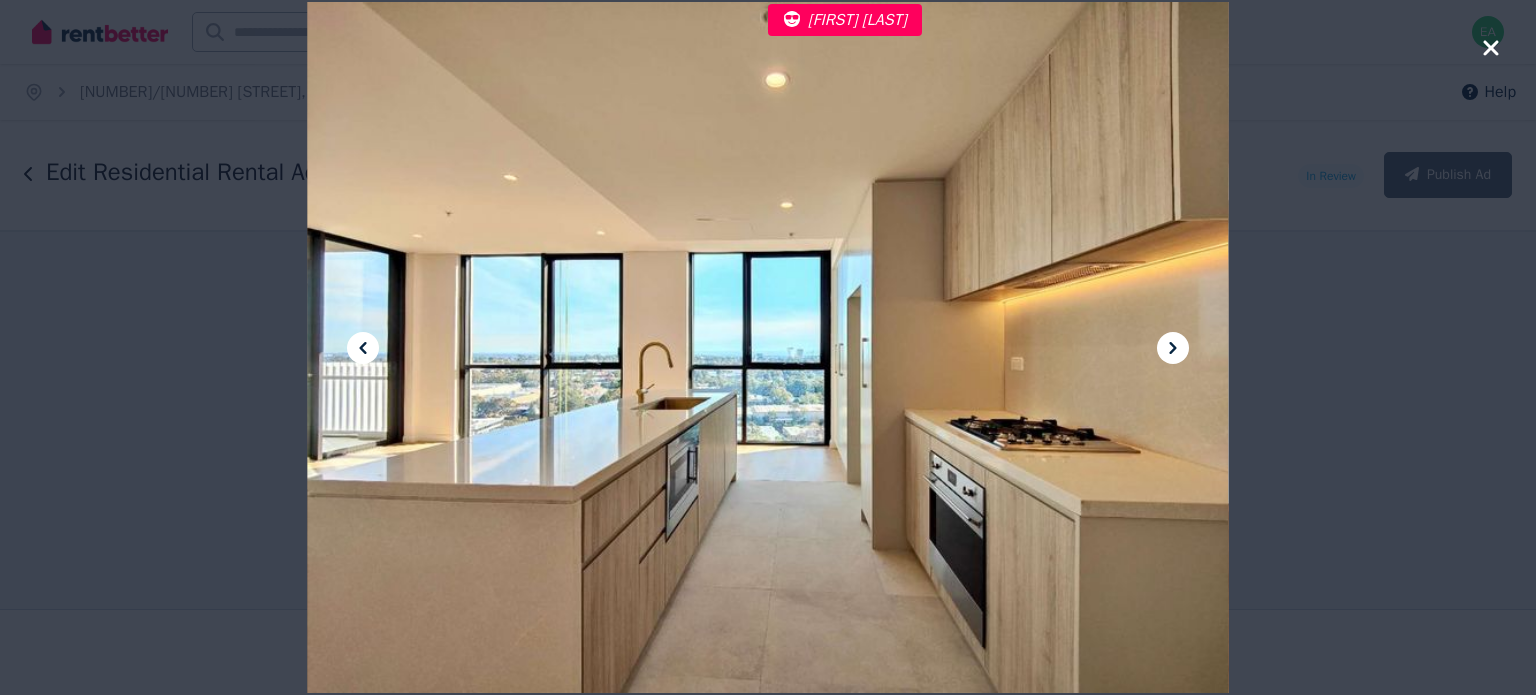 click 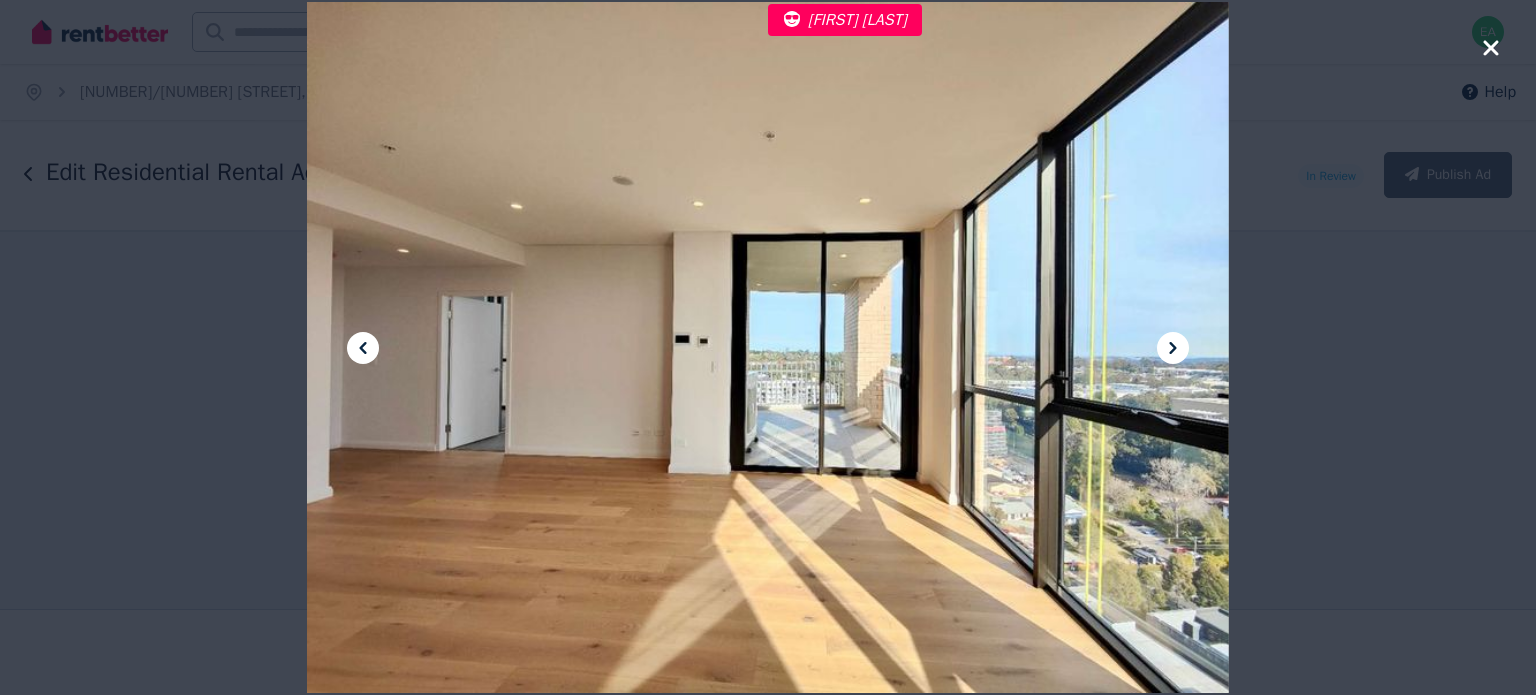 click 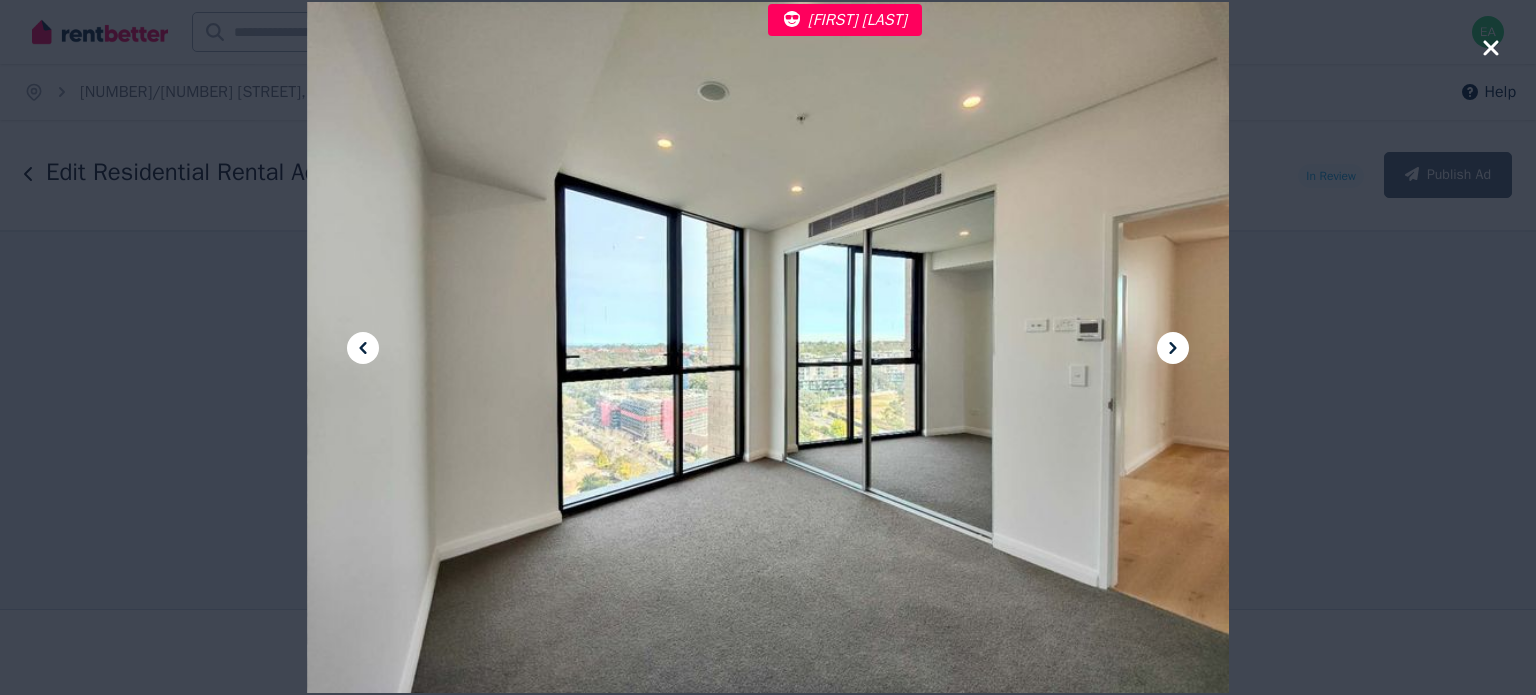 click 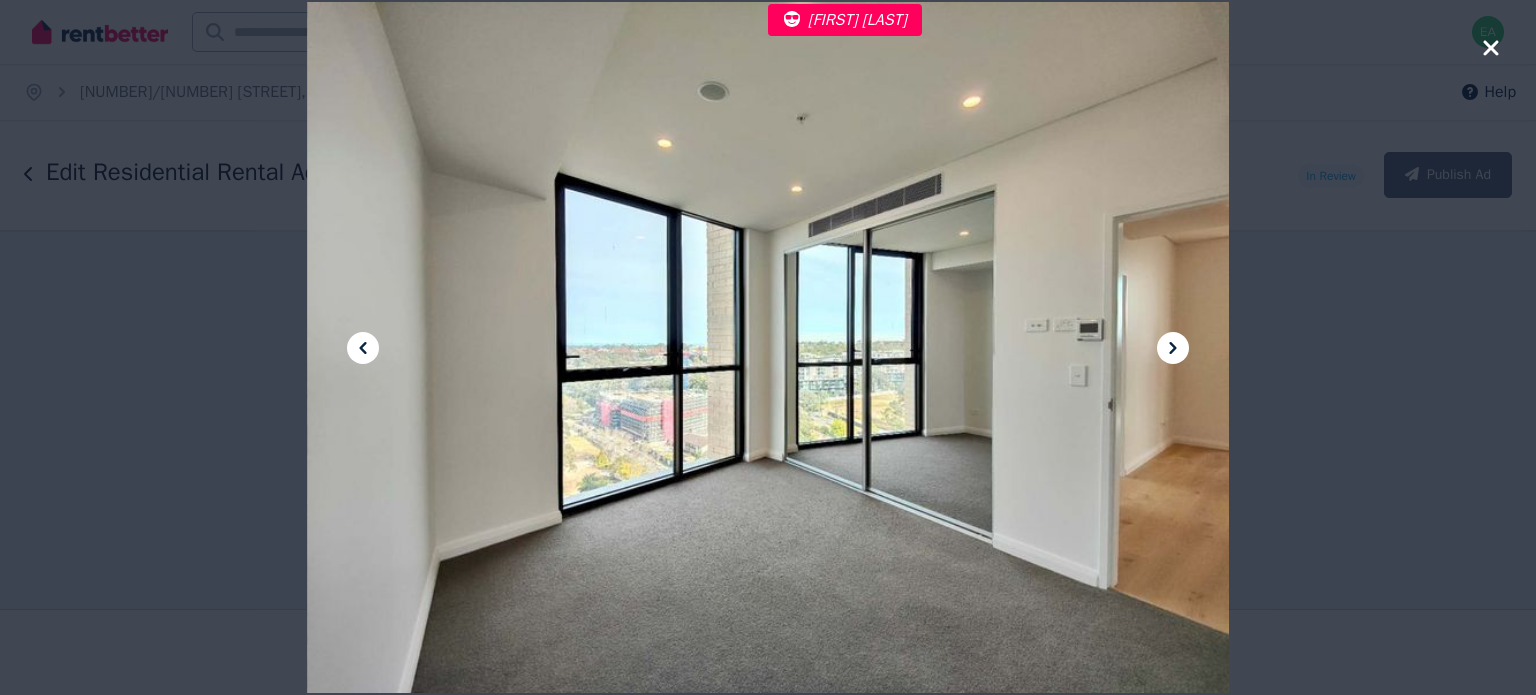 click 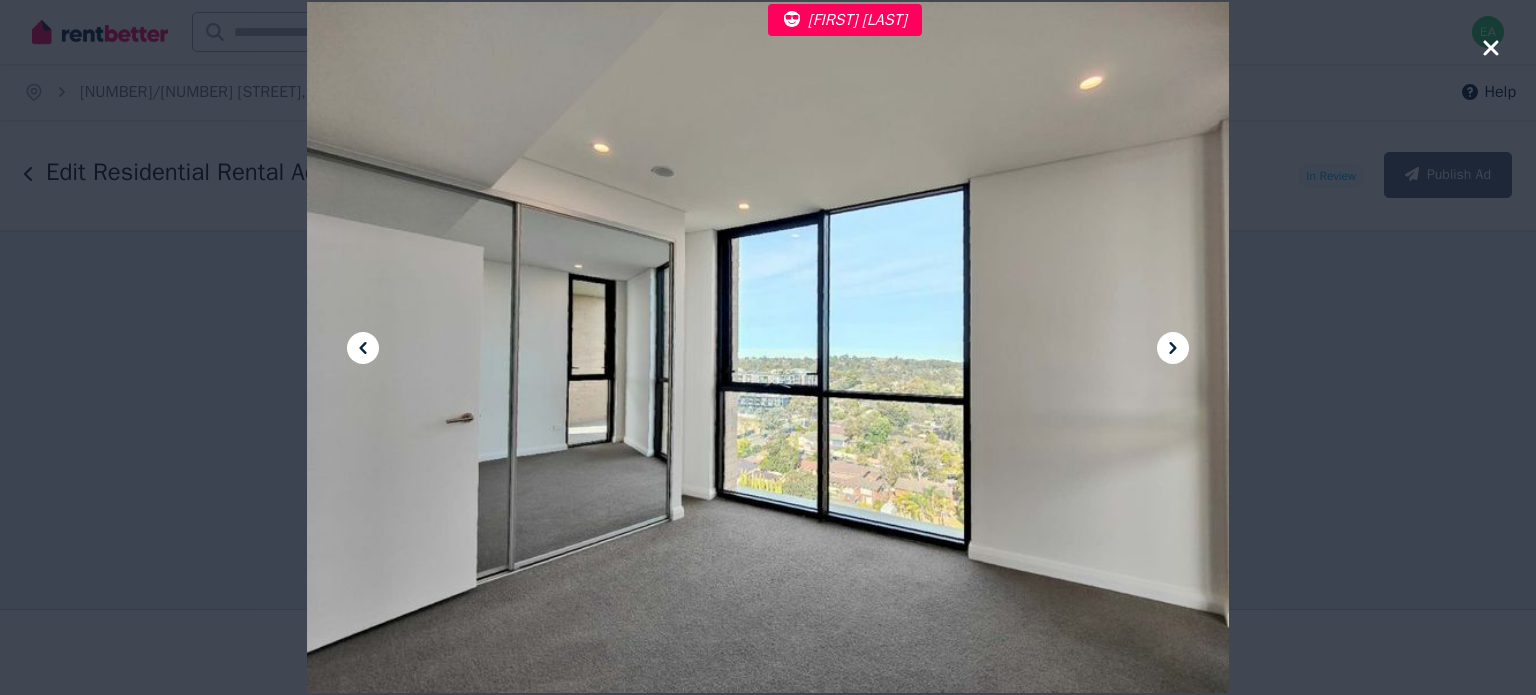 click 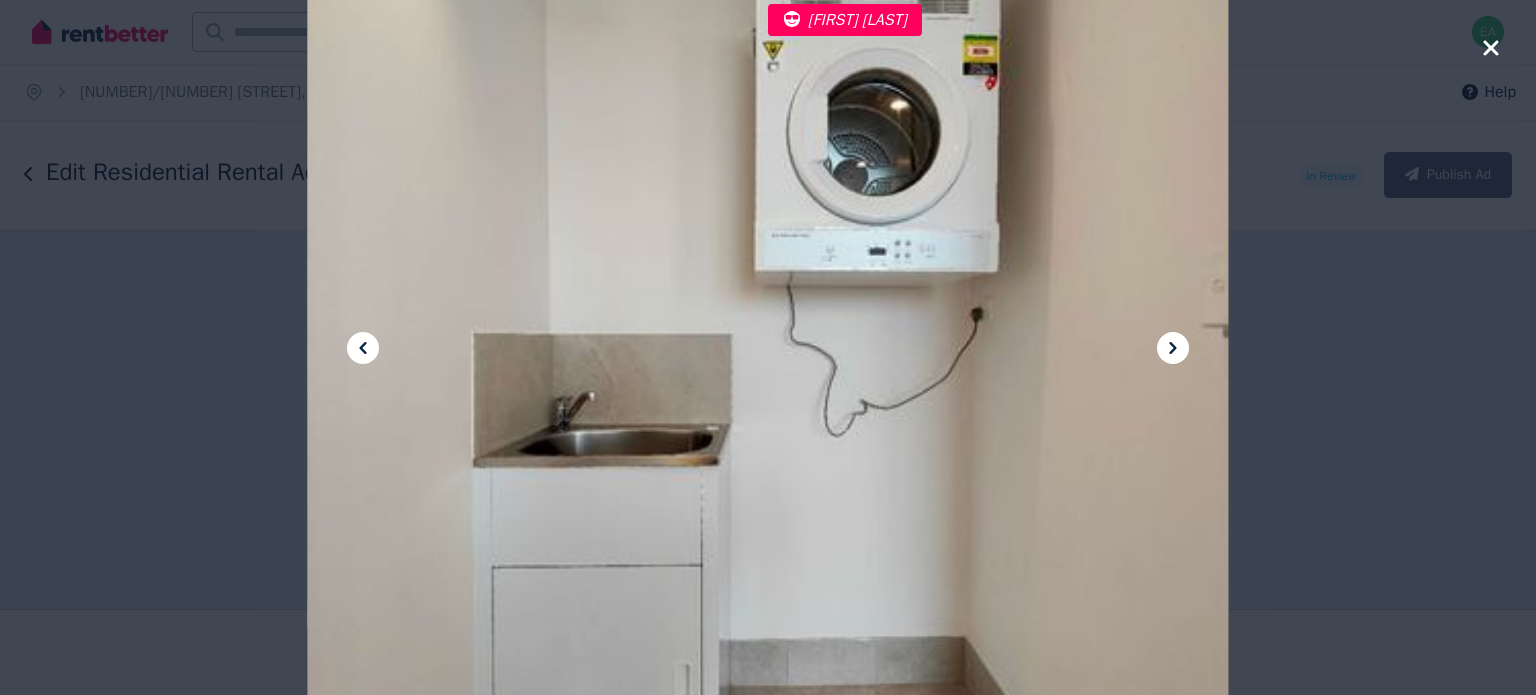 click 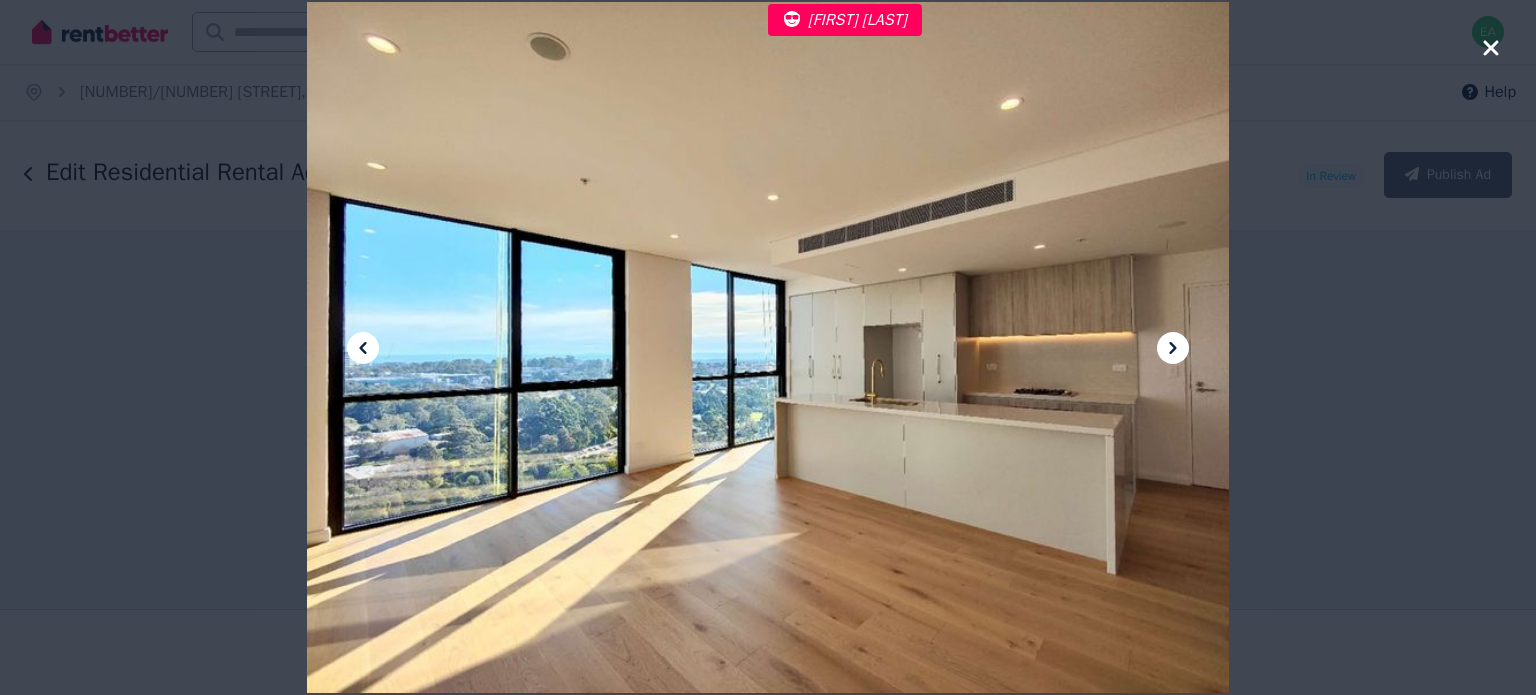 click 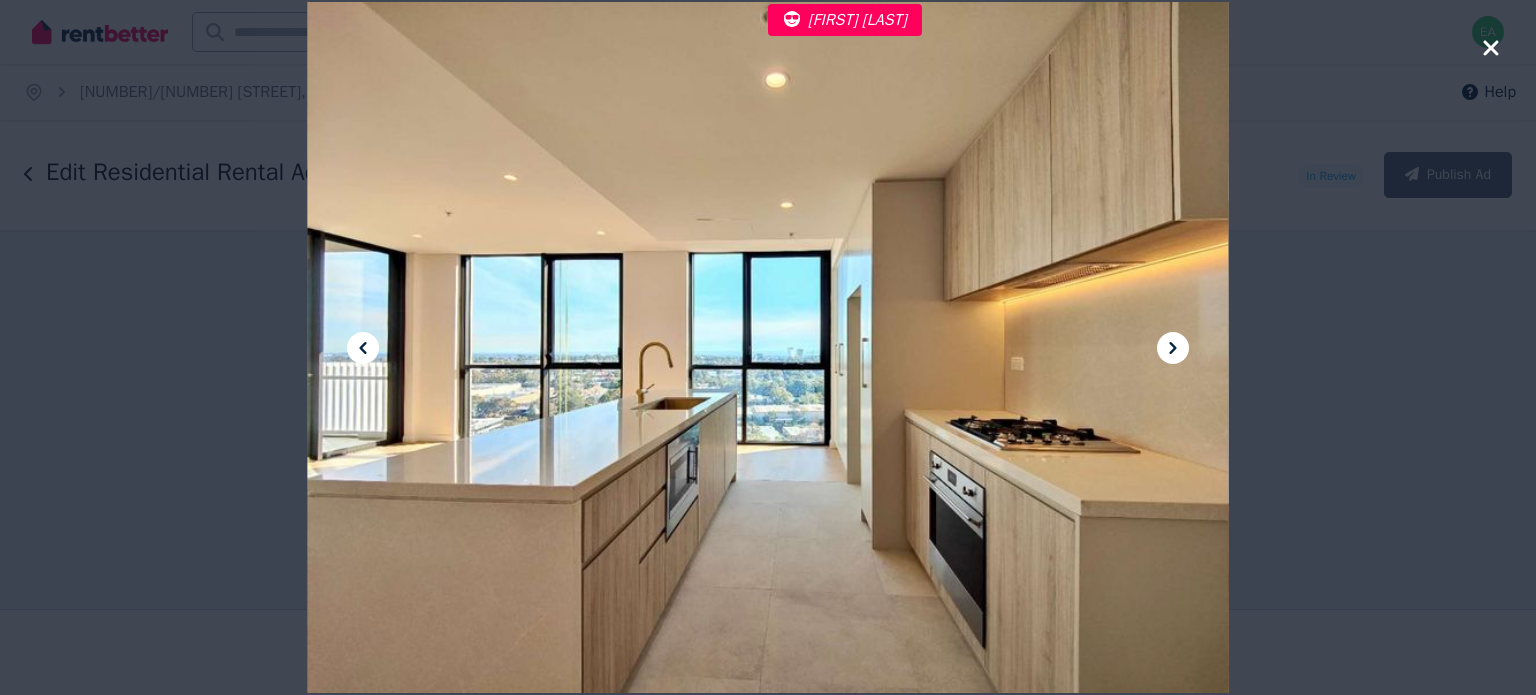 click 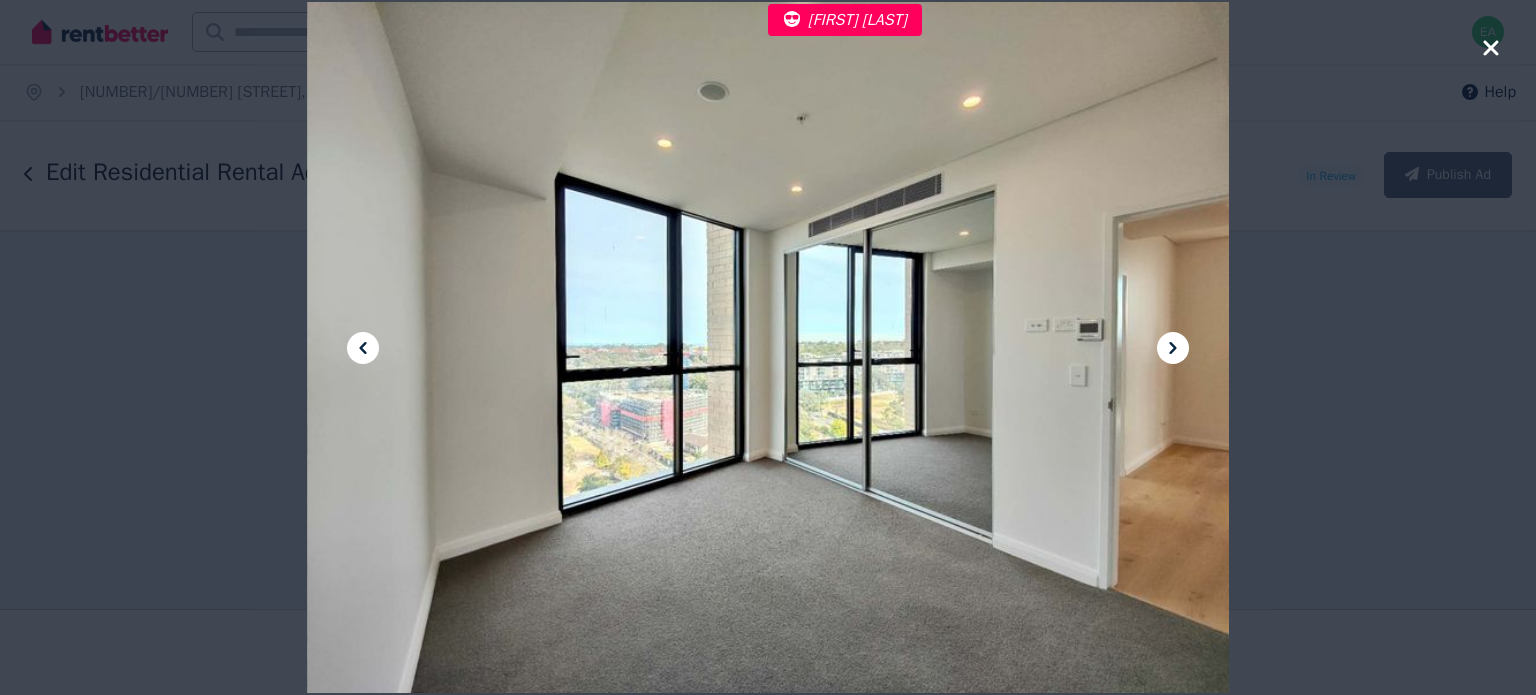 click 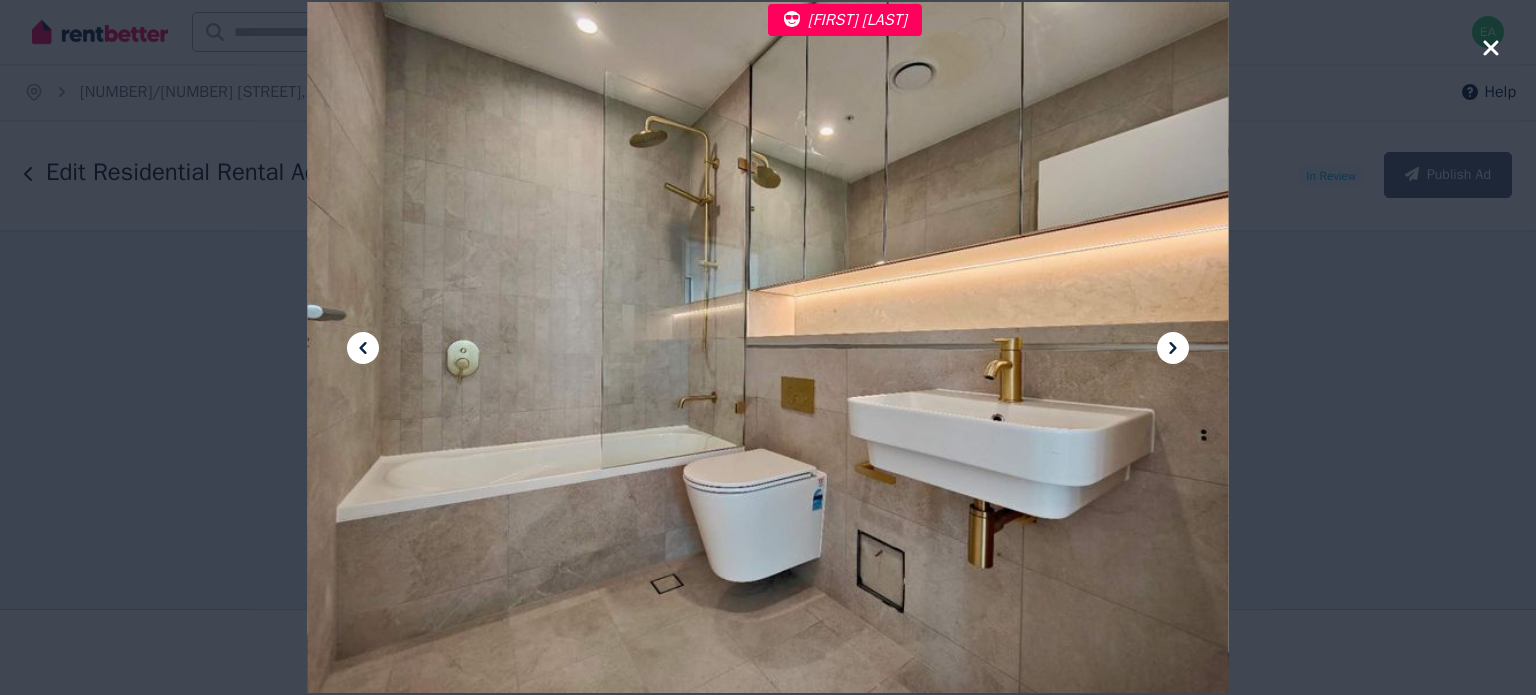 click 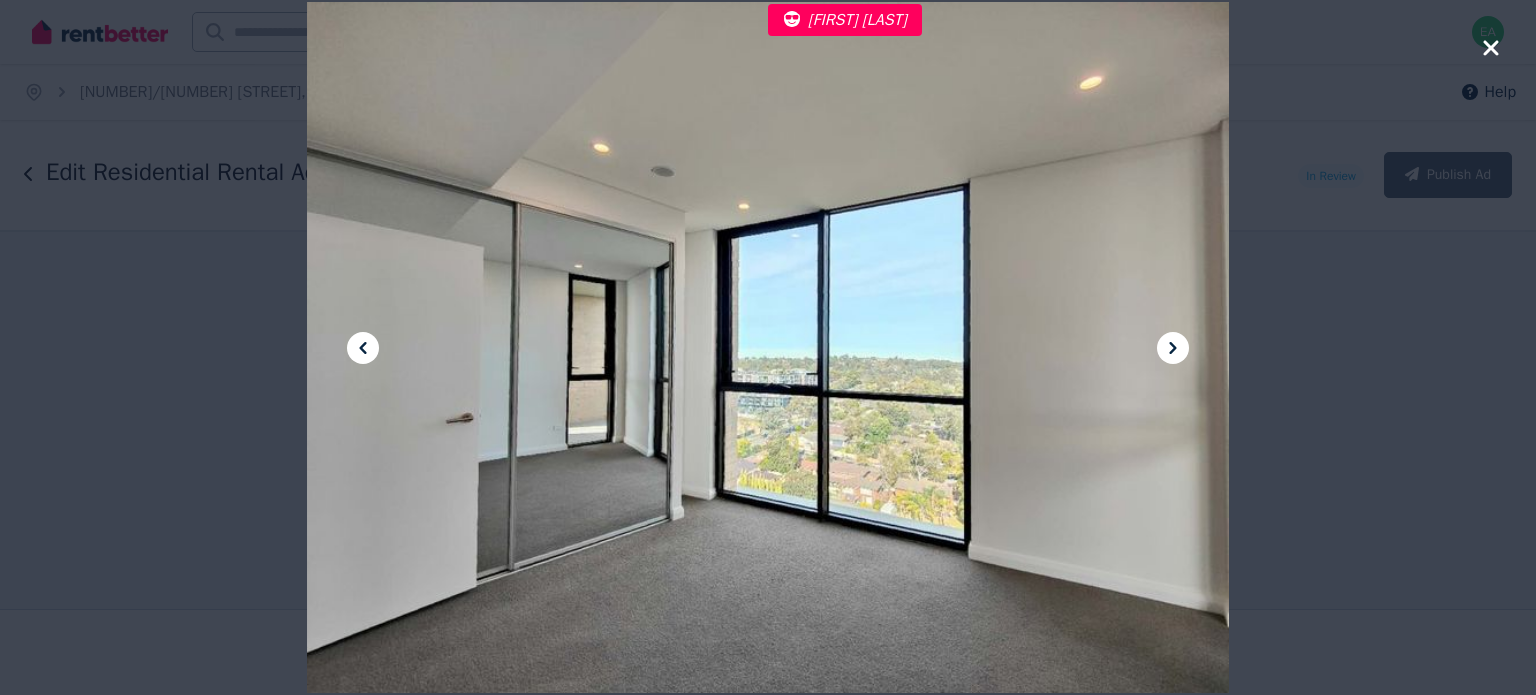 click 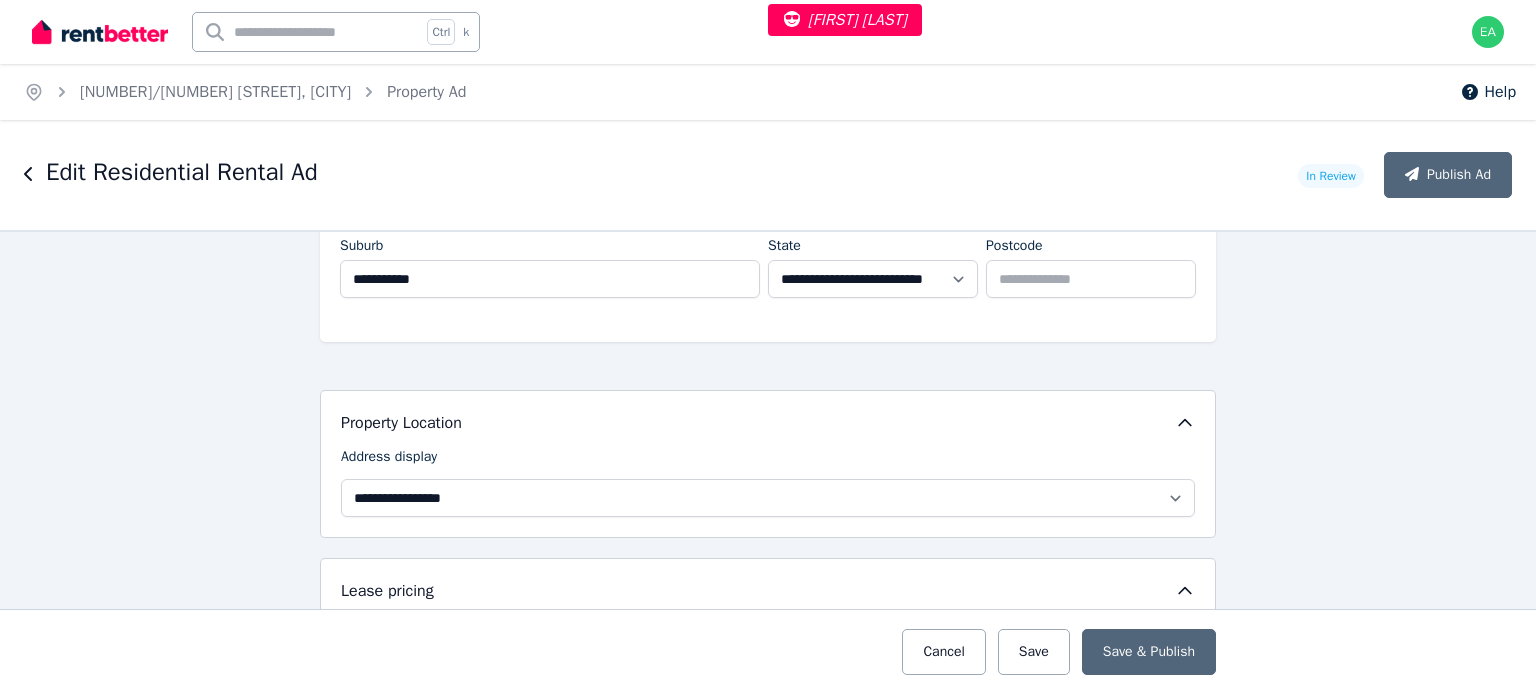 scroll, scrollTop: 0, scrollLeft: 0, axis: both 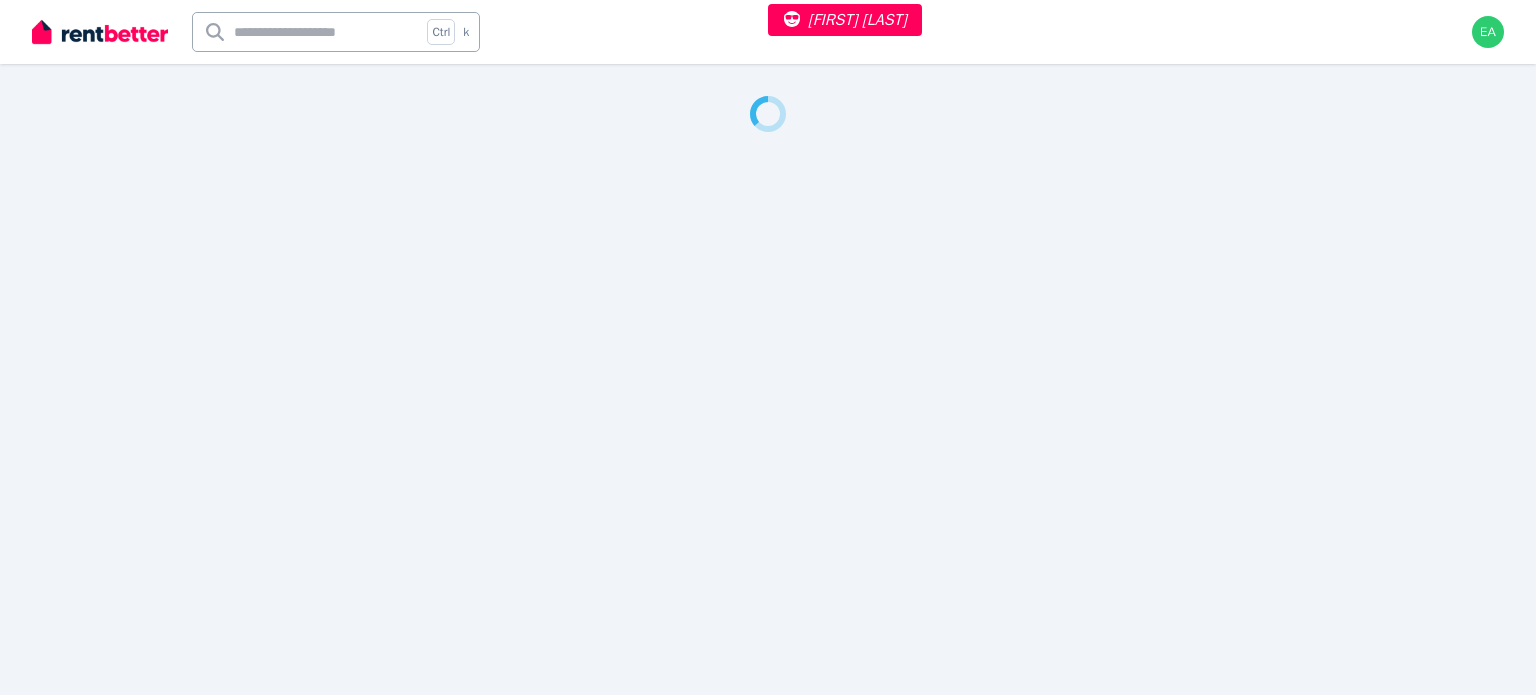 select on "**" 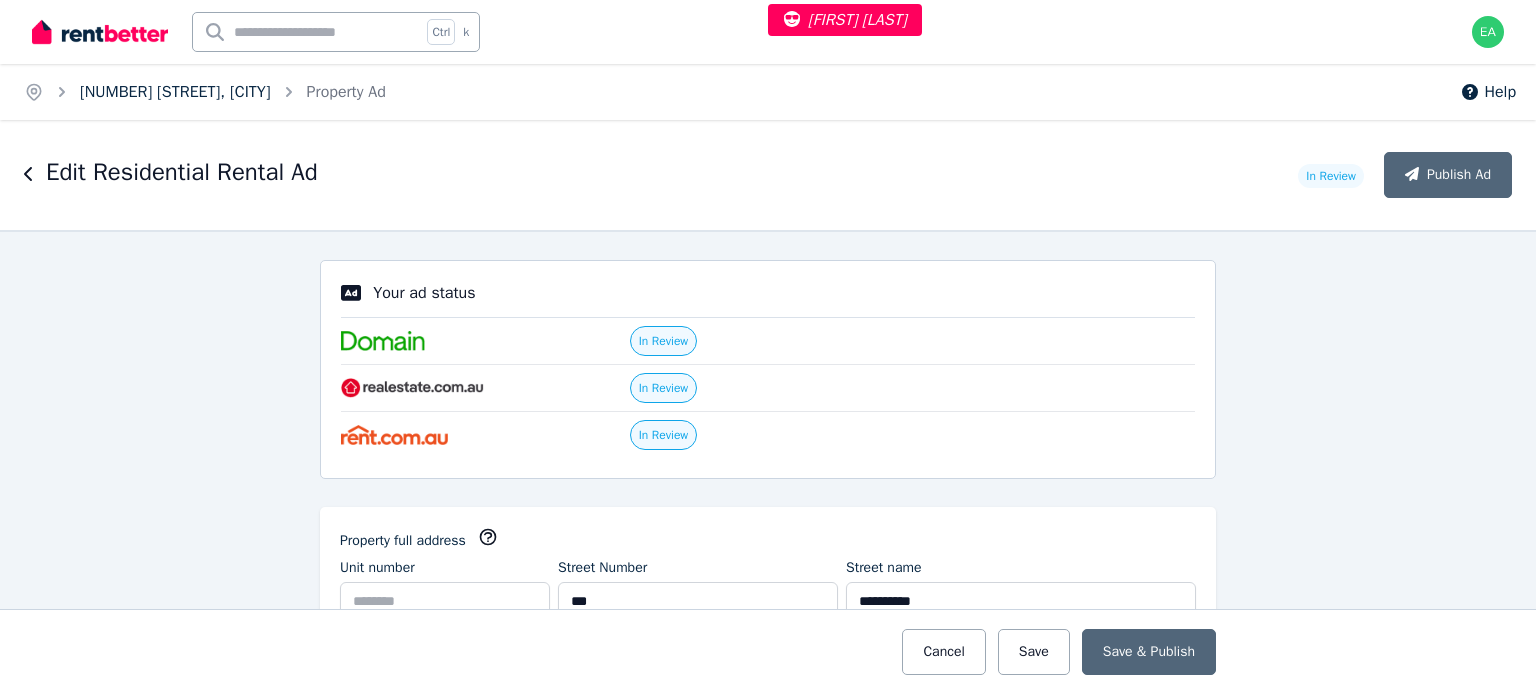 click on "457 The Parade, Magill" at bounding box center [175, 92] 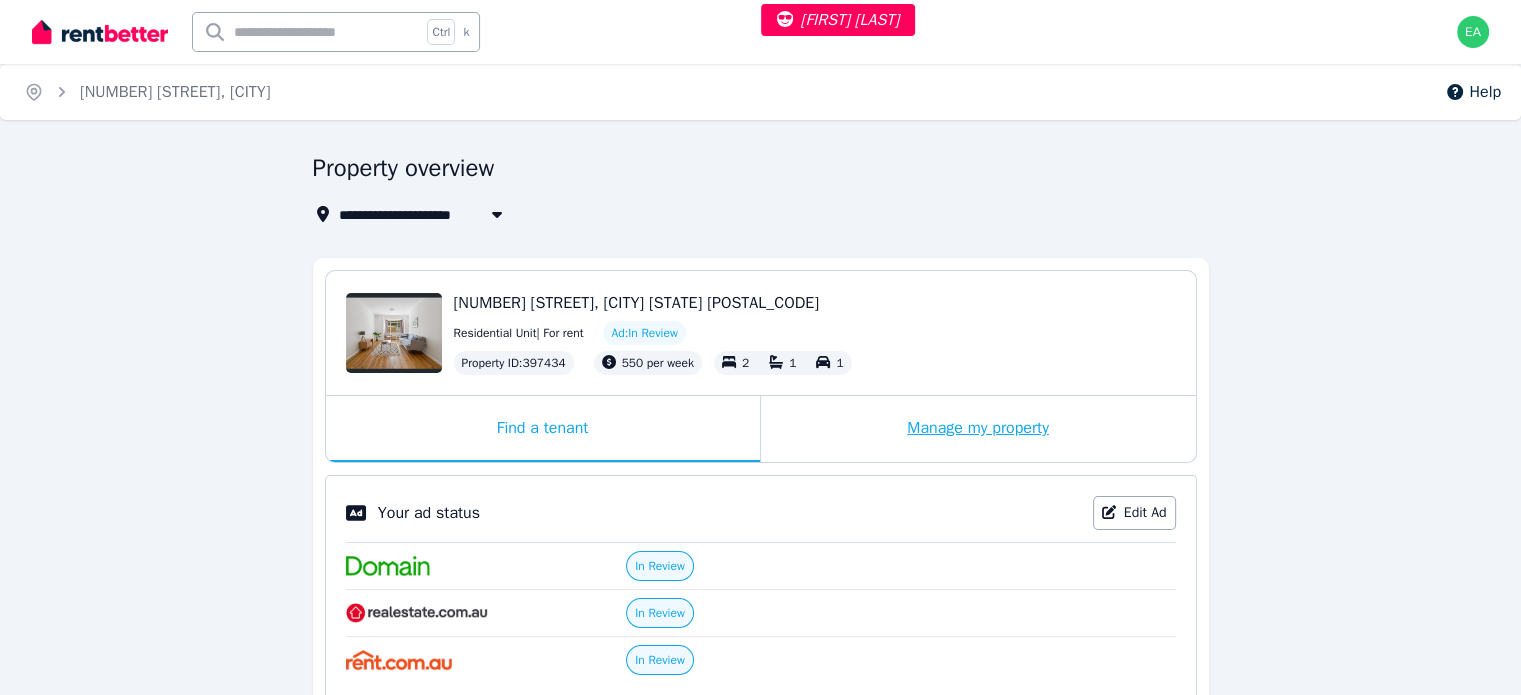 click on "Manage my property" at bounding box center (978, 429) 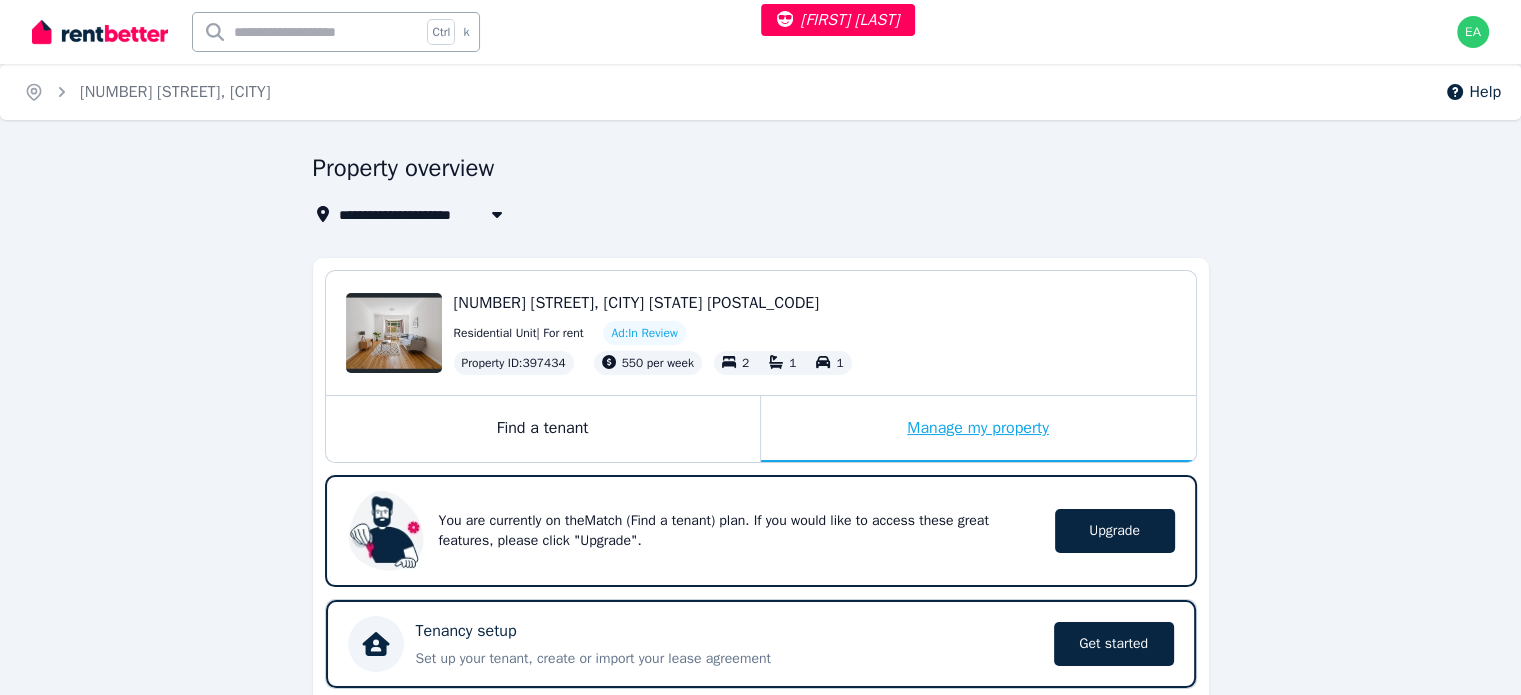scroll, scrollTop: 500, scrollLeft: 0, axis: vertical 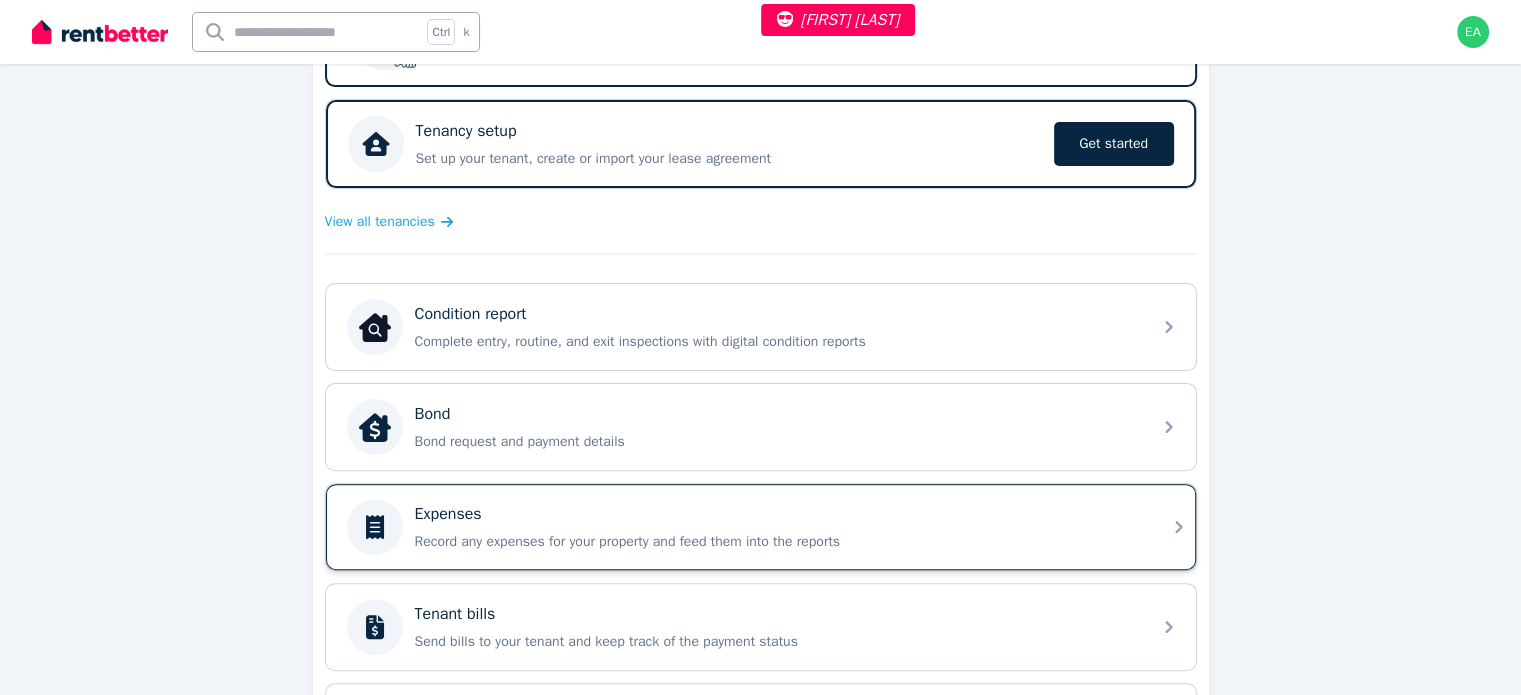 click on "Record any expenses for your property and feed them into the reports" at bounding box center [777, 542] 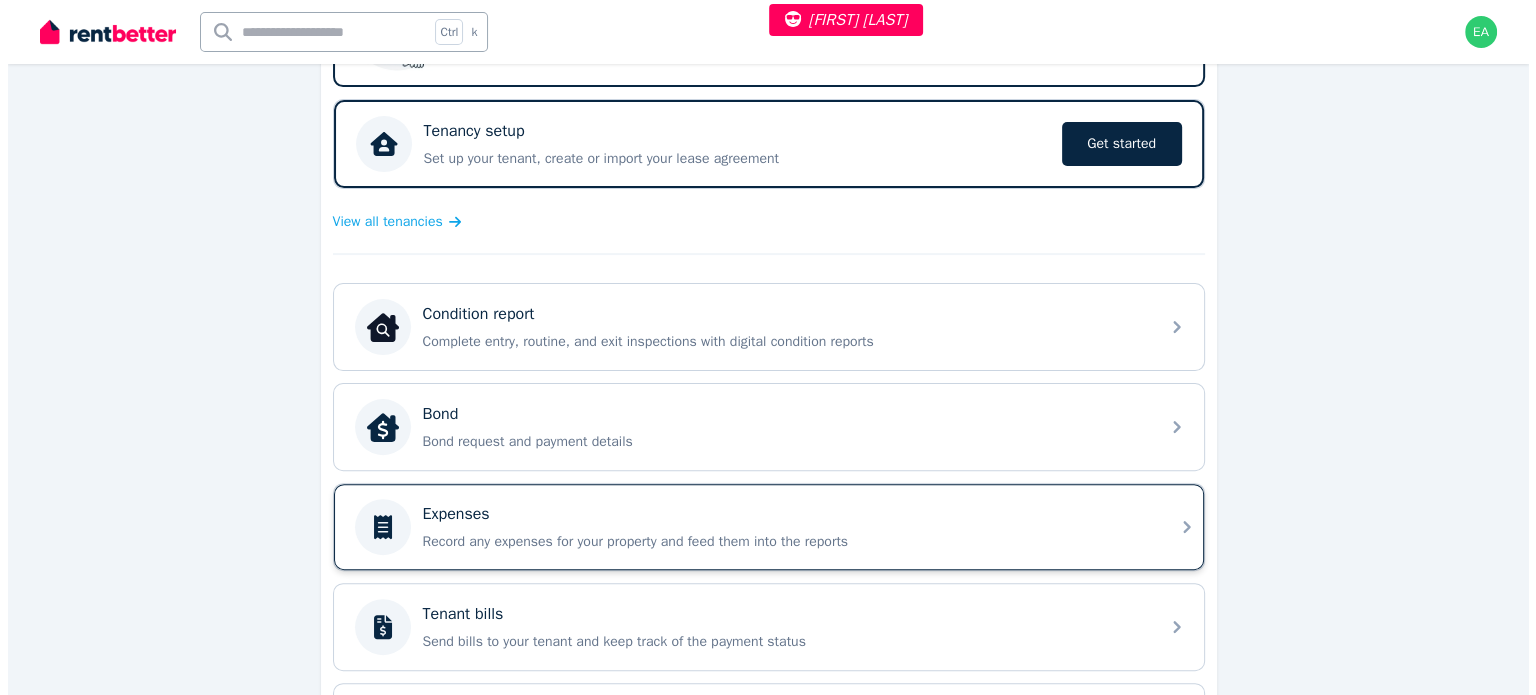 scroll, scrollTop: 0, scrollLeft: 0, axis: both 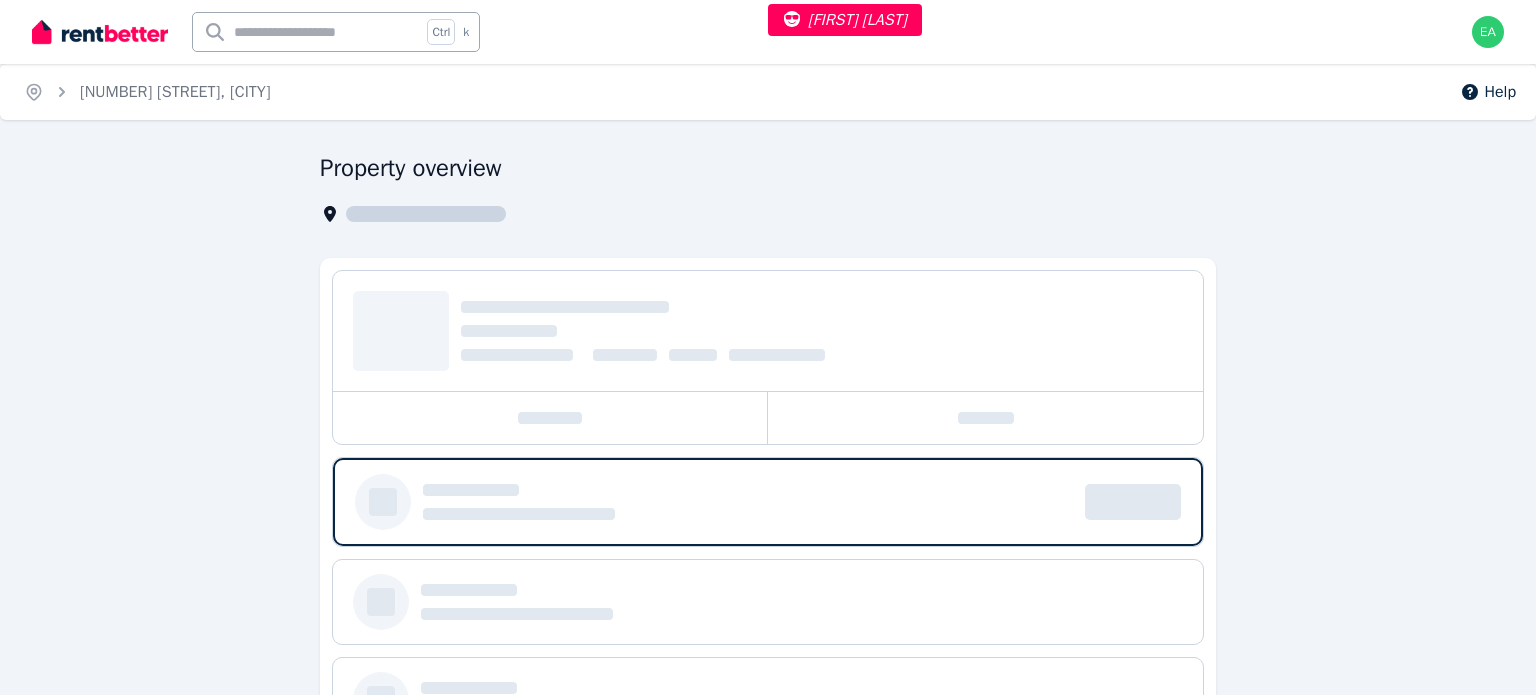 select on "**" 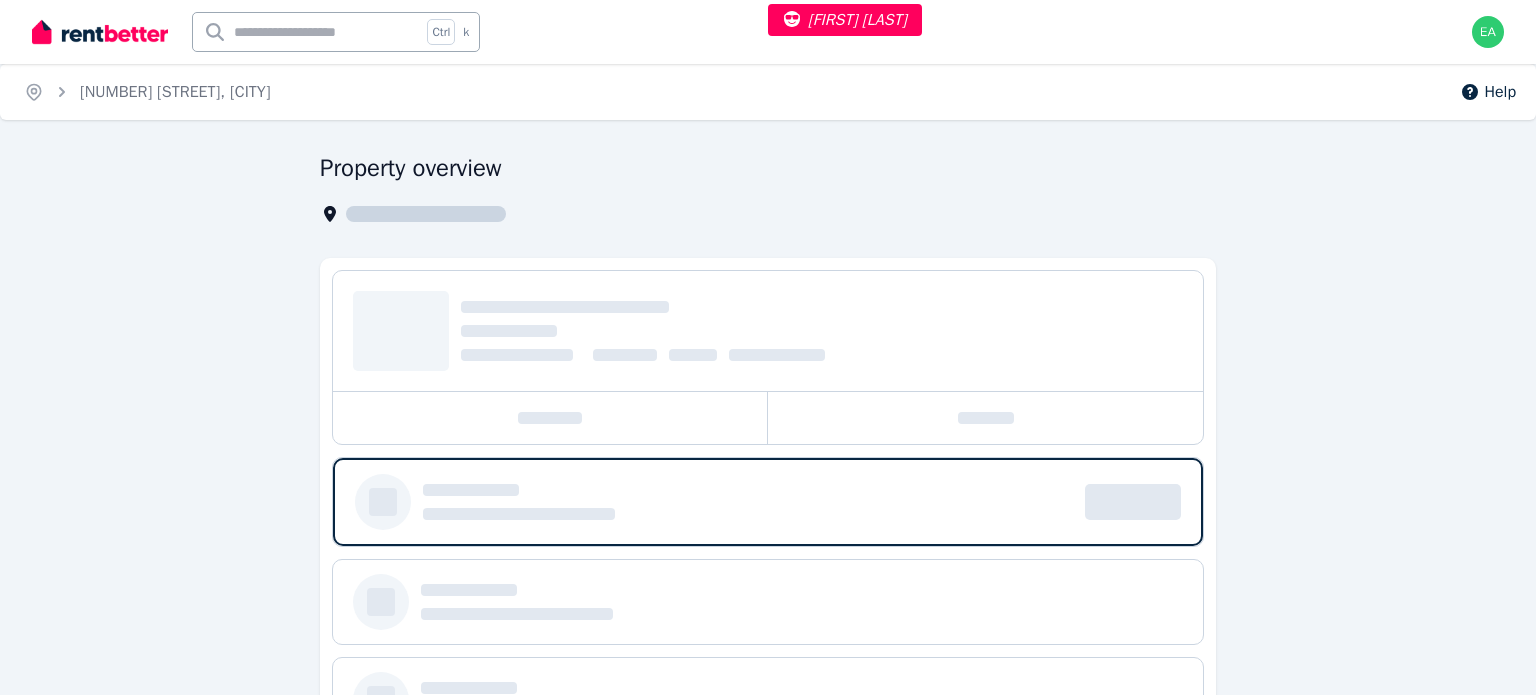 select on "**********" 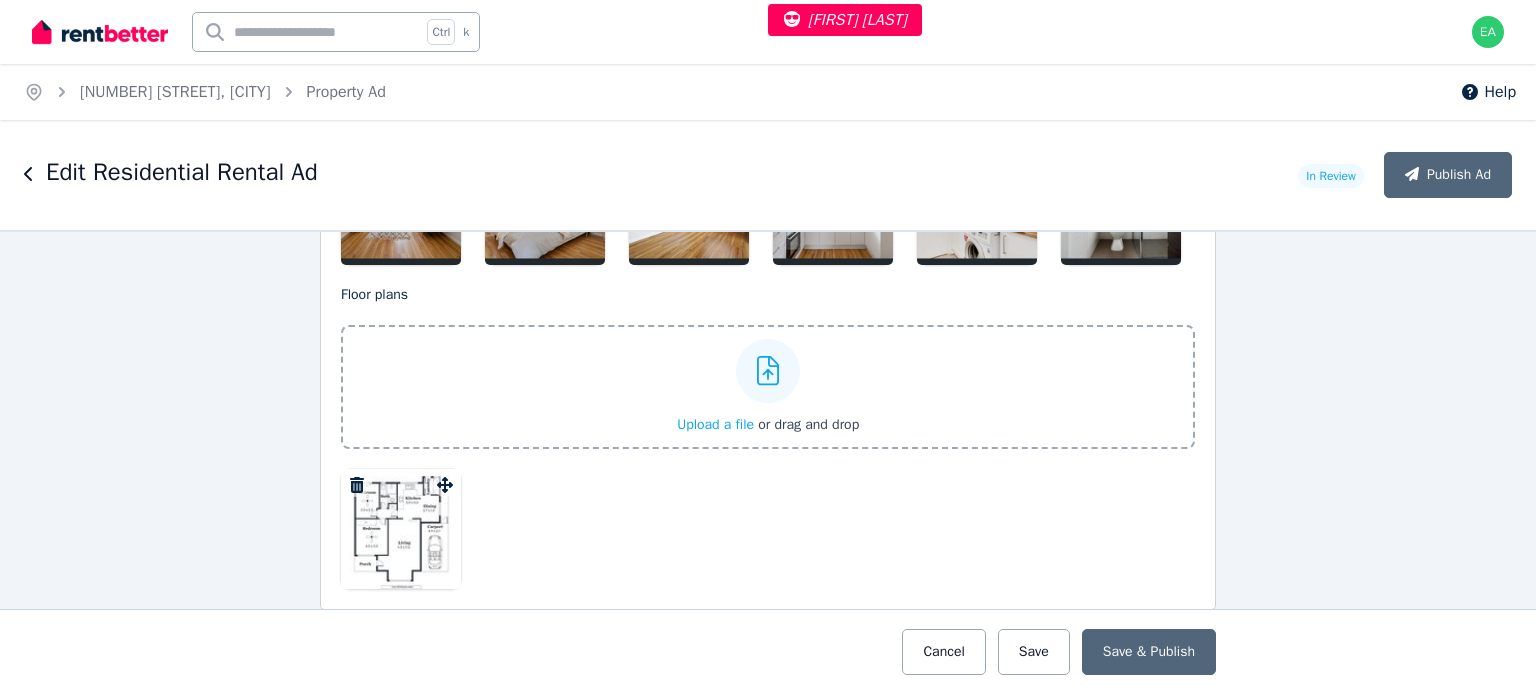 scroll, scrollTop: 2600, scrollLeft: 0, axis: vertical 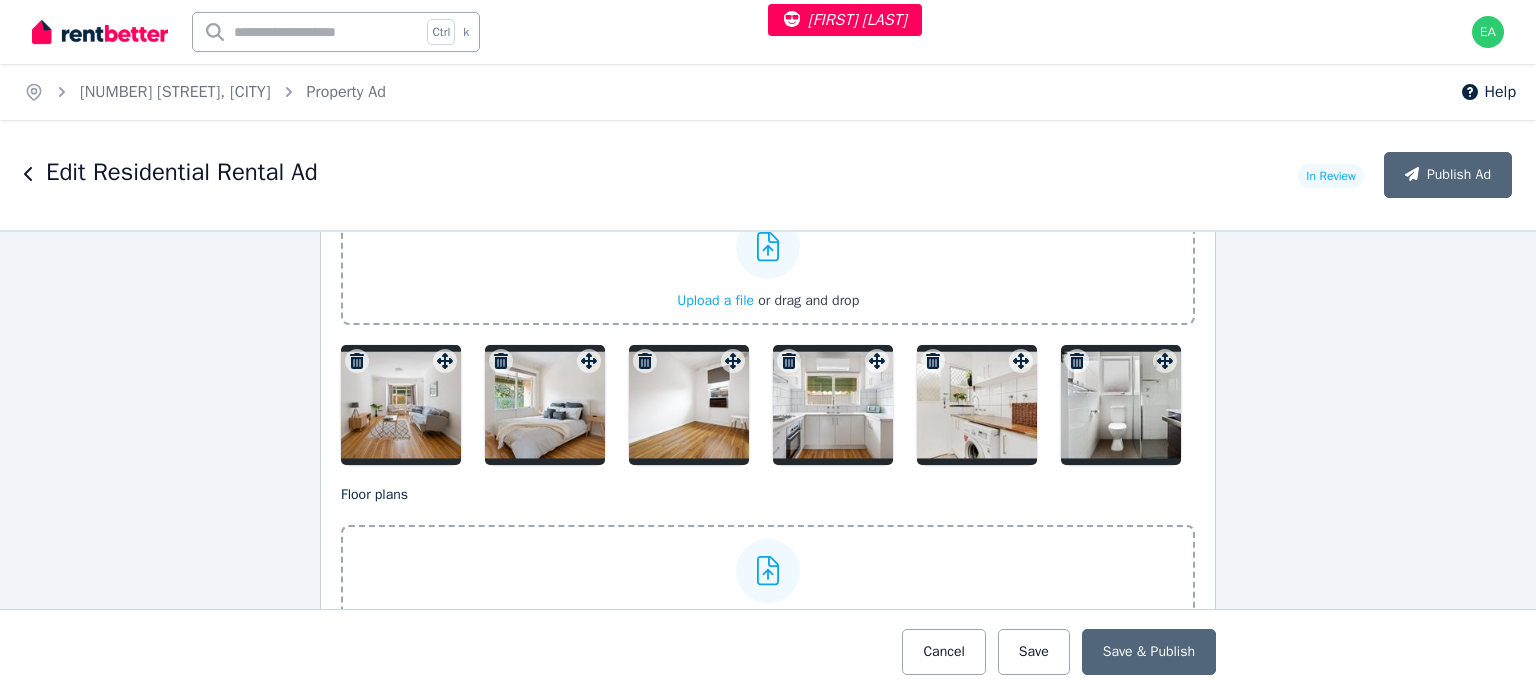 click at bounding box center (401, 405) 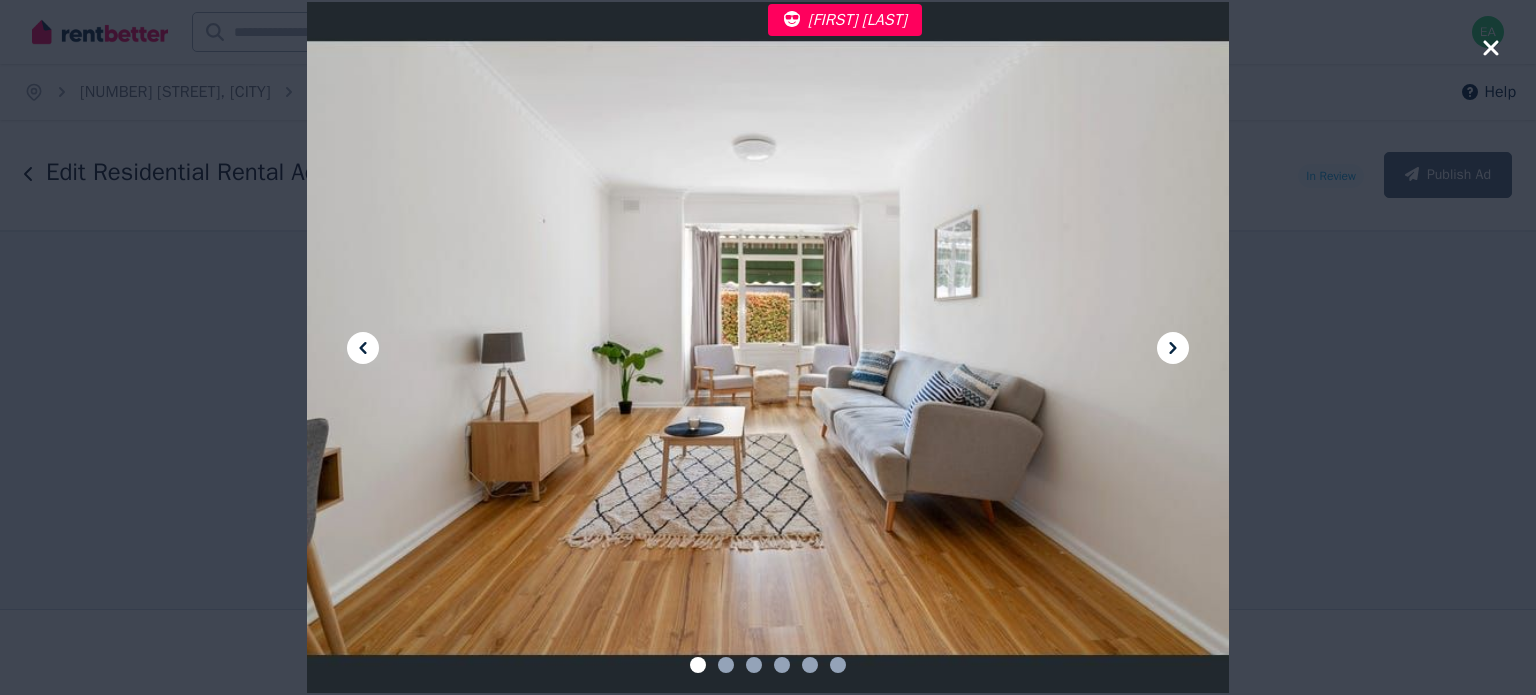 click 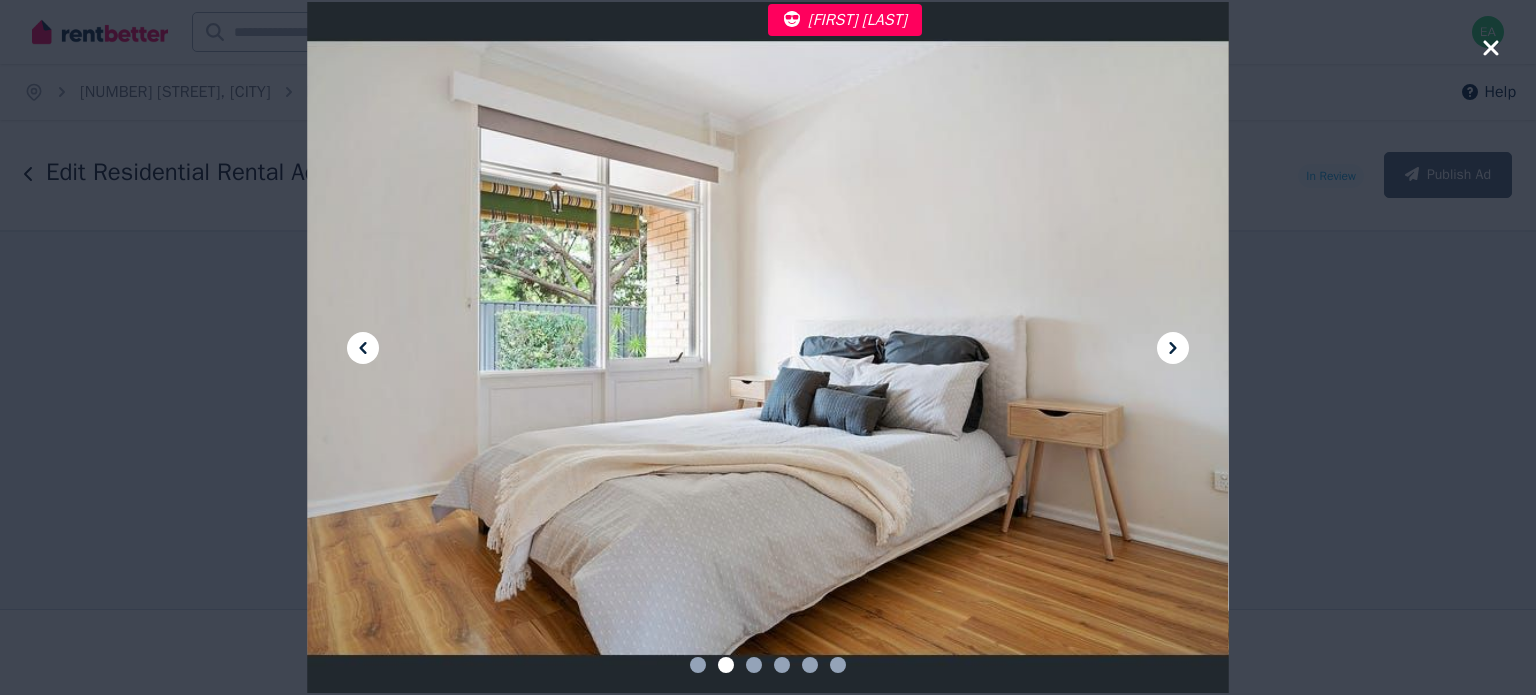 click 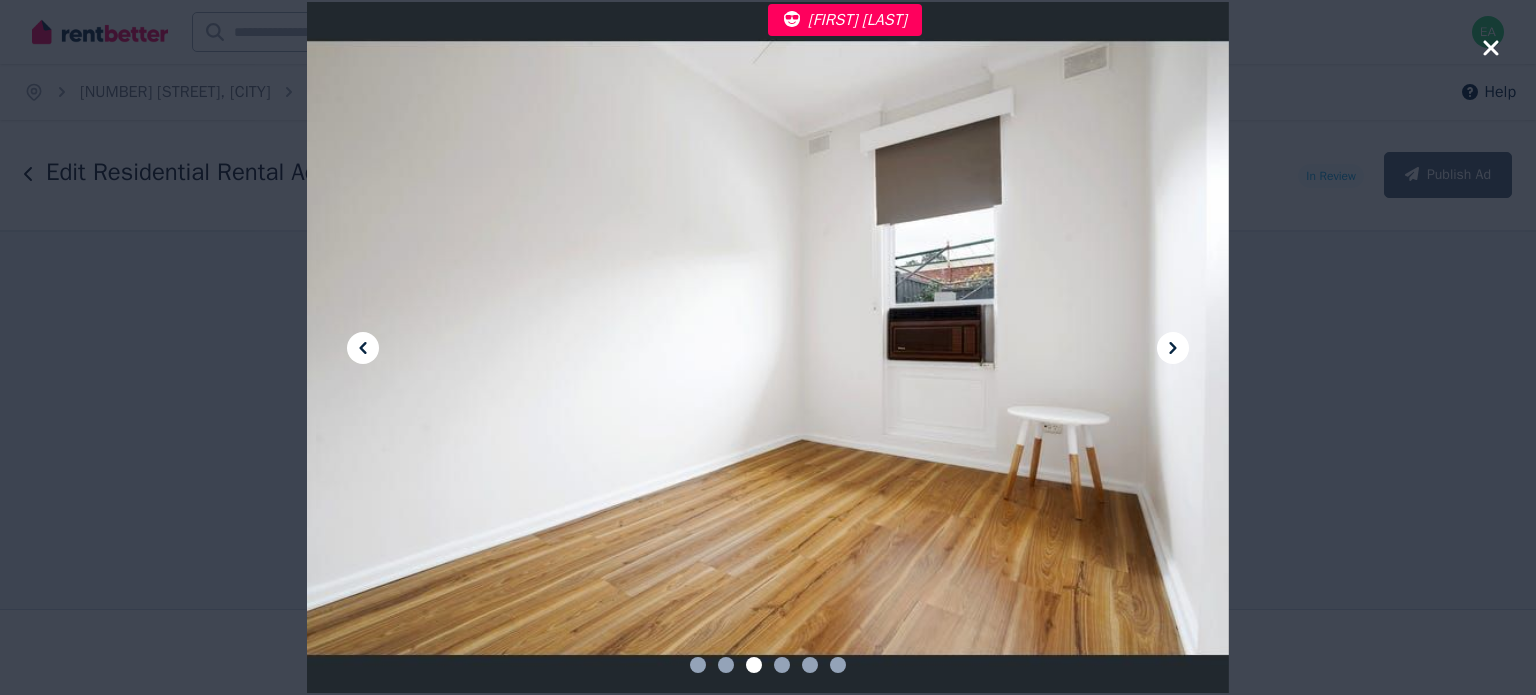click 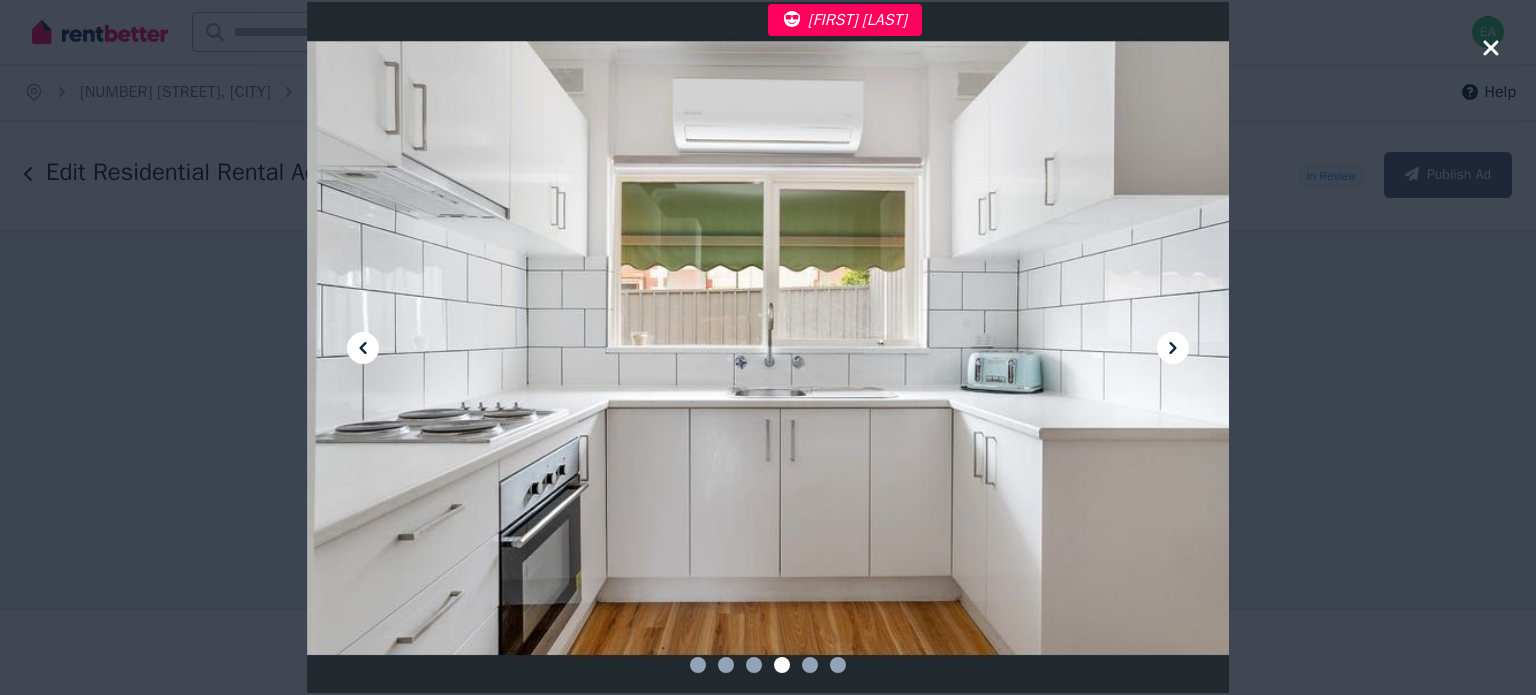 click 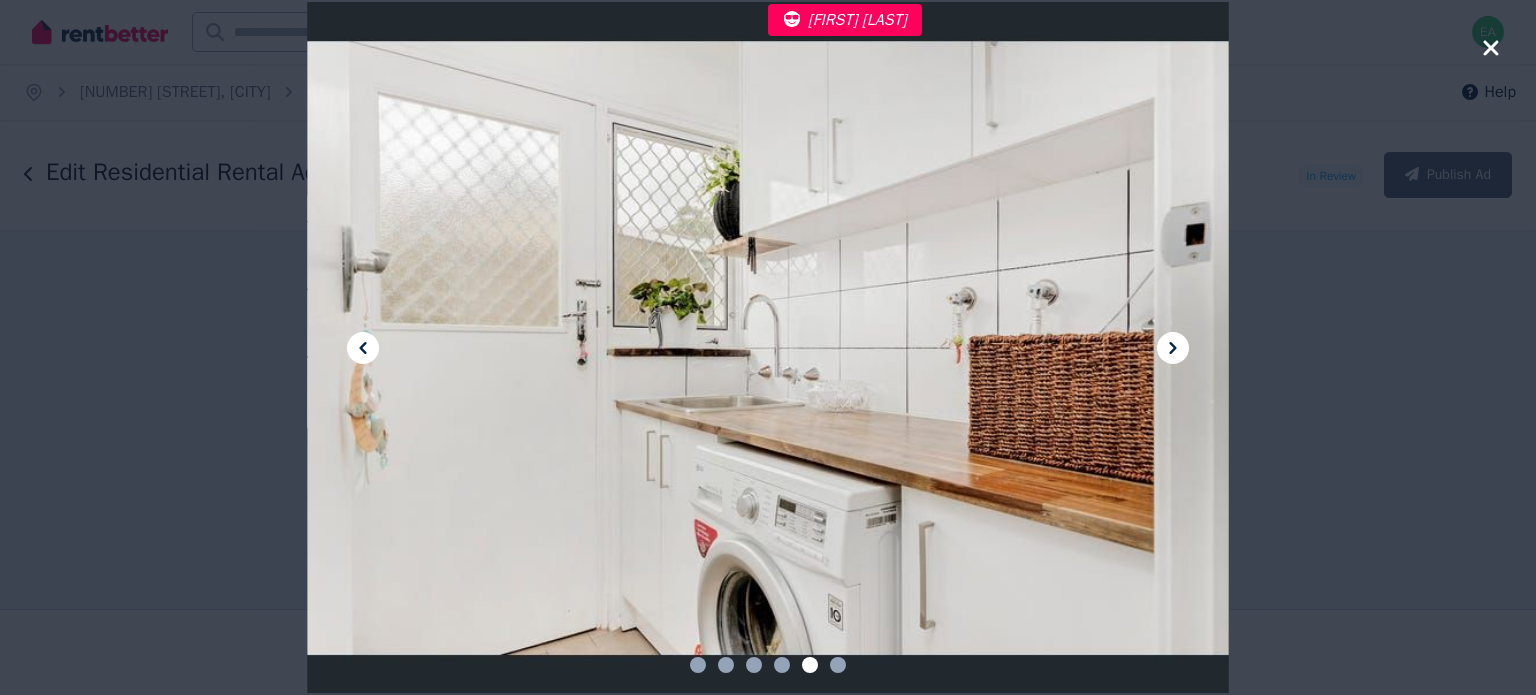 click 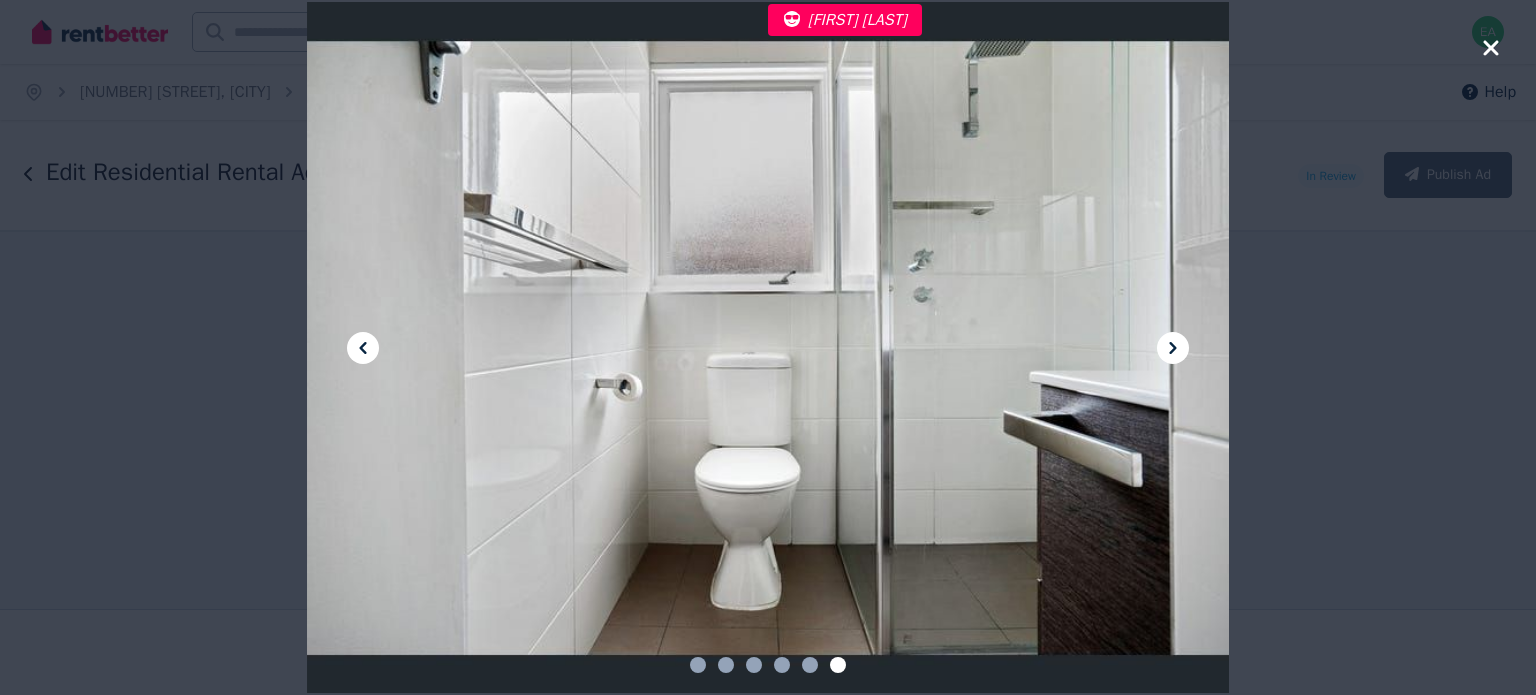 click 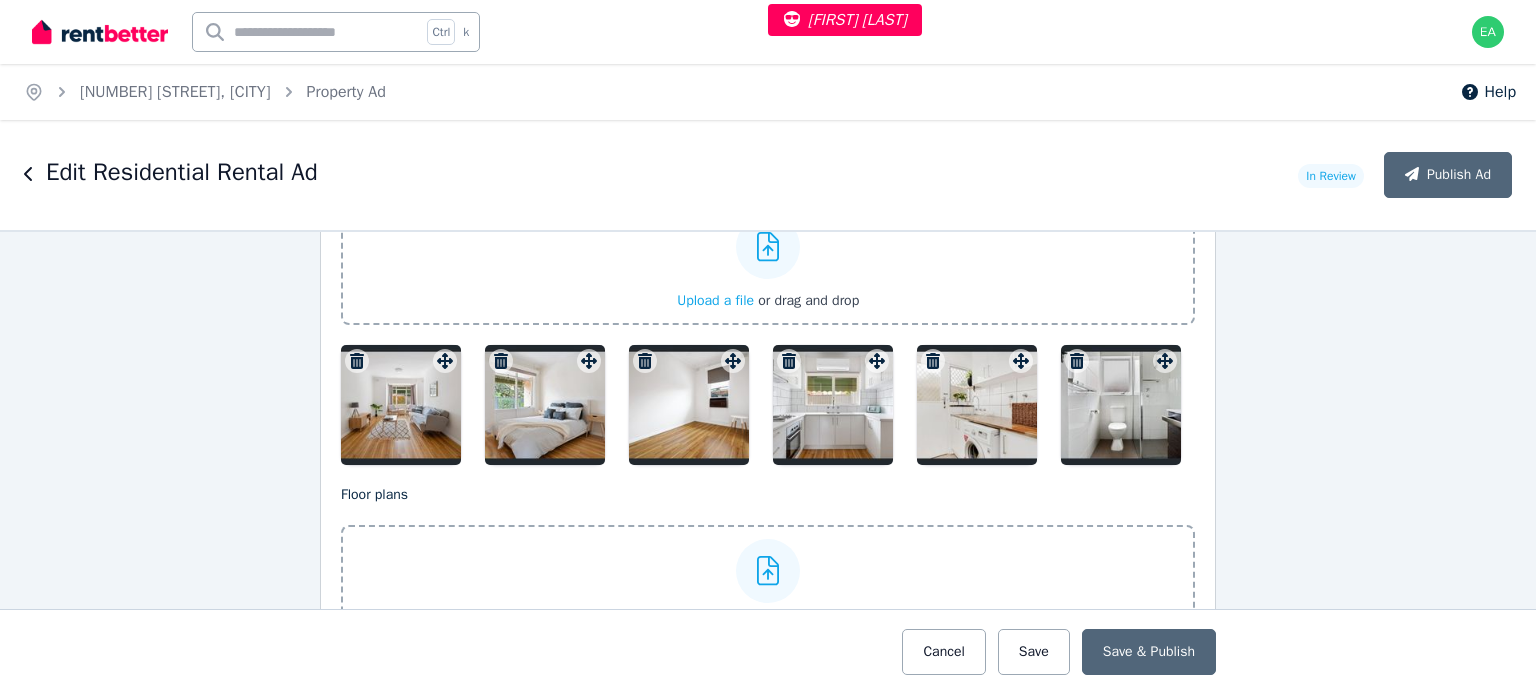 scroll, scrollTop: 2900, scrollLeft: 0, axis: vertical 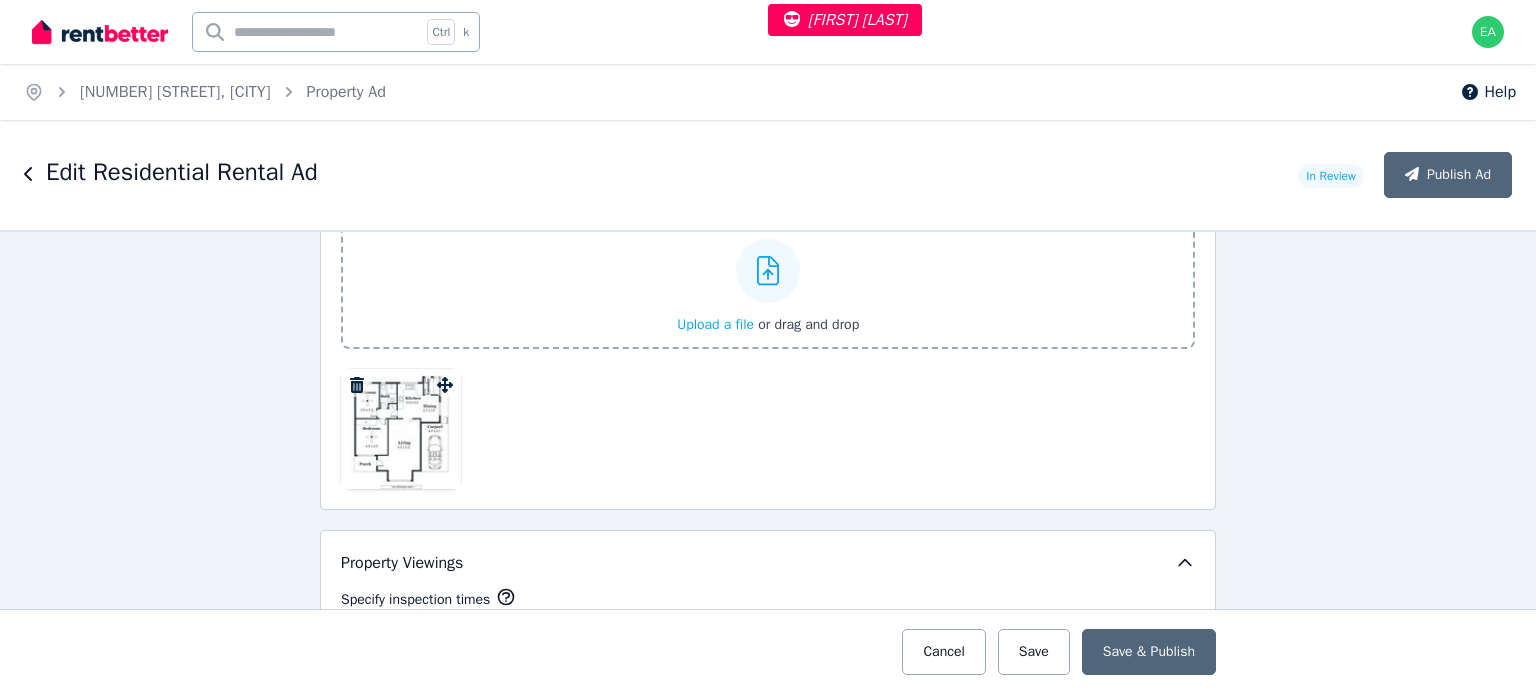 click at bounding box center (401, 429) 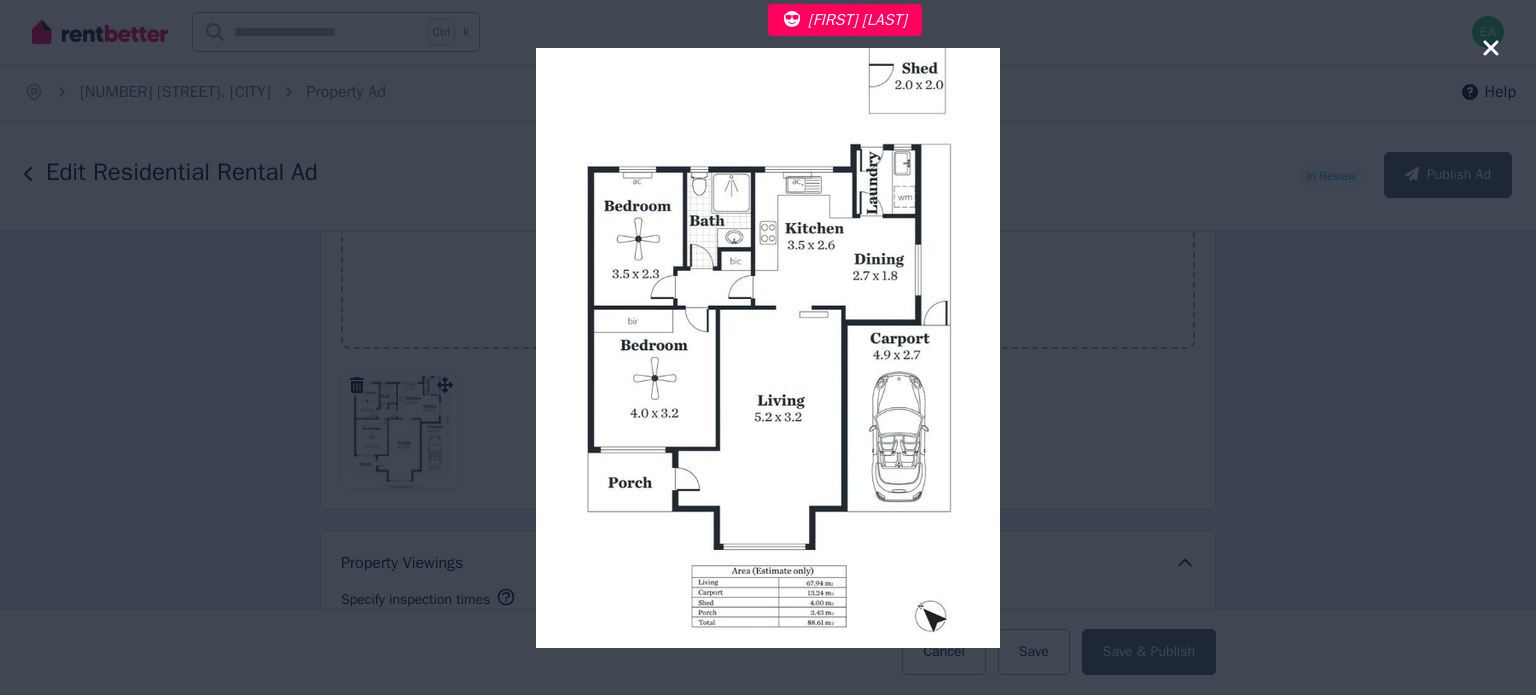 click 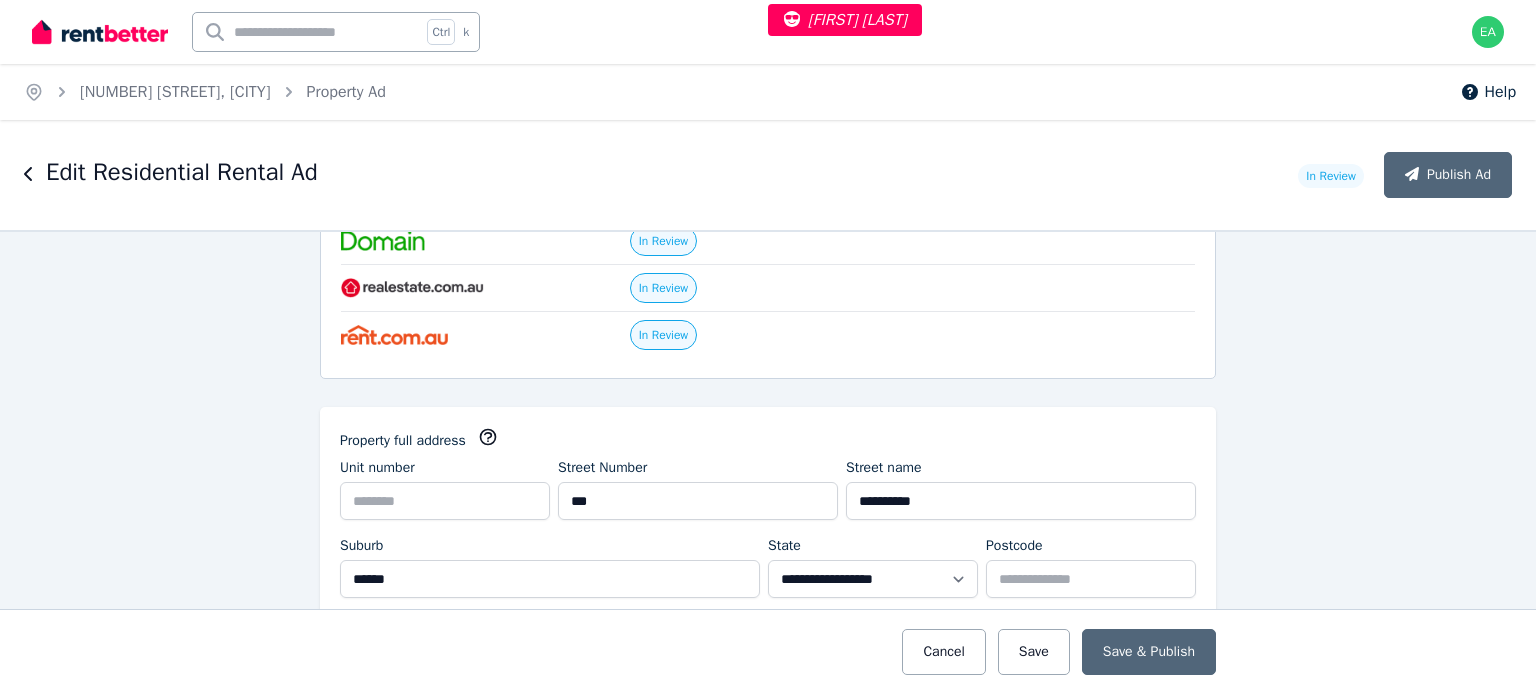 scroll, scrollTop: 0, scrollLeft: 0, axis: both 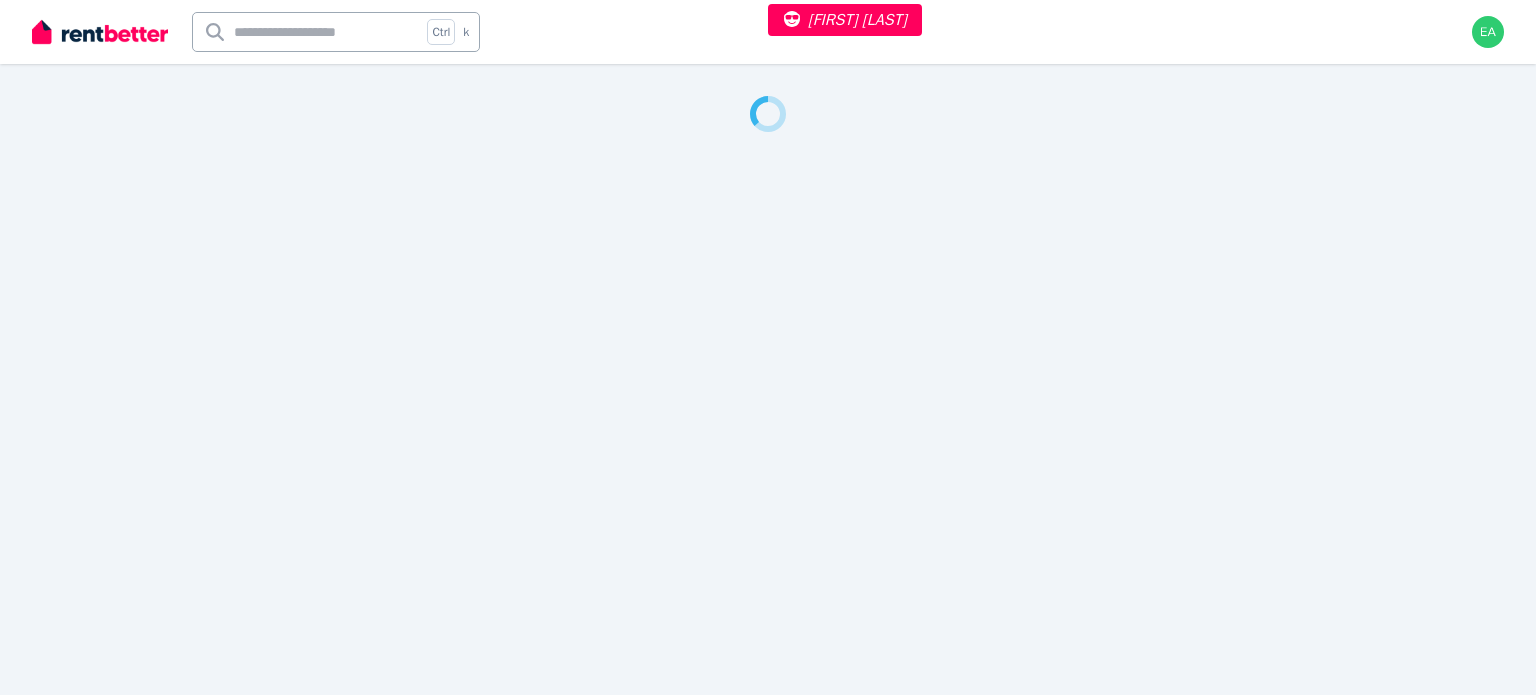 select on "***" 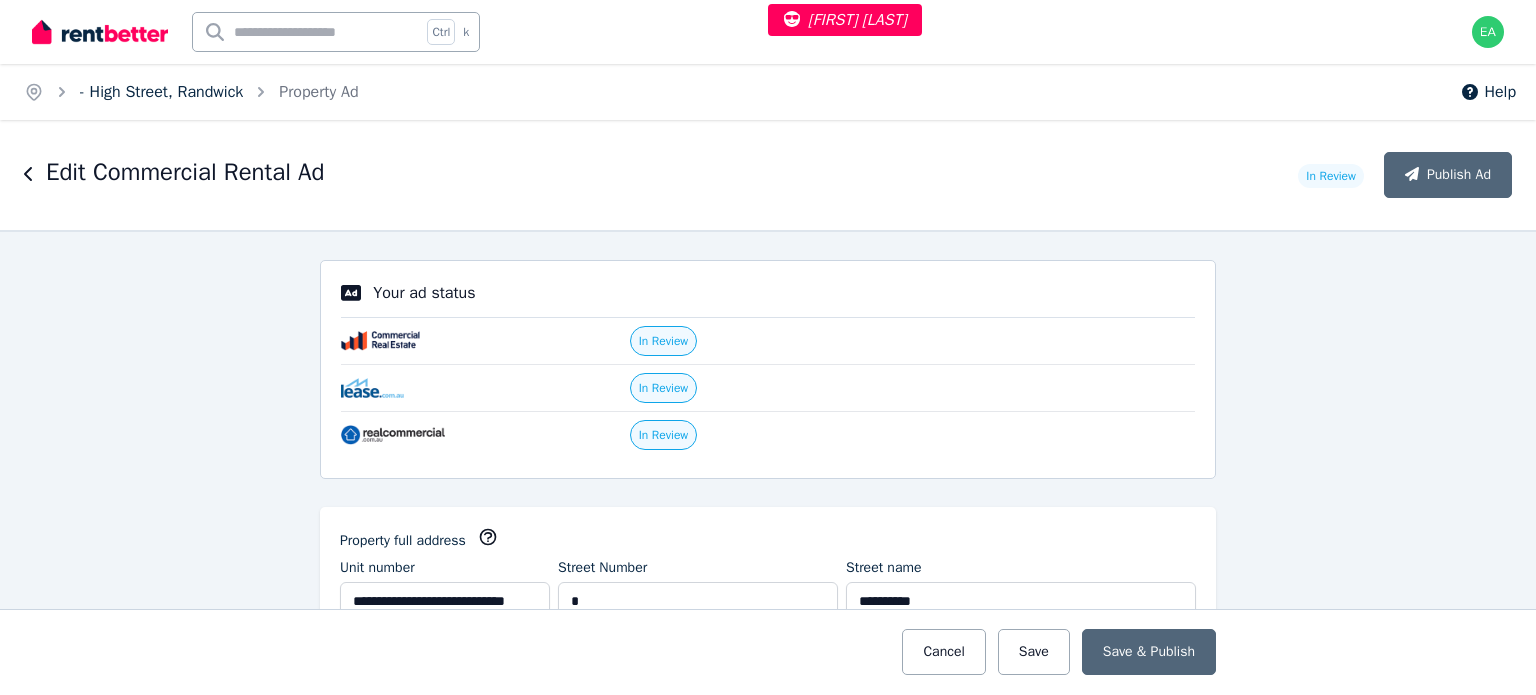 click on "- High Street, Randwick" at bounding box center [161, 92] 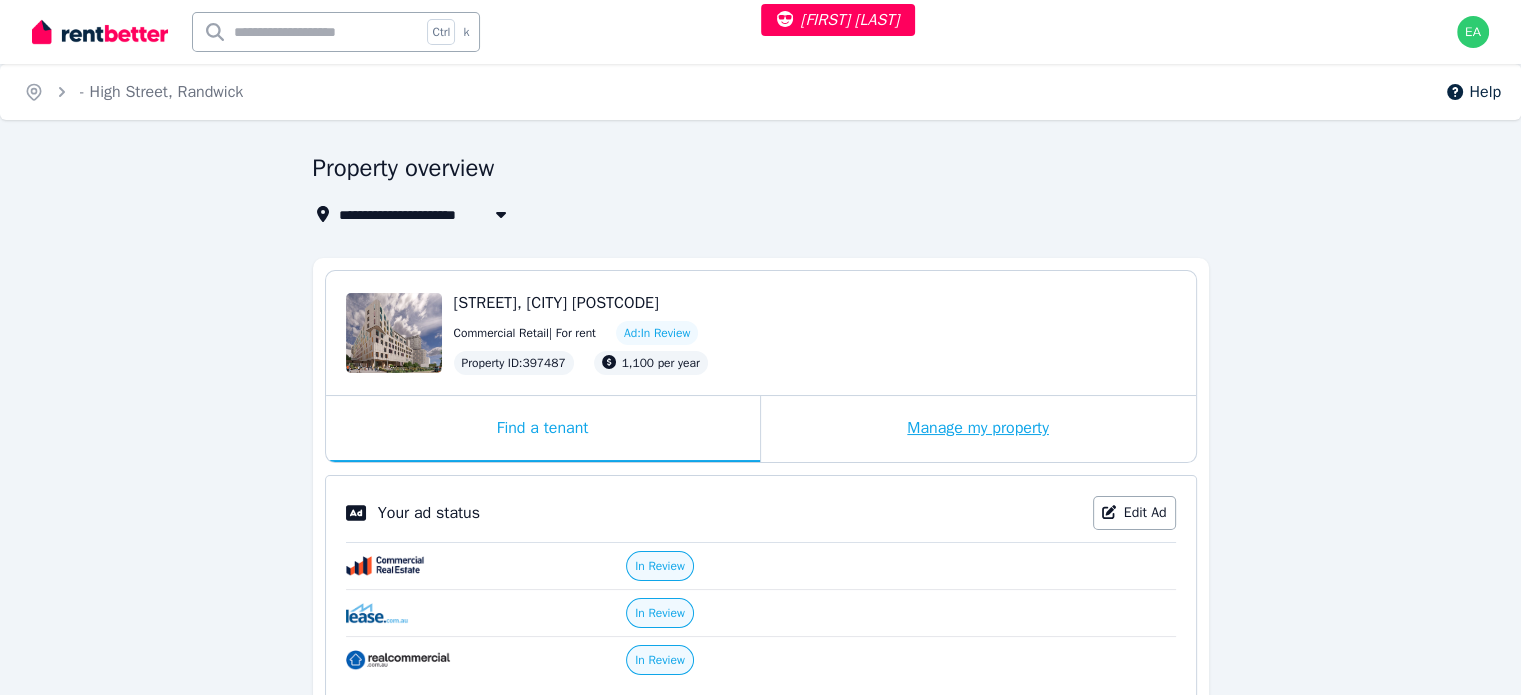 click on "Manage my property" at bounding box center (978, 429) 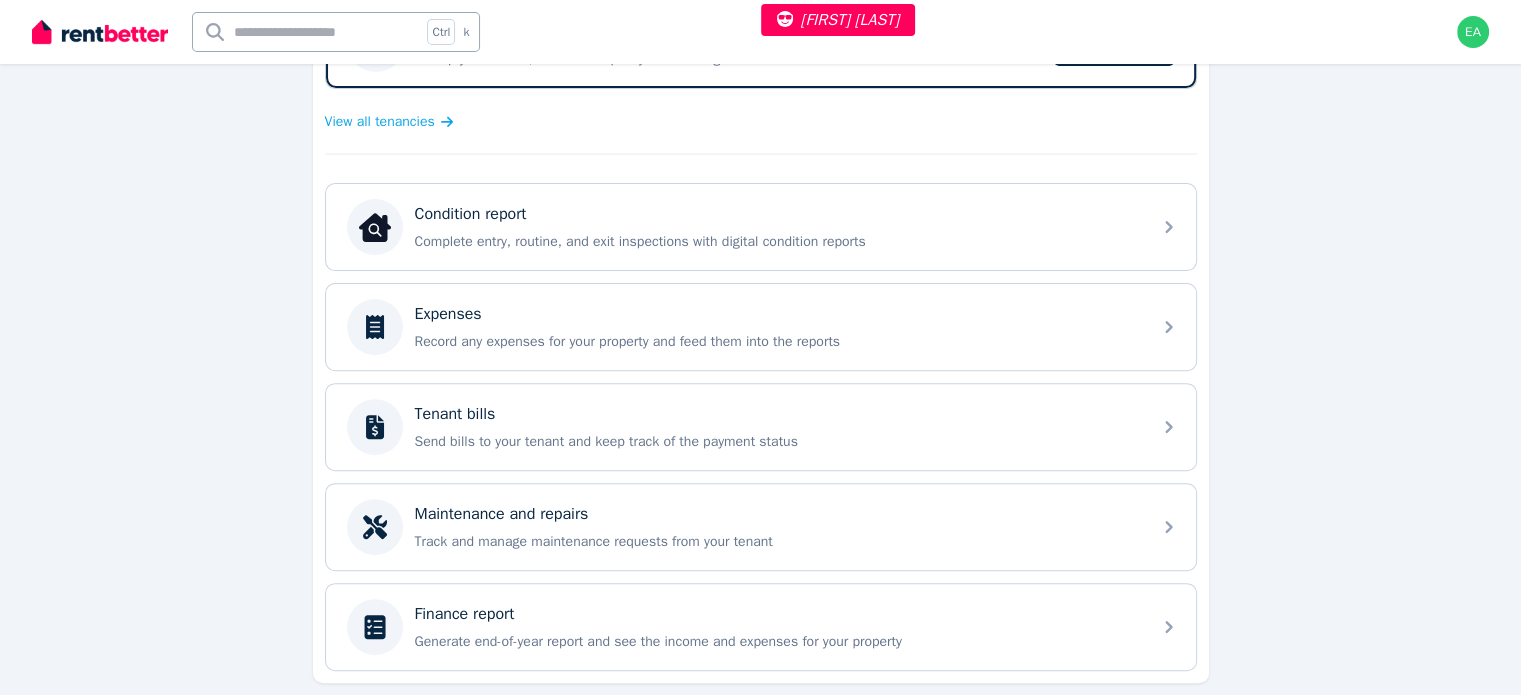 scroll, scrollTop: 656, scrollLeft: 0, axis: vertical 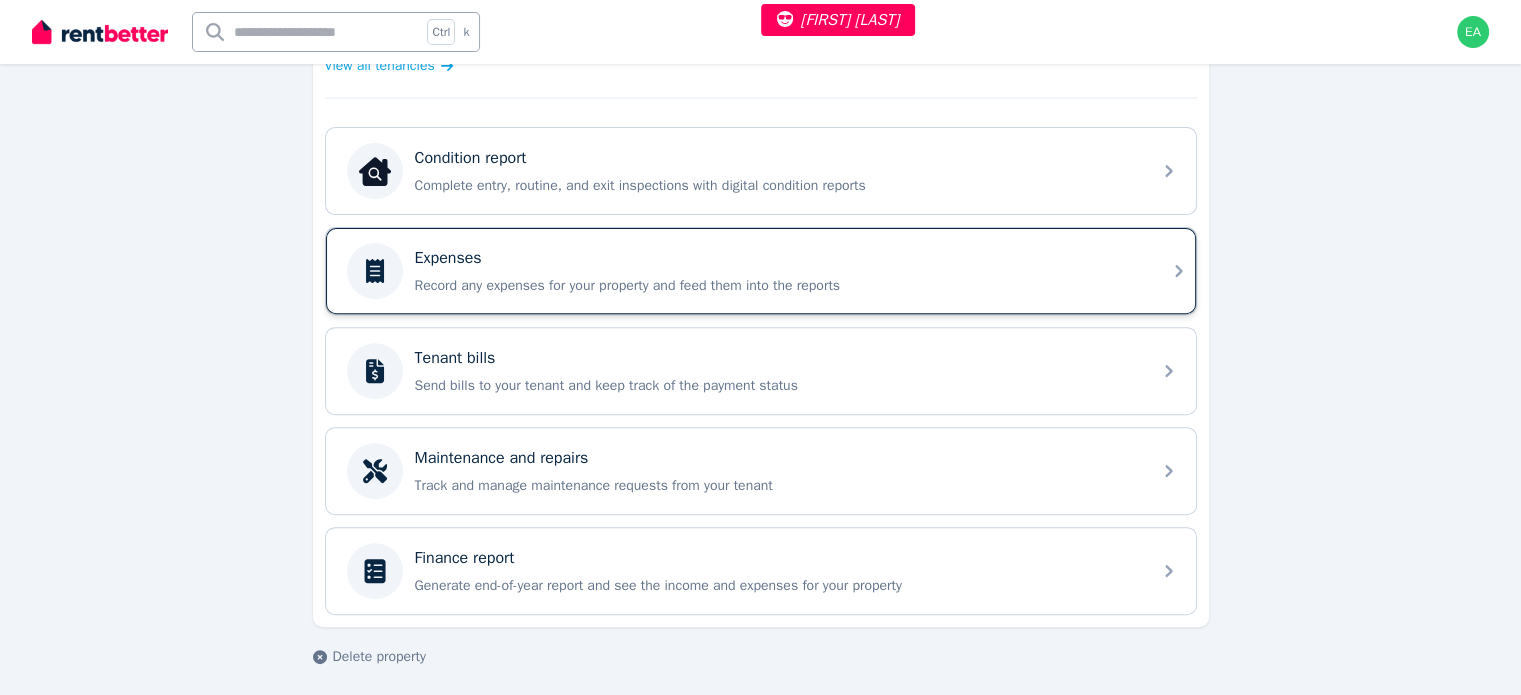click on "Record any expenses for your property and feed them into the reports" at bounding box center [777, 286] 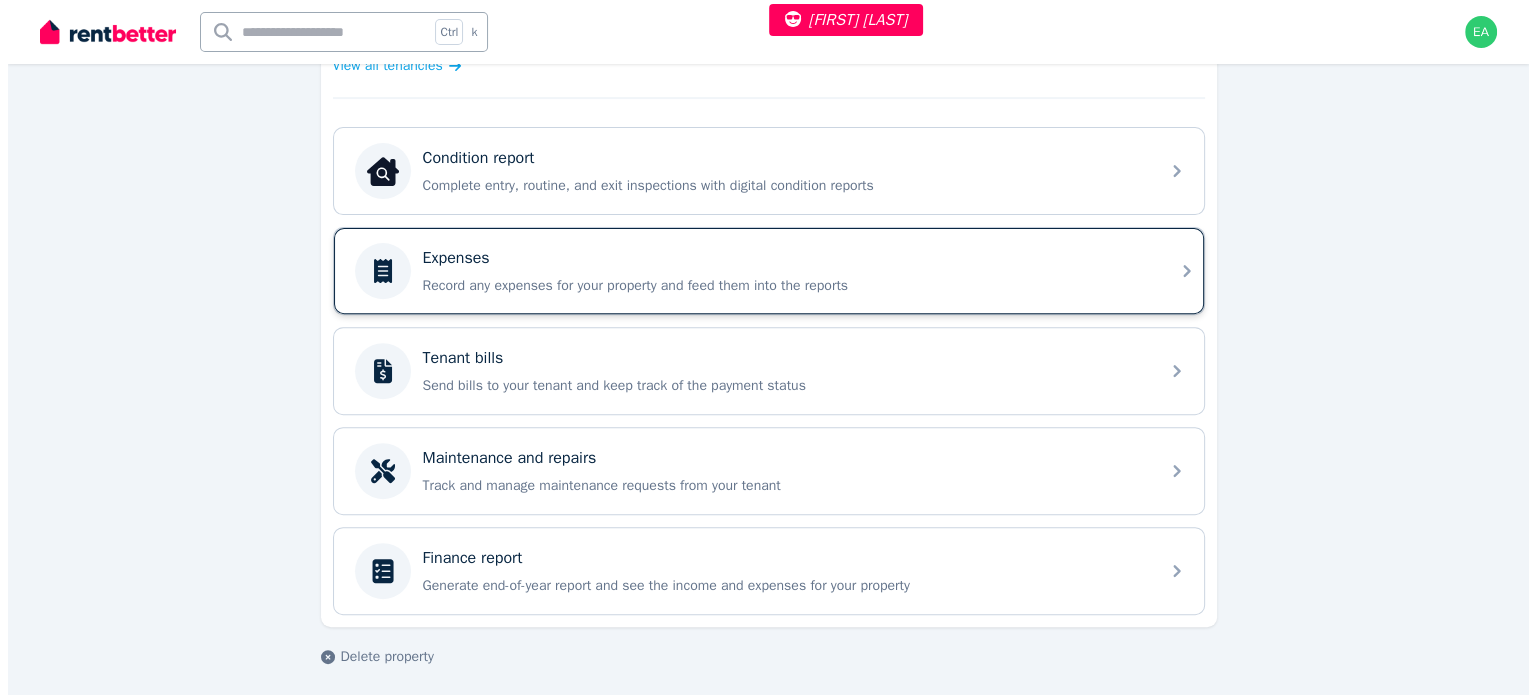 scroll, scrollTop: 0, scrollLeft: 0, axis: both 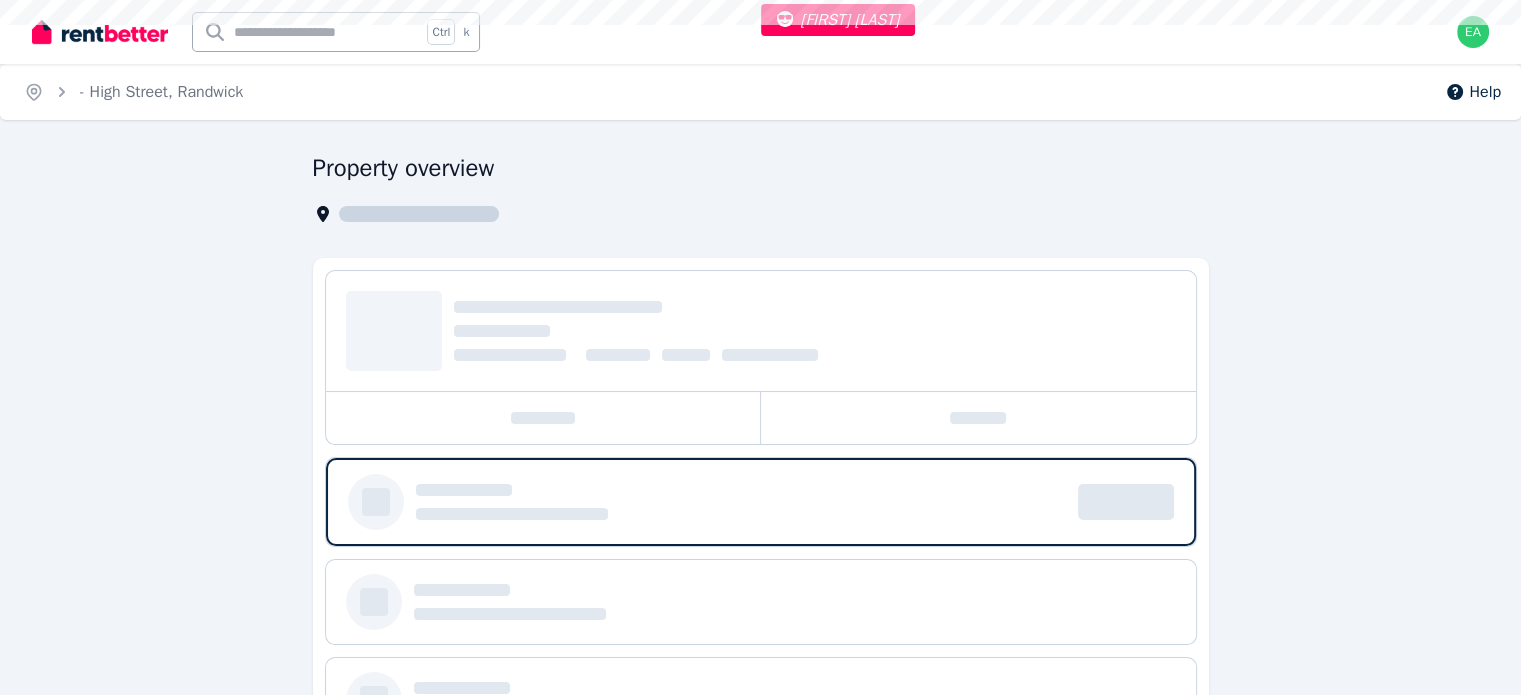 select on "***" 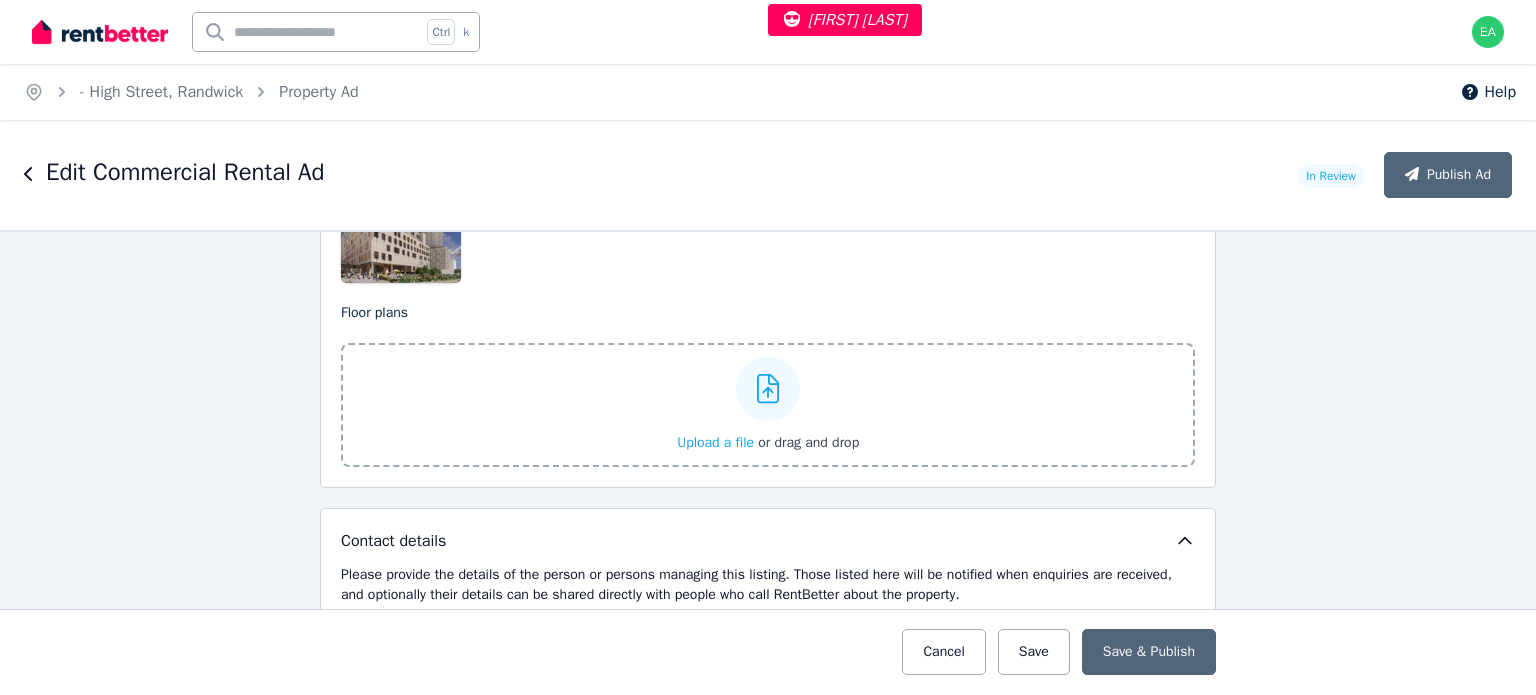 scroll, scrollTop: 2600, scrollLeft: 0, axis: vertical 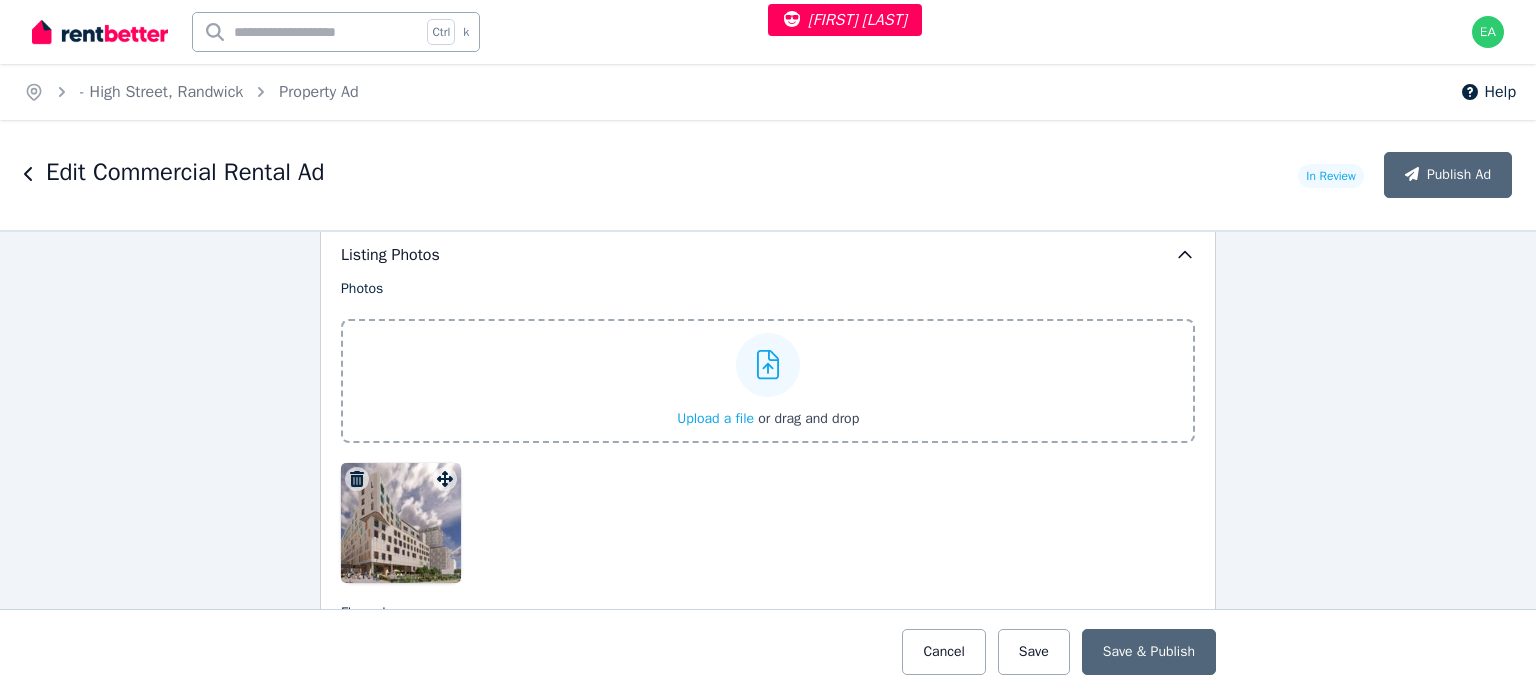click at bounding box center (401, 523) 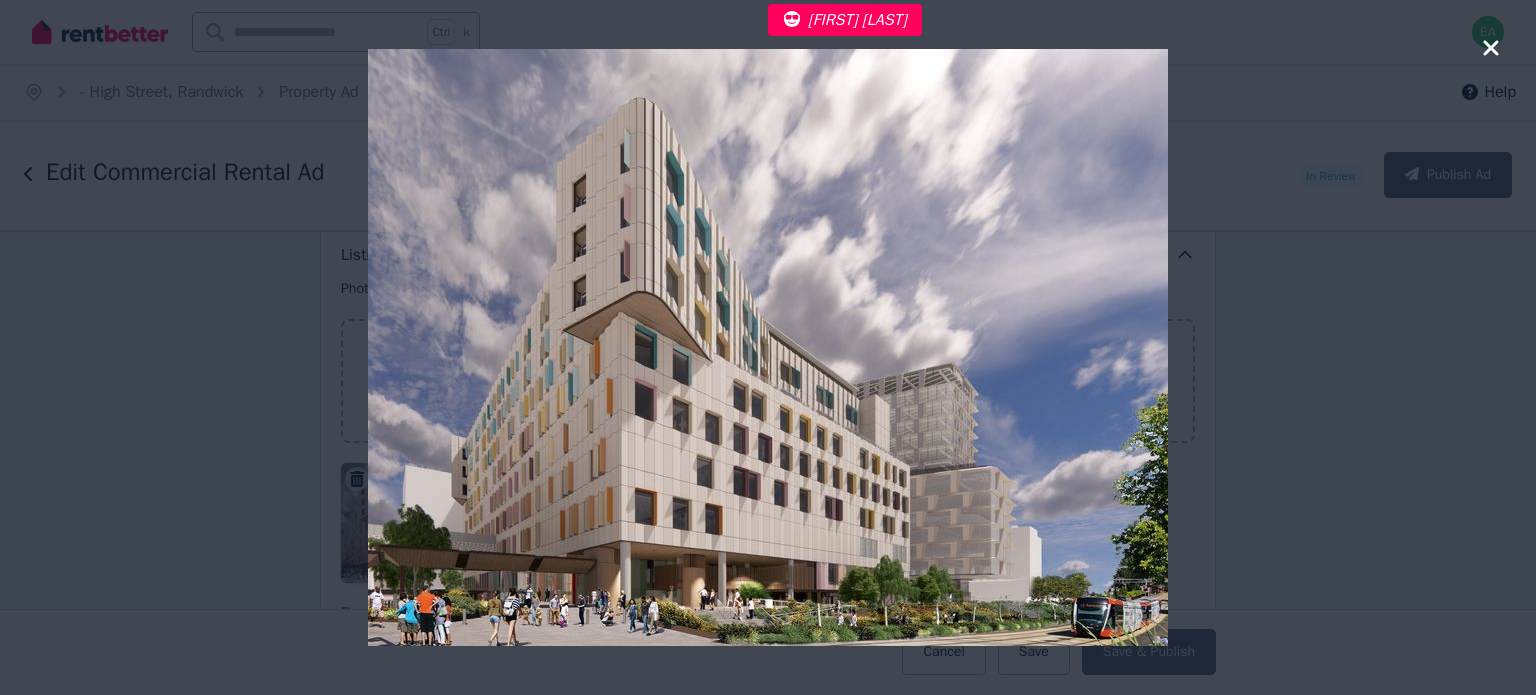 click 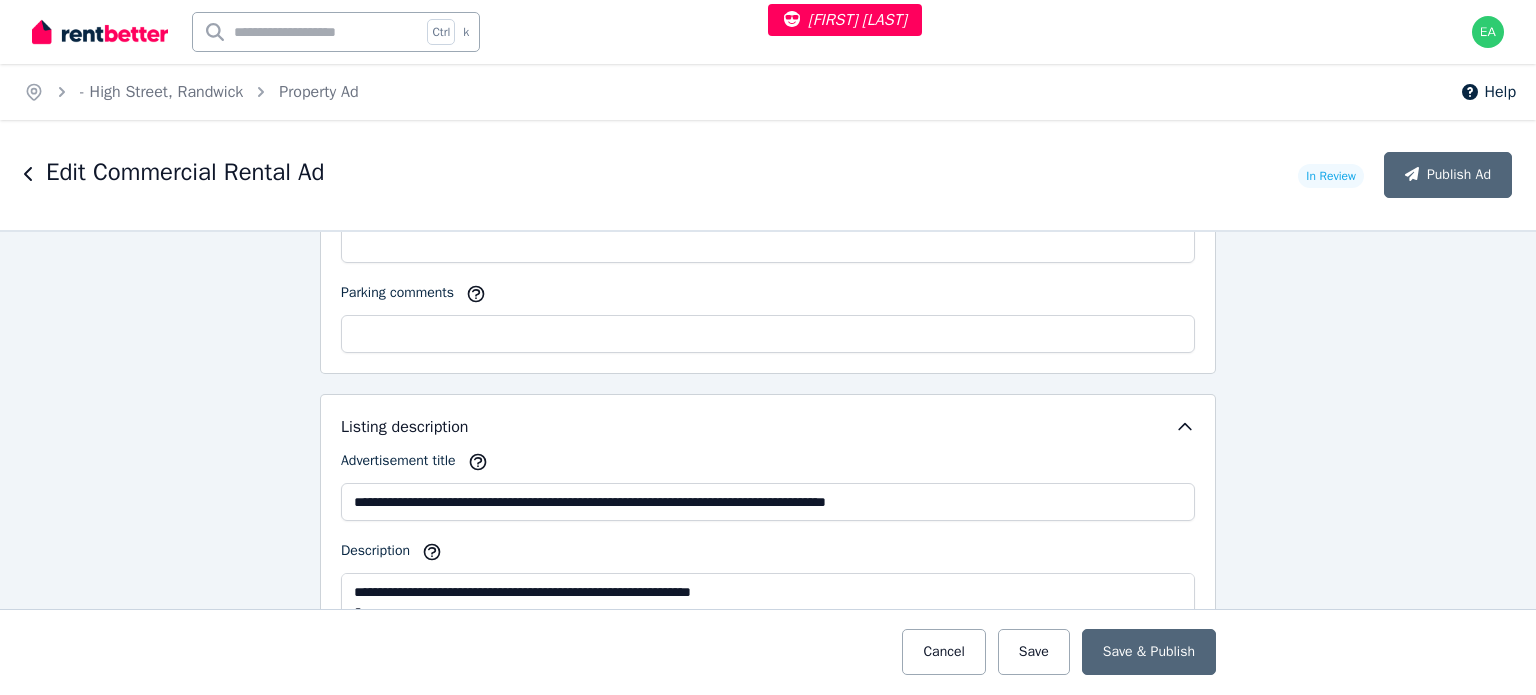 scroll, scrollTop: 1900, scrollLeft: 0, axis: vertical 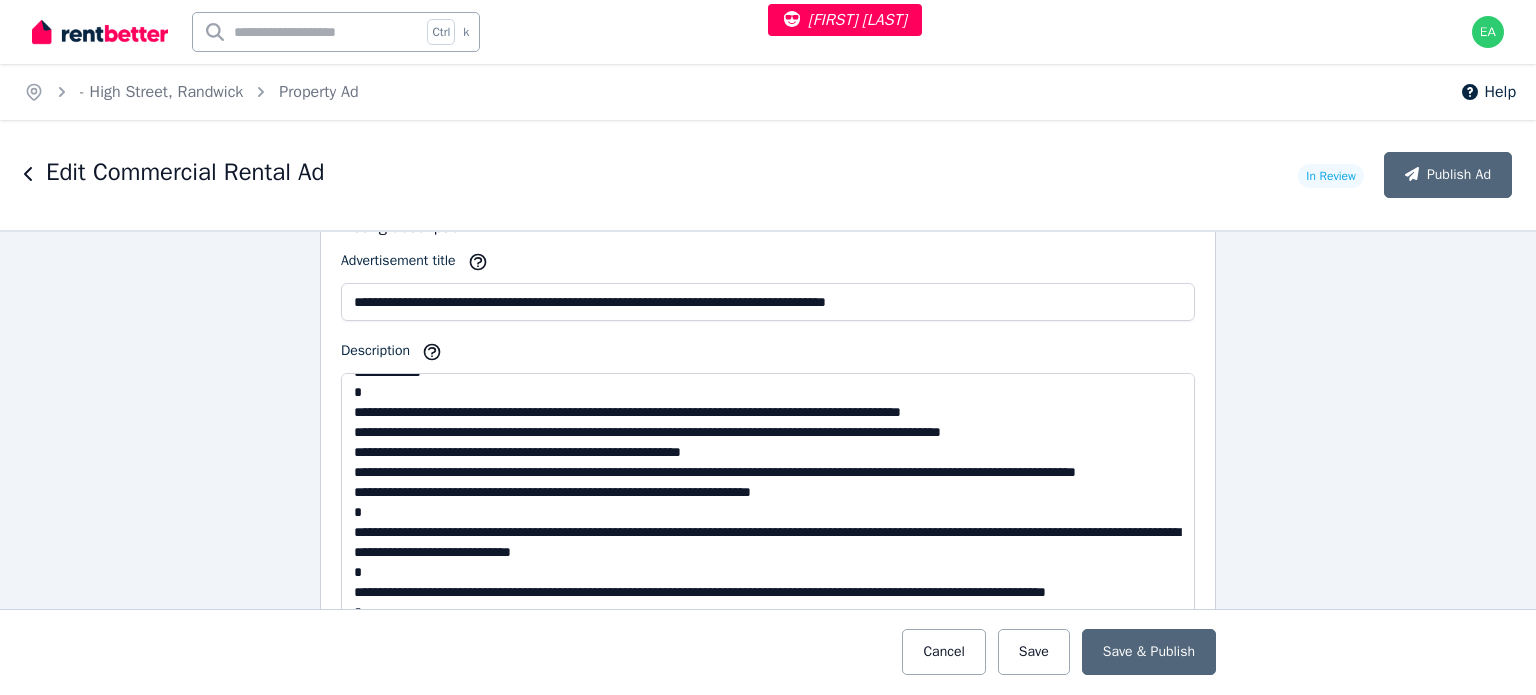drag, startPoint x: 1184, startPoint y: 494, endPoint x: 1193, endPoint y: 602, distance: 108.37435 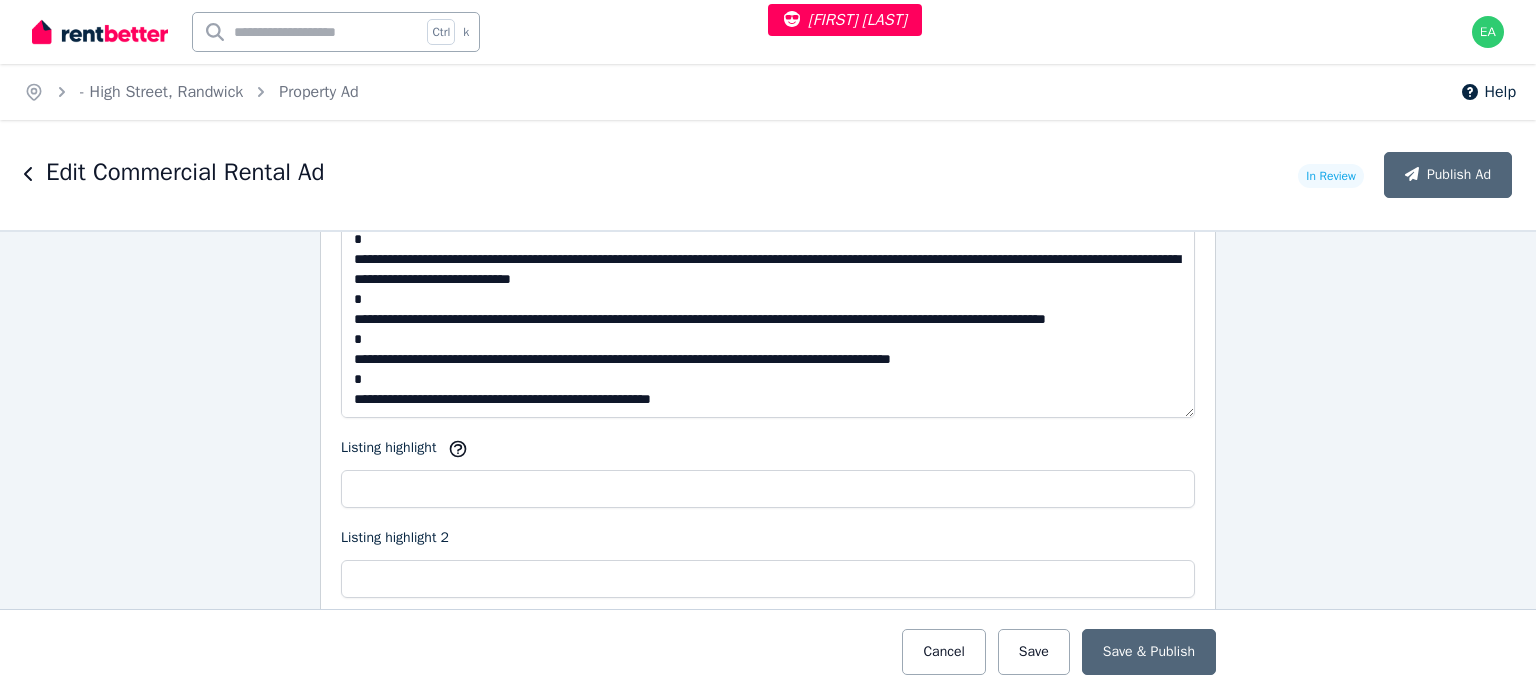 scroll, scrollTop: 352, scrollLeft: 0, axis: vertical 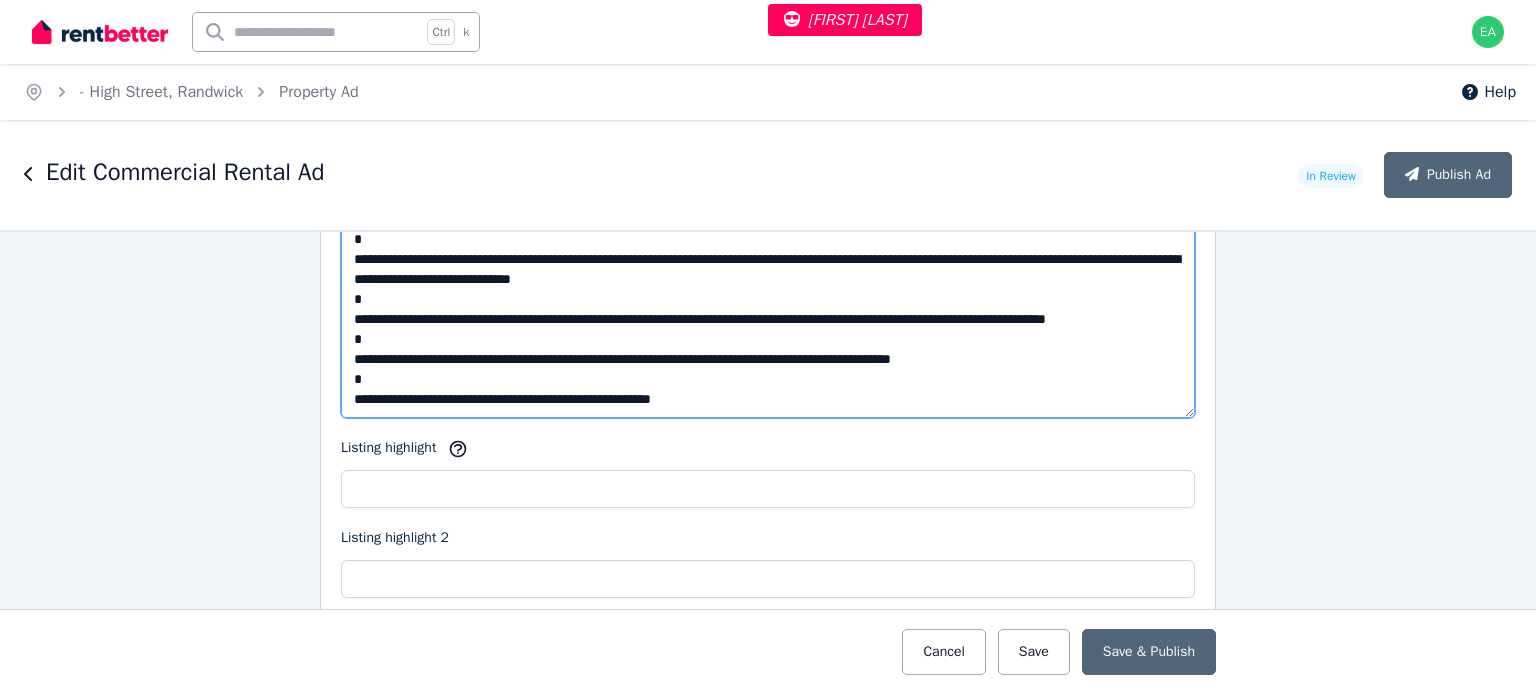 click on "Description" at bounding box center (768, 295) 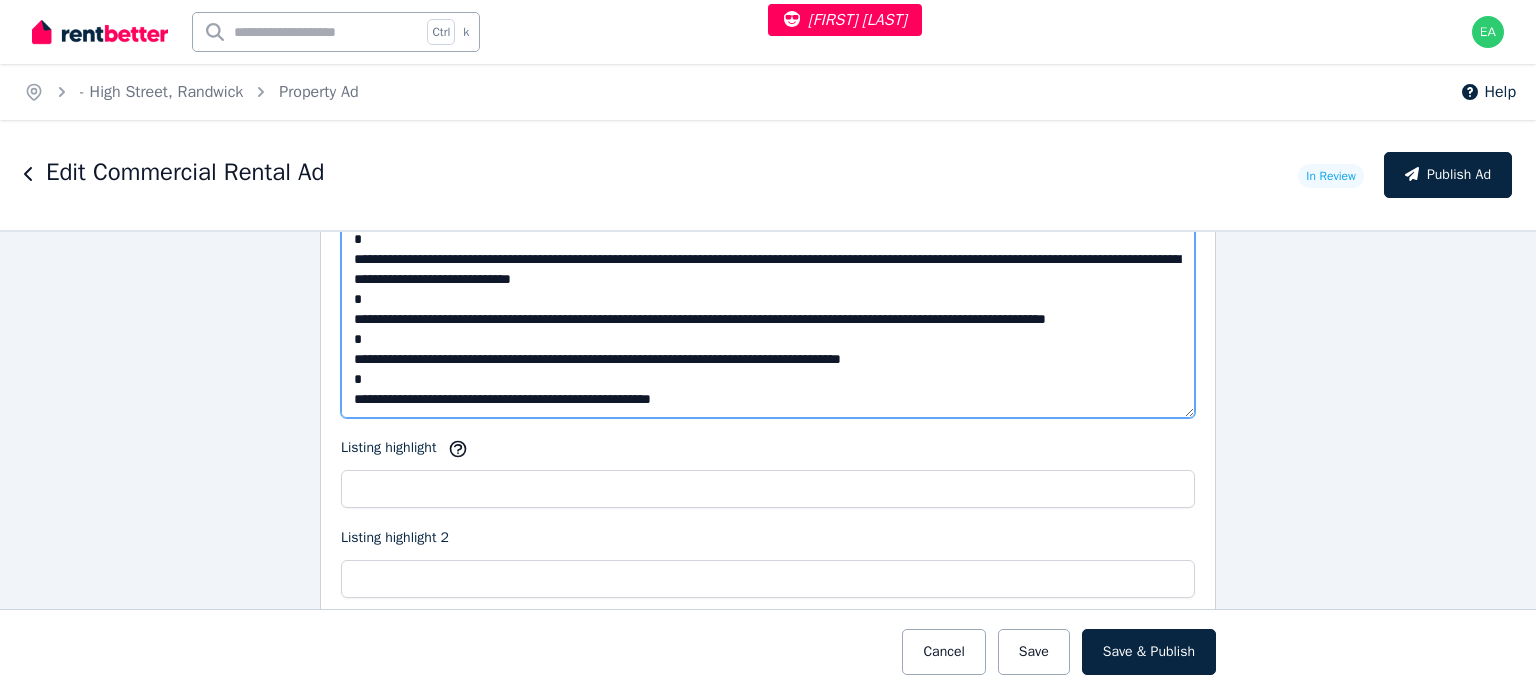 click on "Description" at bounding box center (768, 295) 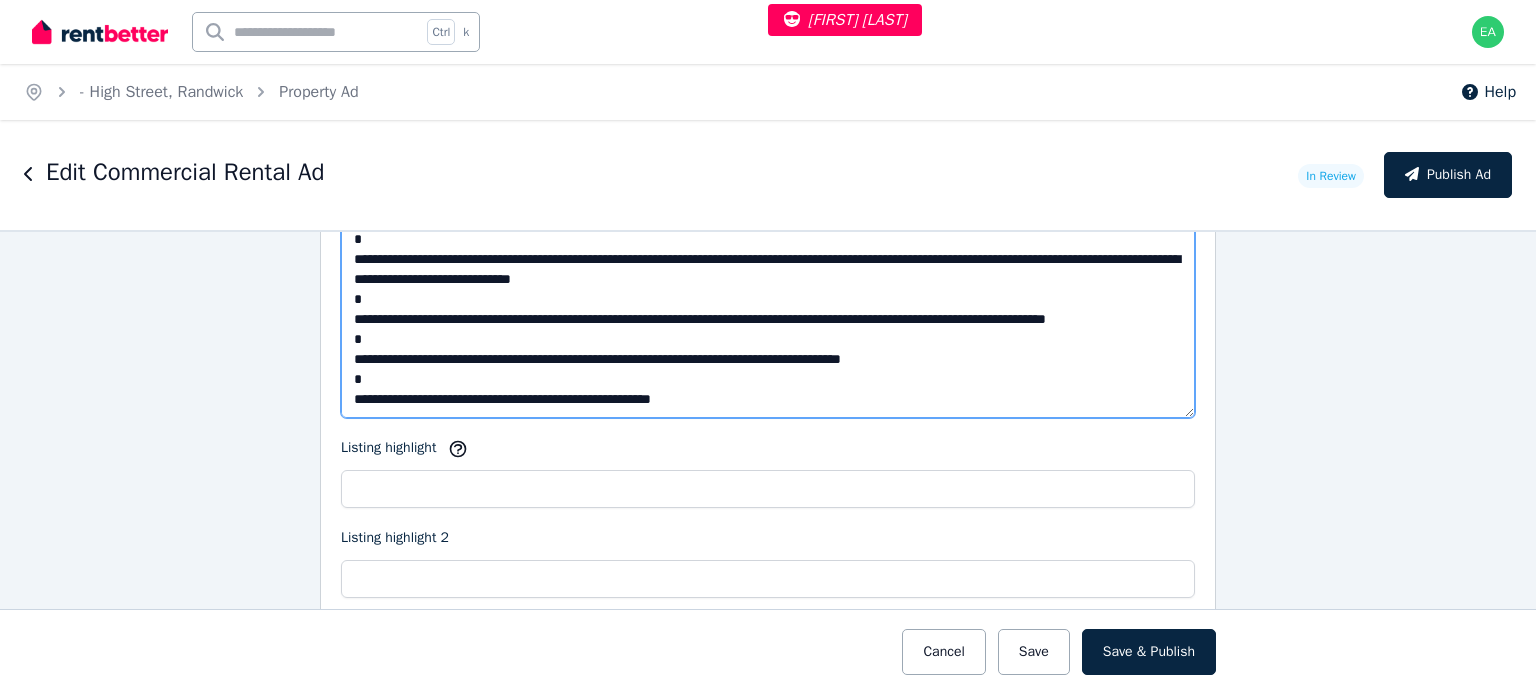 drag, startPoint x: 980, startPoint y: 353, endPoint x: 709, endPoint y: 349, distance: 271.0295 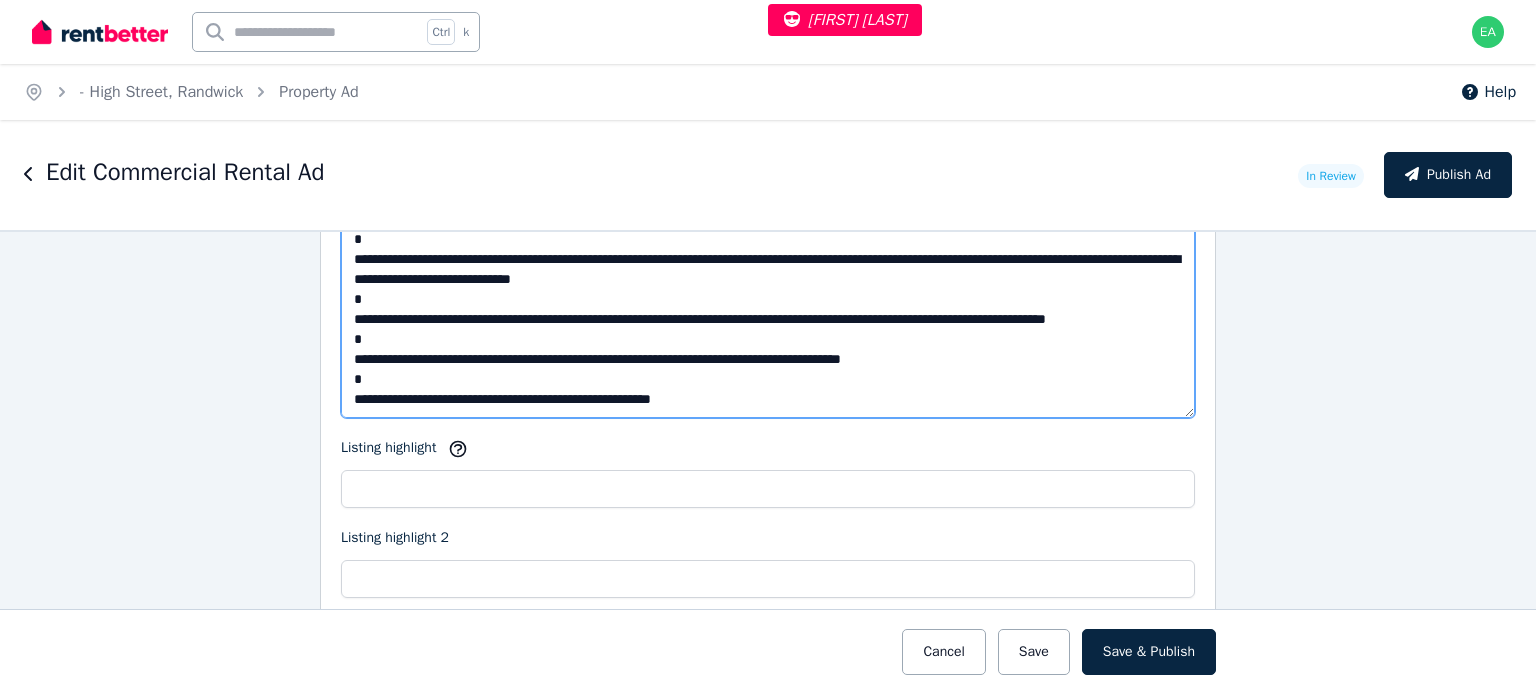 click on "Description" at bounding box center (768, 295) 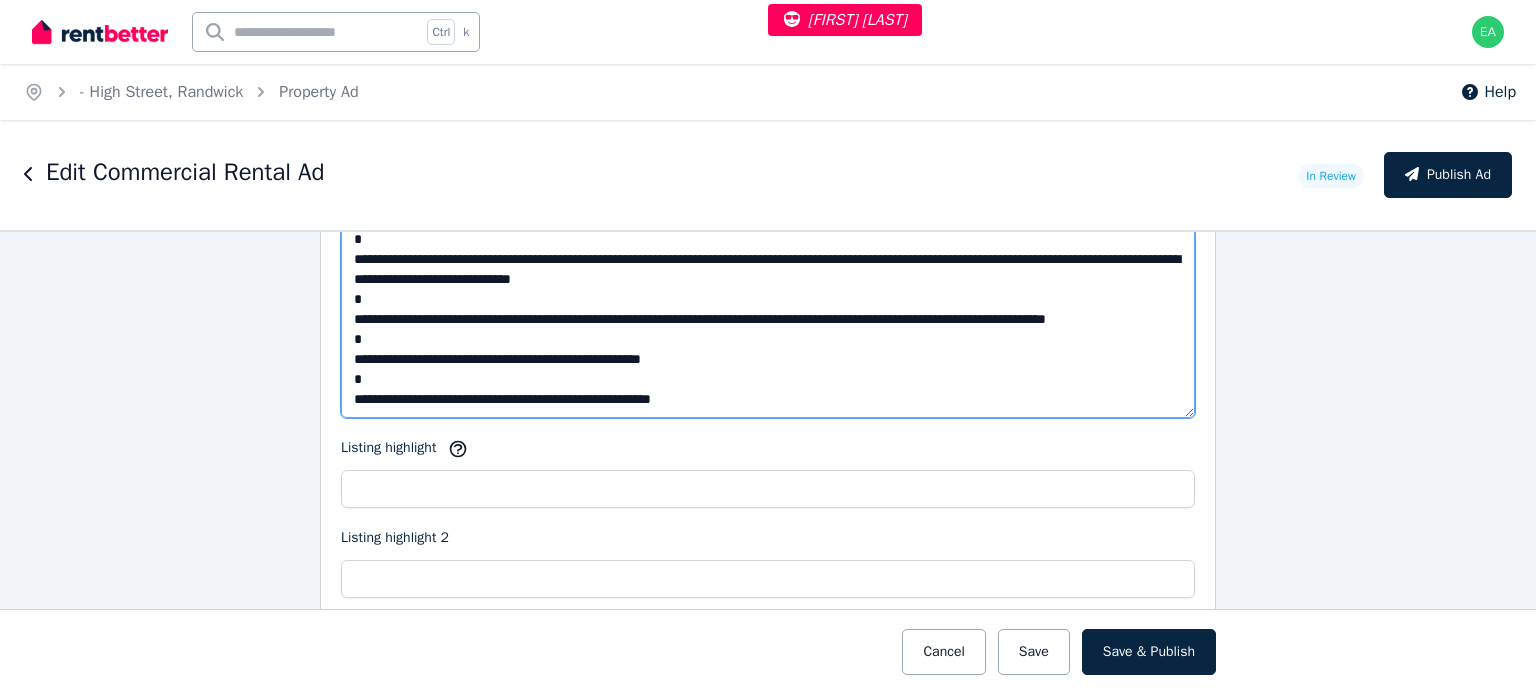 click on "Description" at bounding box center (768, 295) 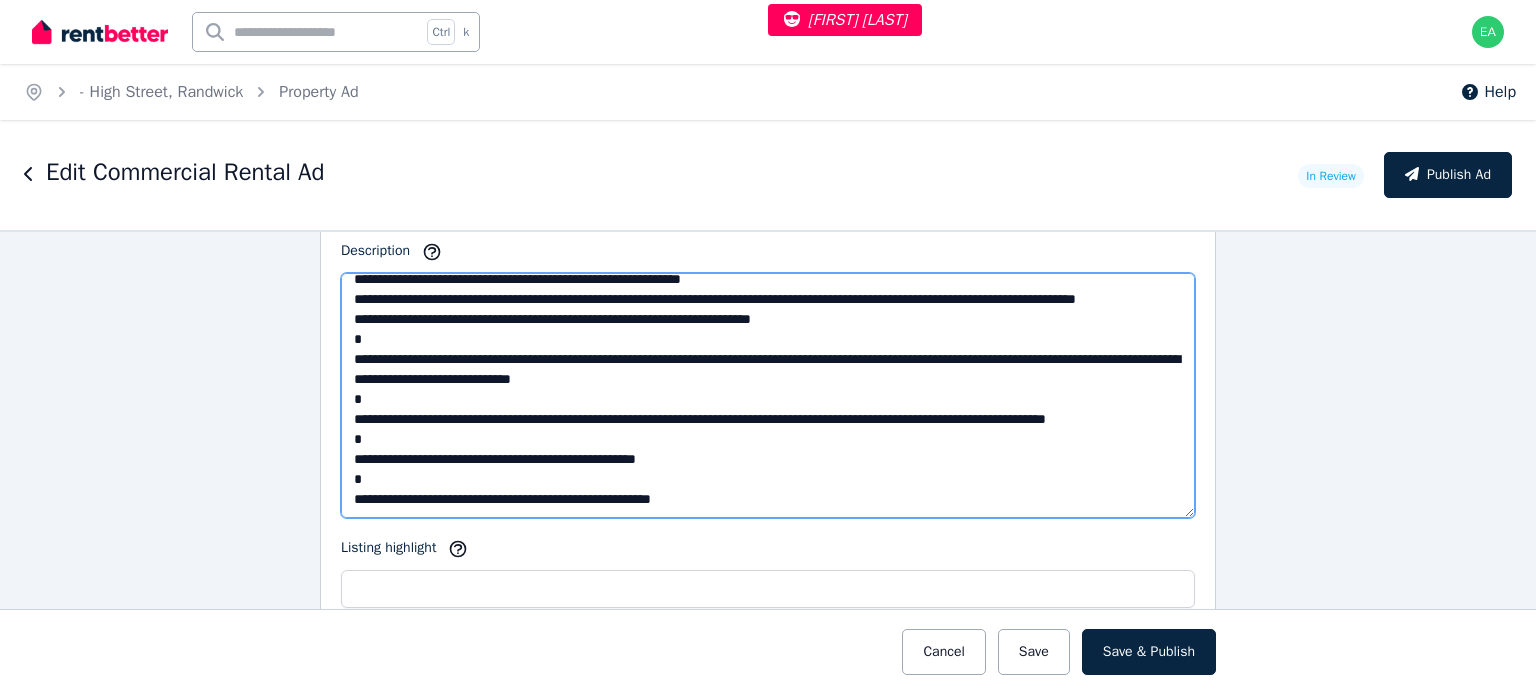 scroll, scrollTop: 2300, scrollLeft: 0, axis: vertical 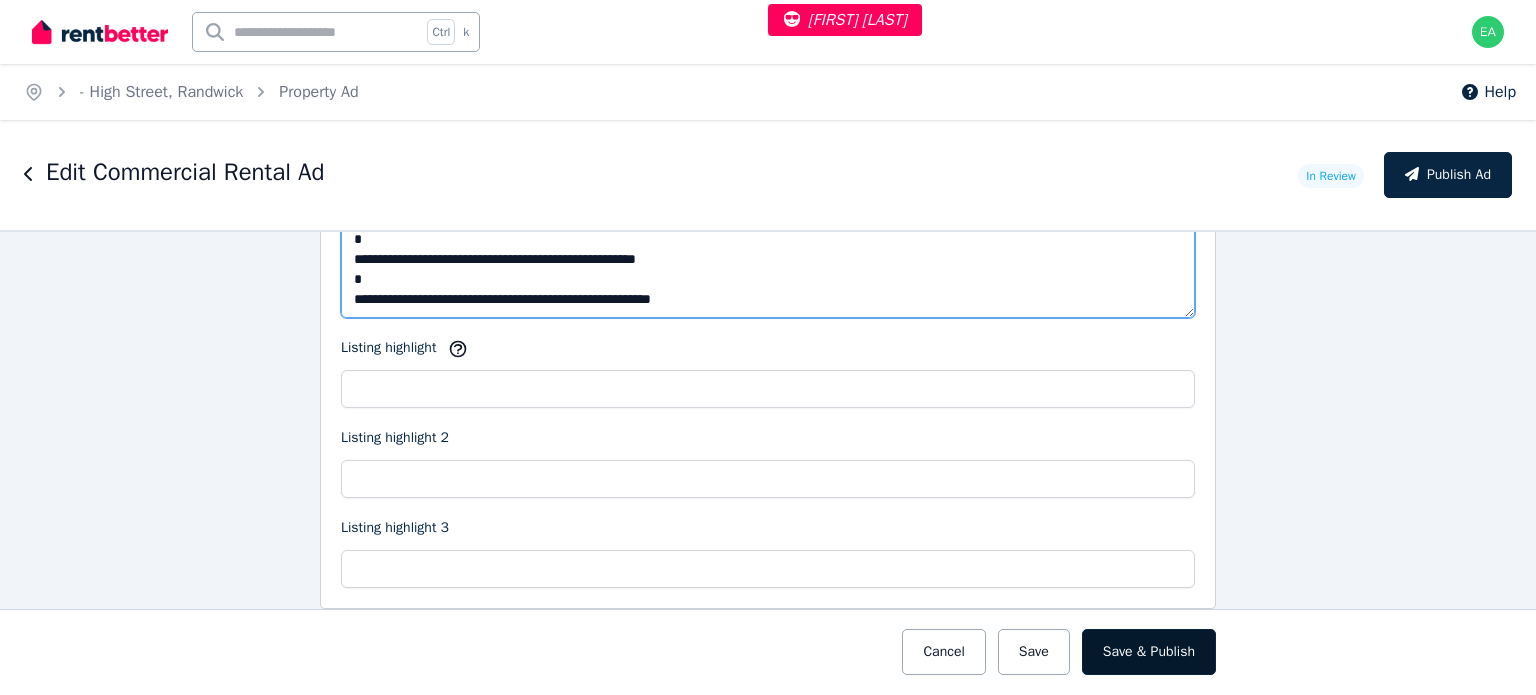 type on "**********" 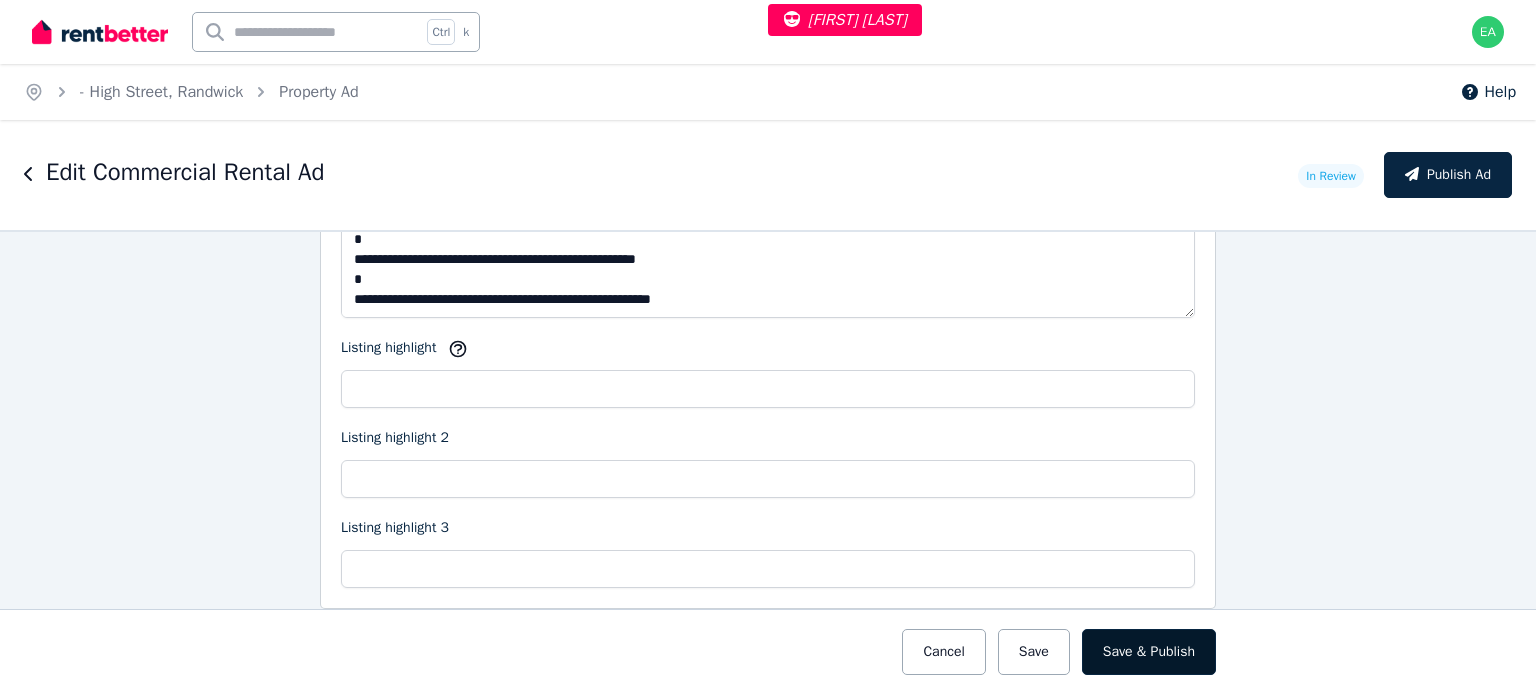 click on "Save & Publish" at bounding box center [1149, 652] 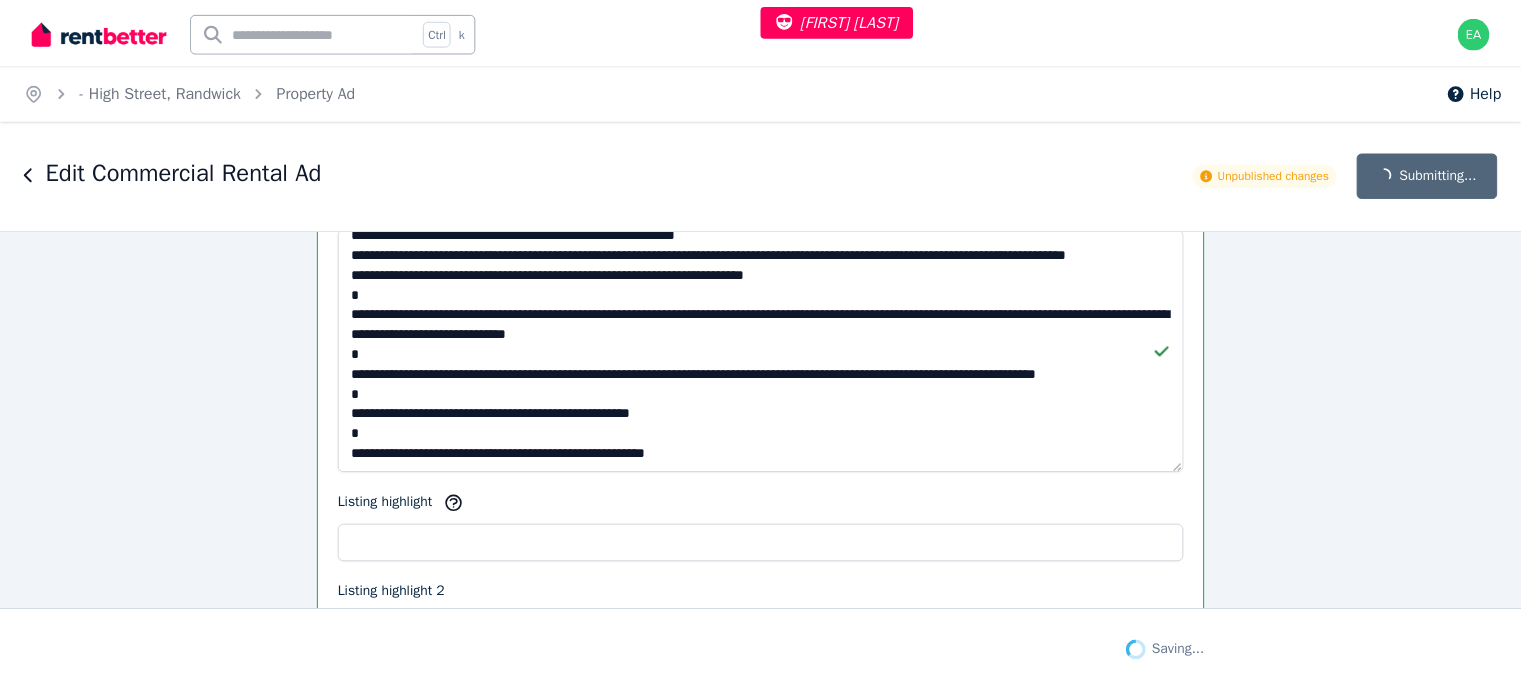 scroll, scrollTop: 2456, scrollLeft: 0, axis: vertical 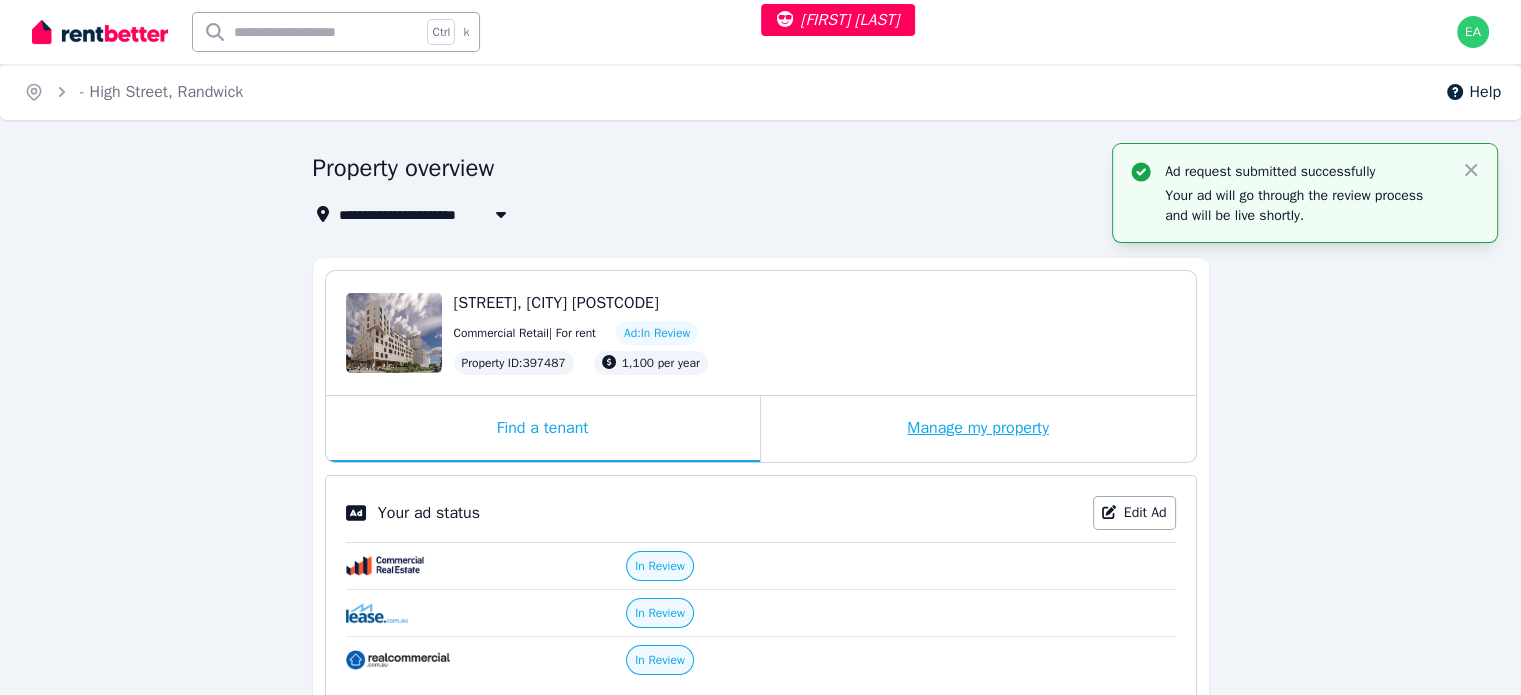 click on "Manage my property" at bounding box center (978, 429) 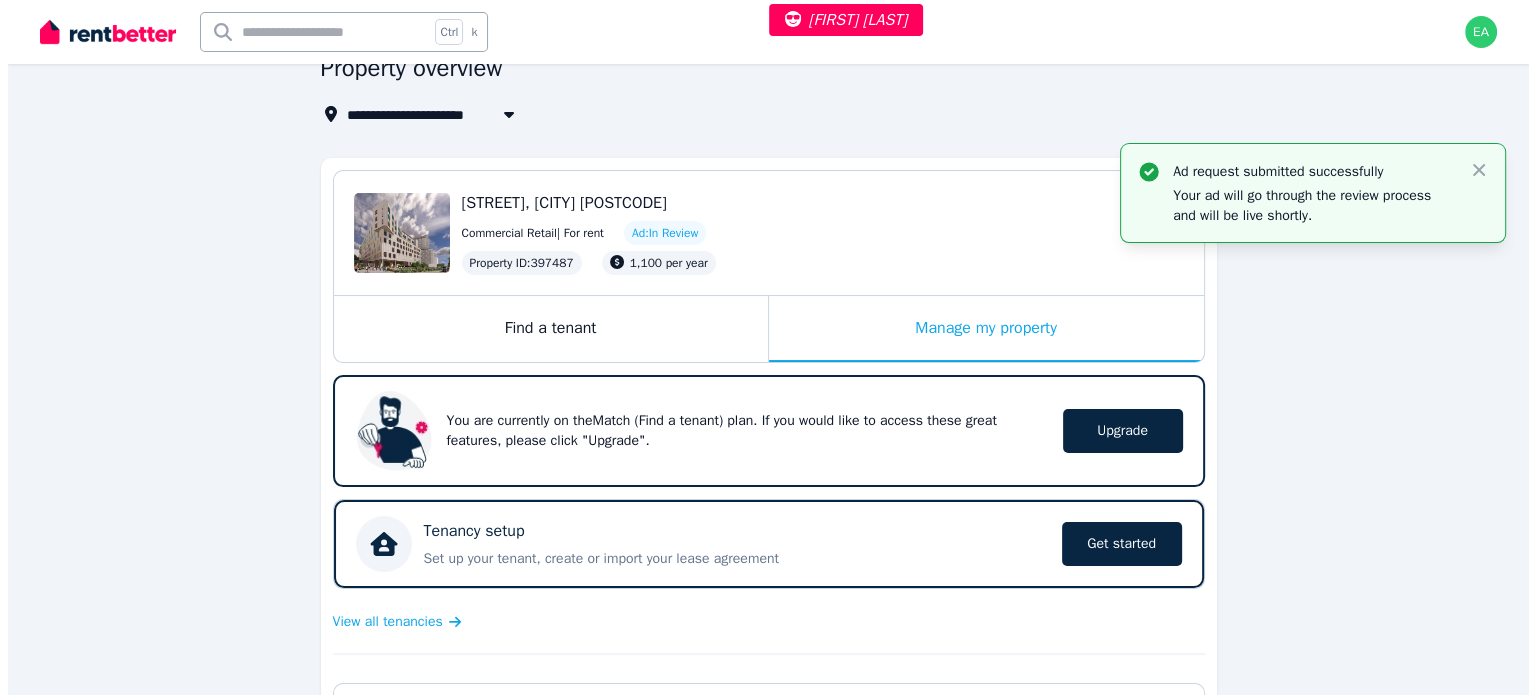 scroll, scrollTop: 0, scrollLeft: 0, axis: both 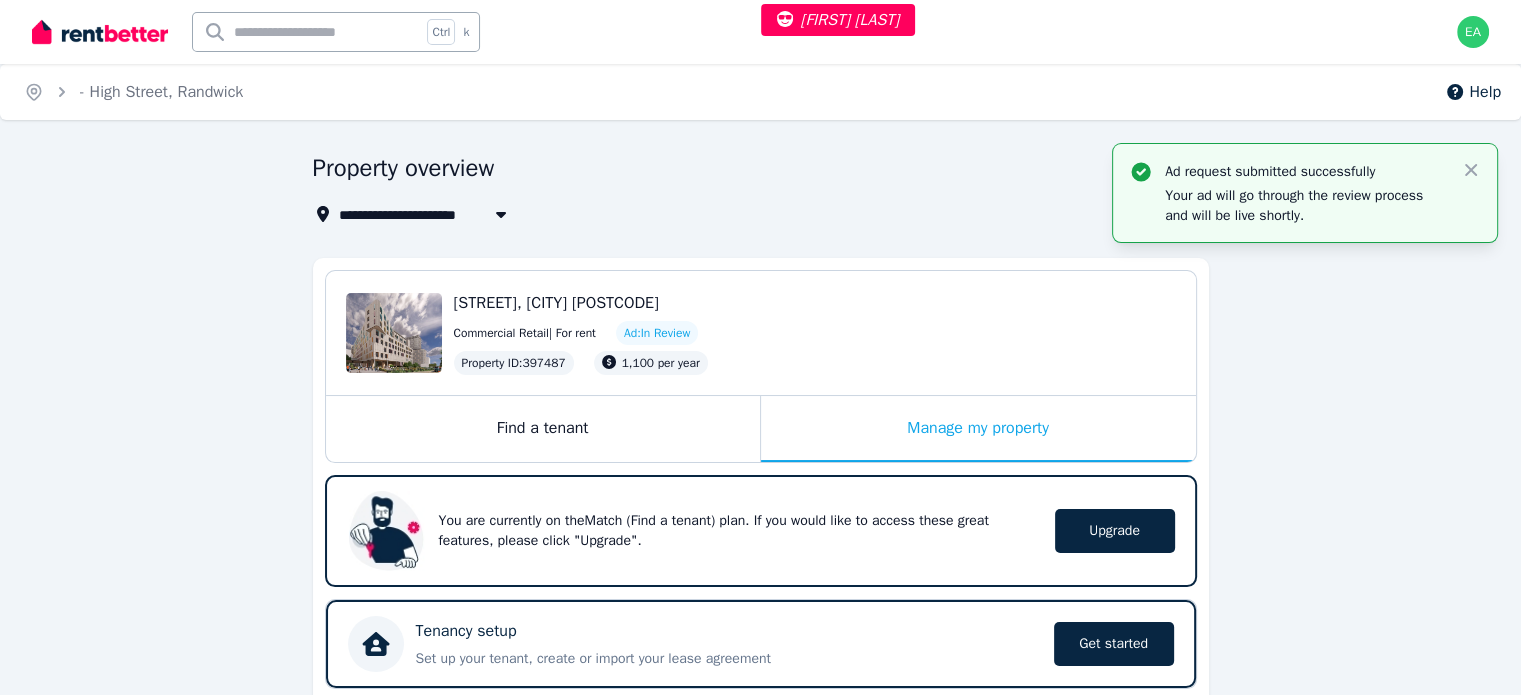select on "***" 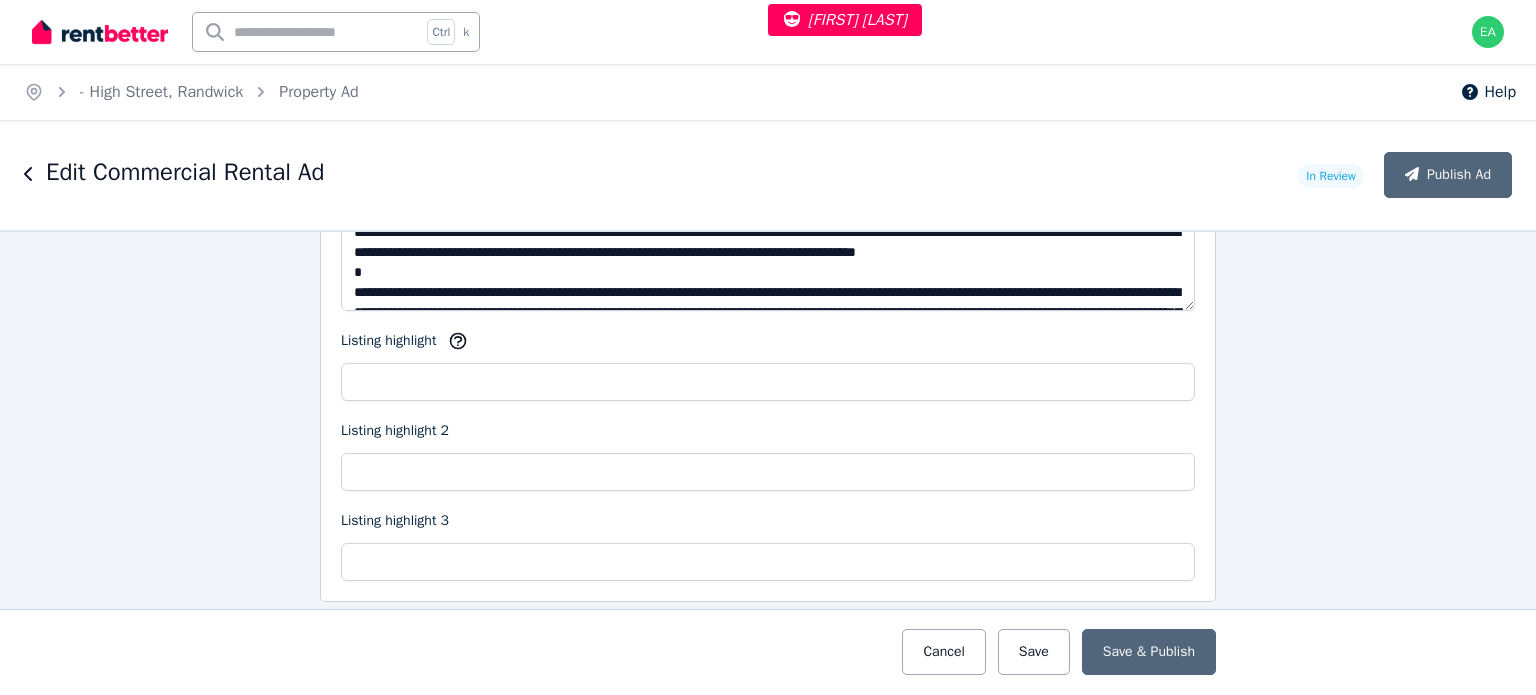 scroll, scrollTop: 2700, scrollLeft: 0, axis: vertical 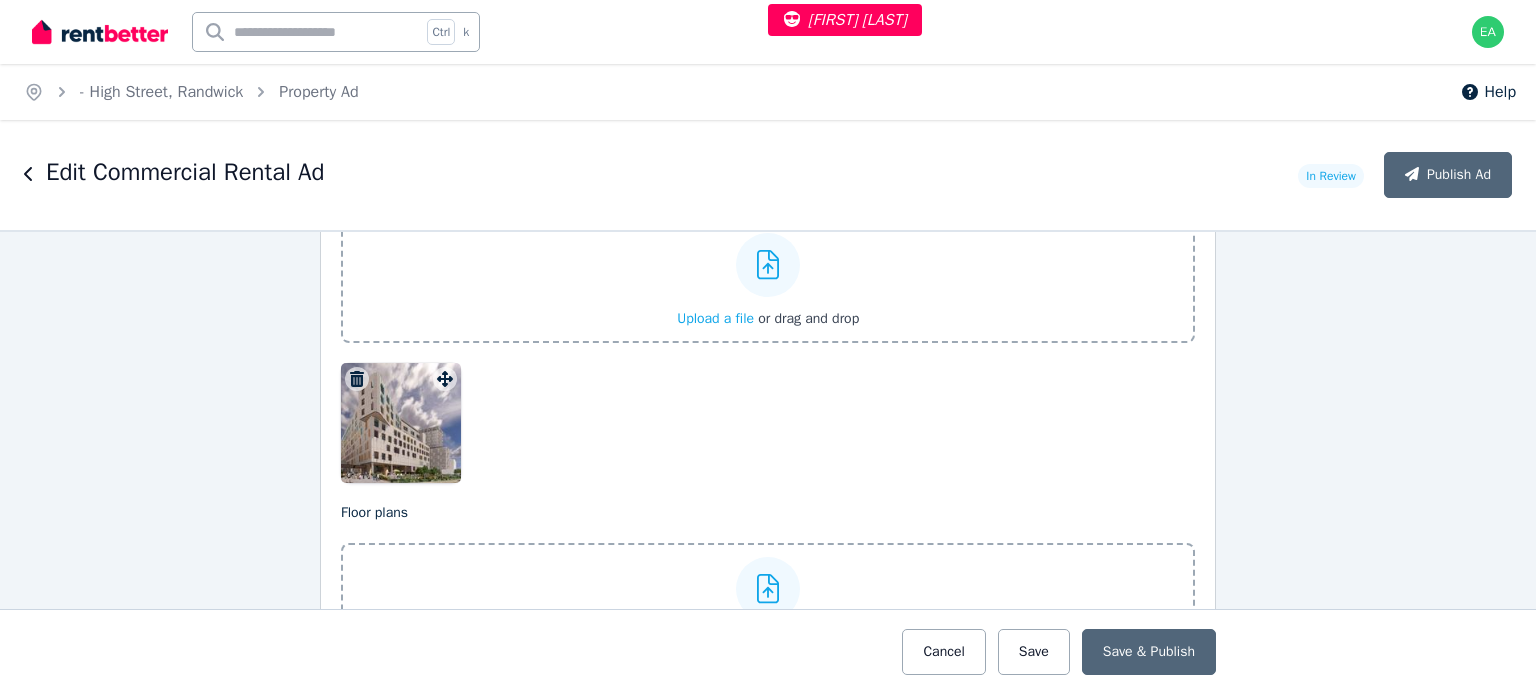 click at bounding box center (401, 423) 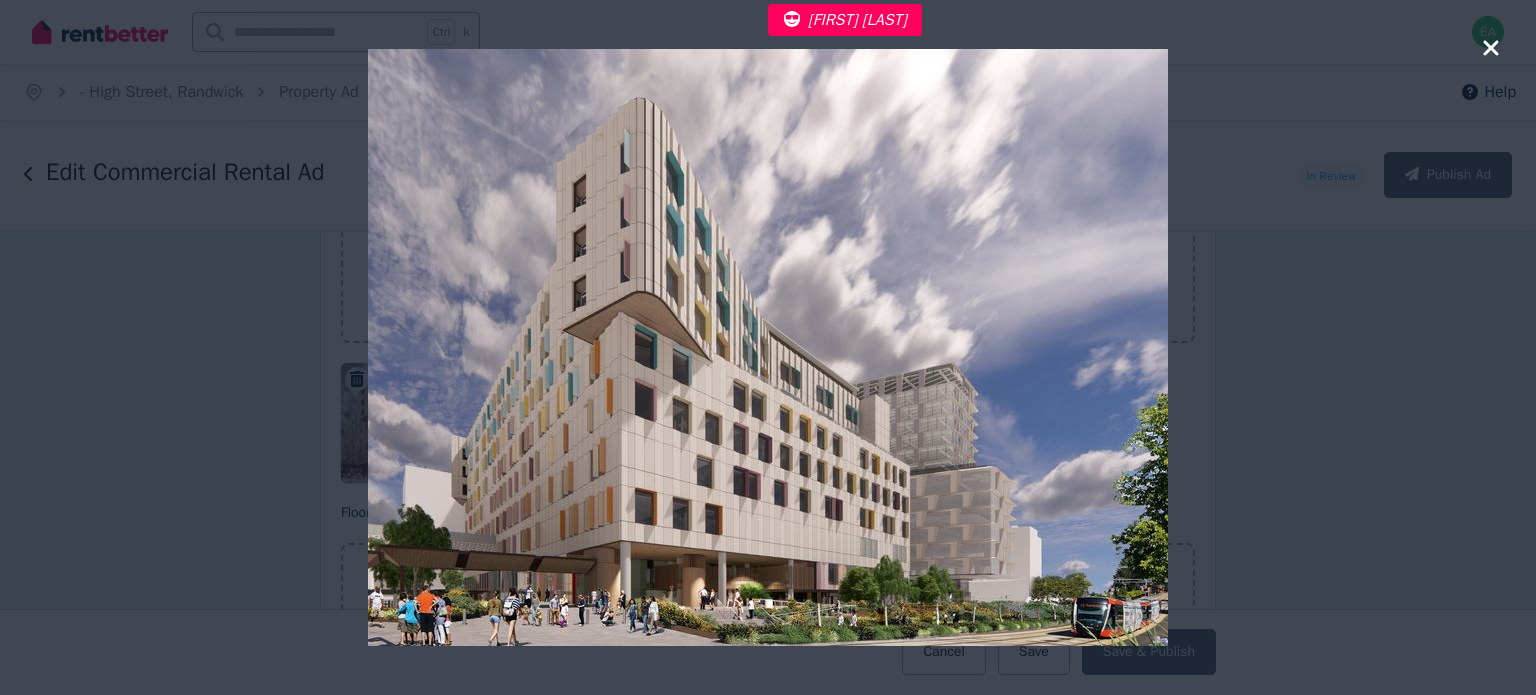 click 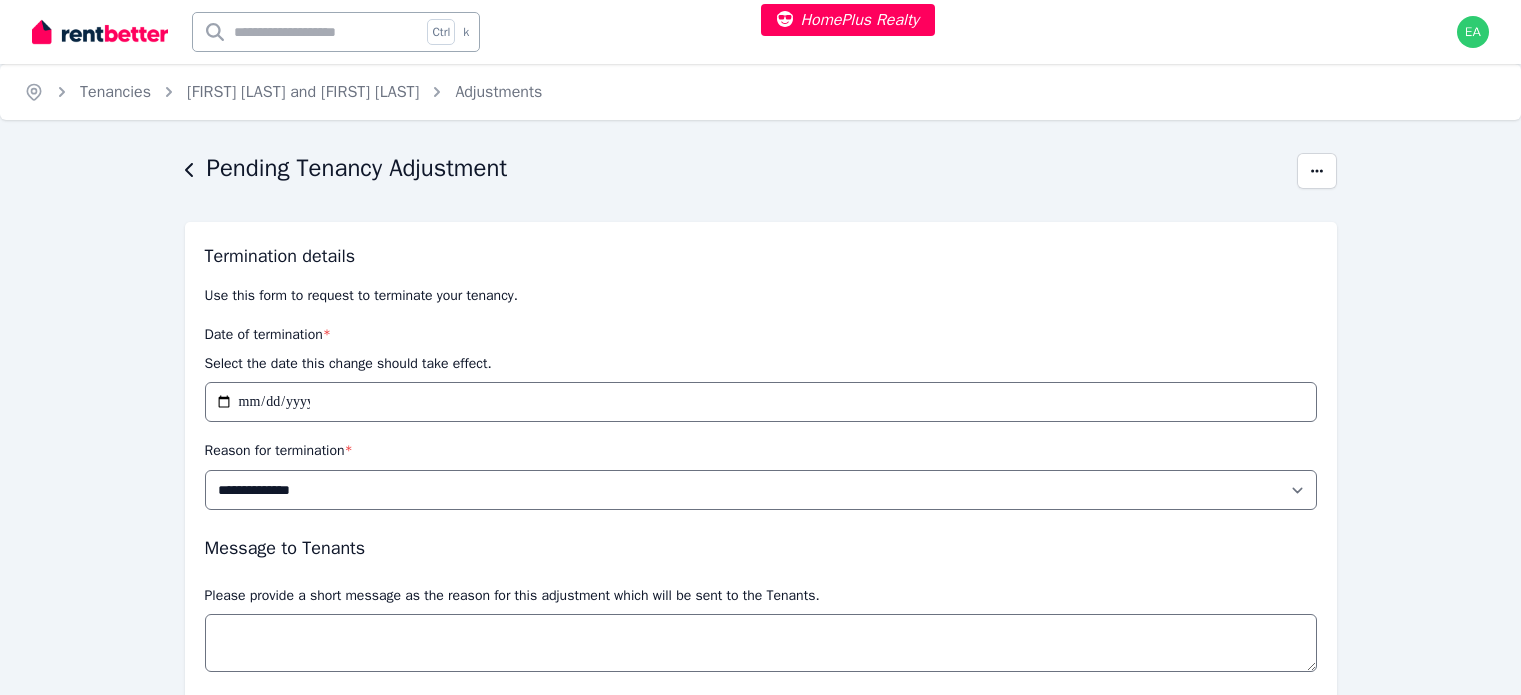 select on "**********" 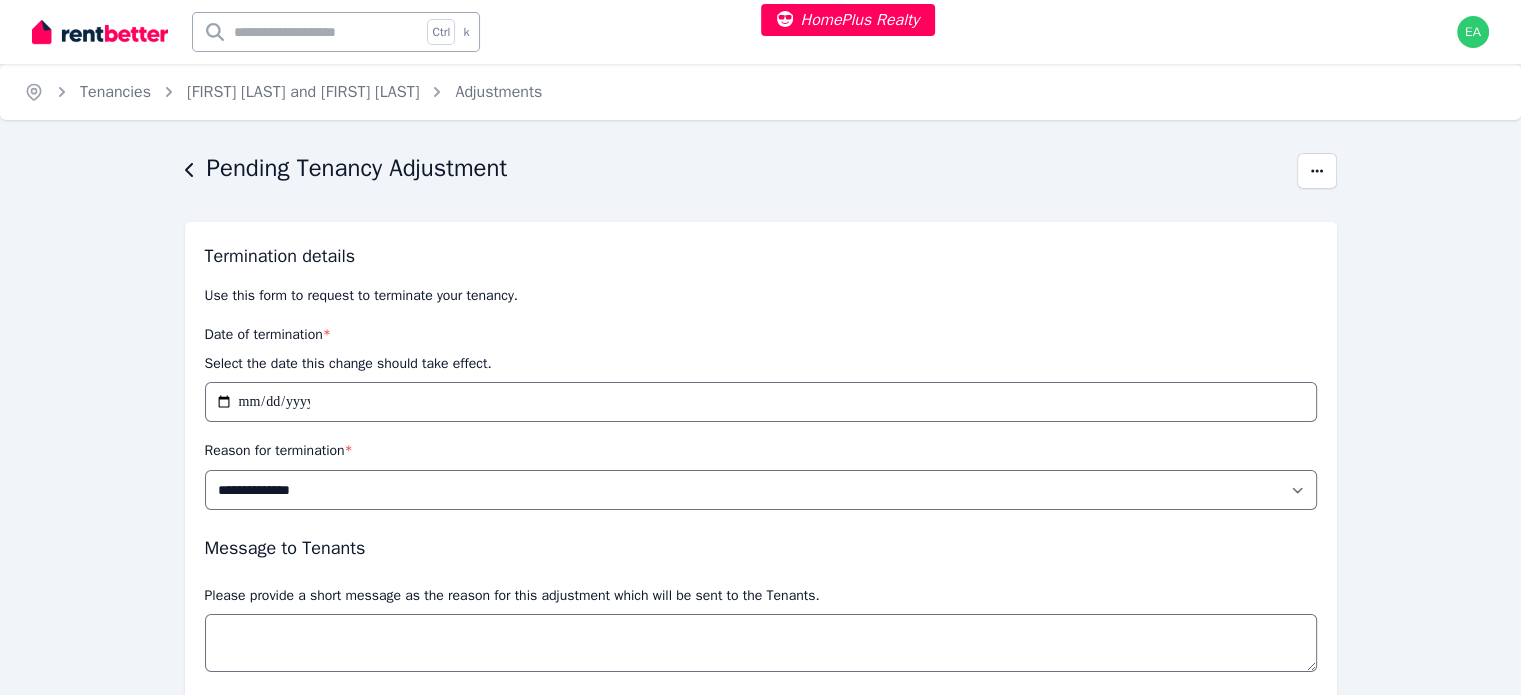scroll, scrollTop: 0, scrollLeft: 0, axis: both 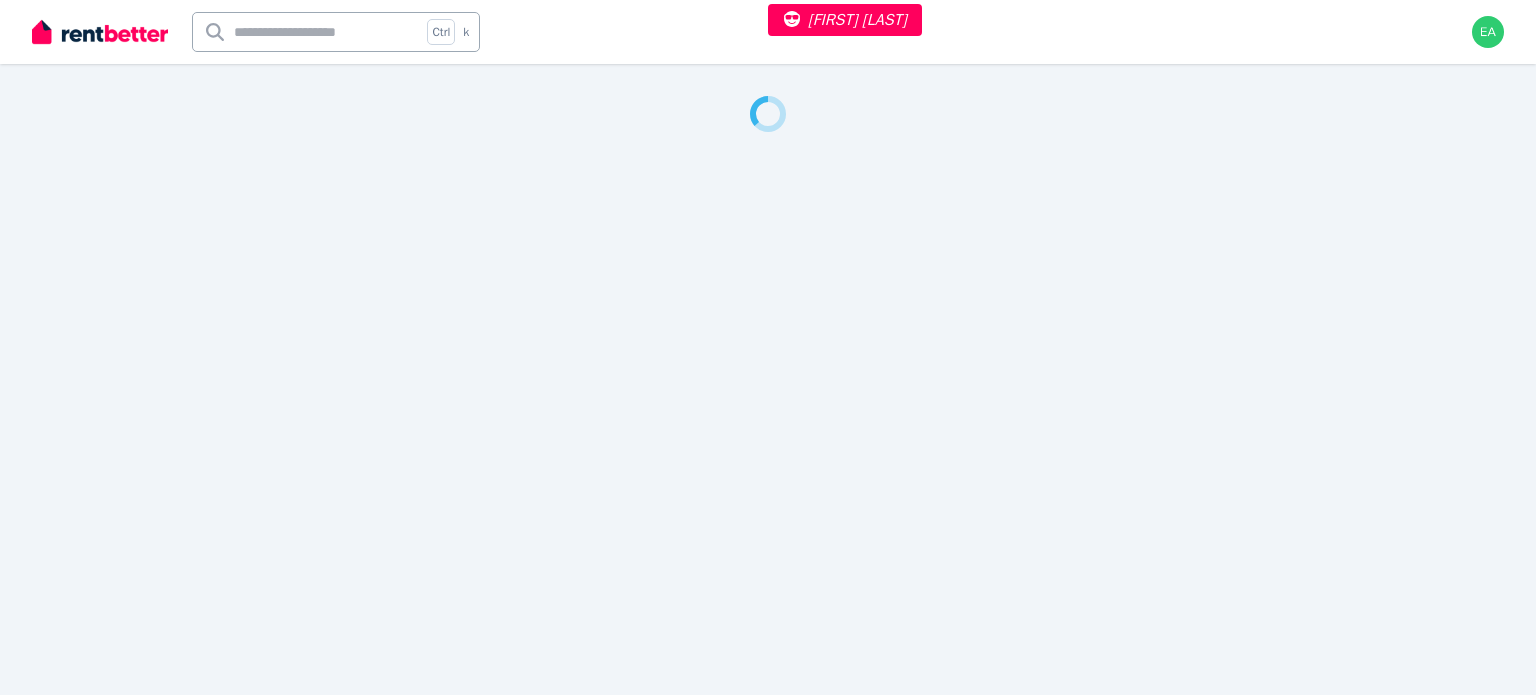 select on "***" 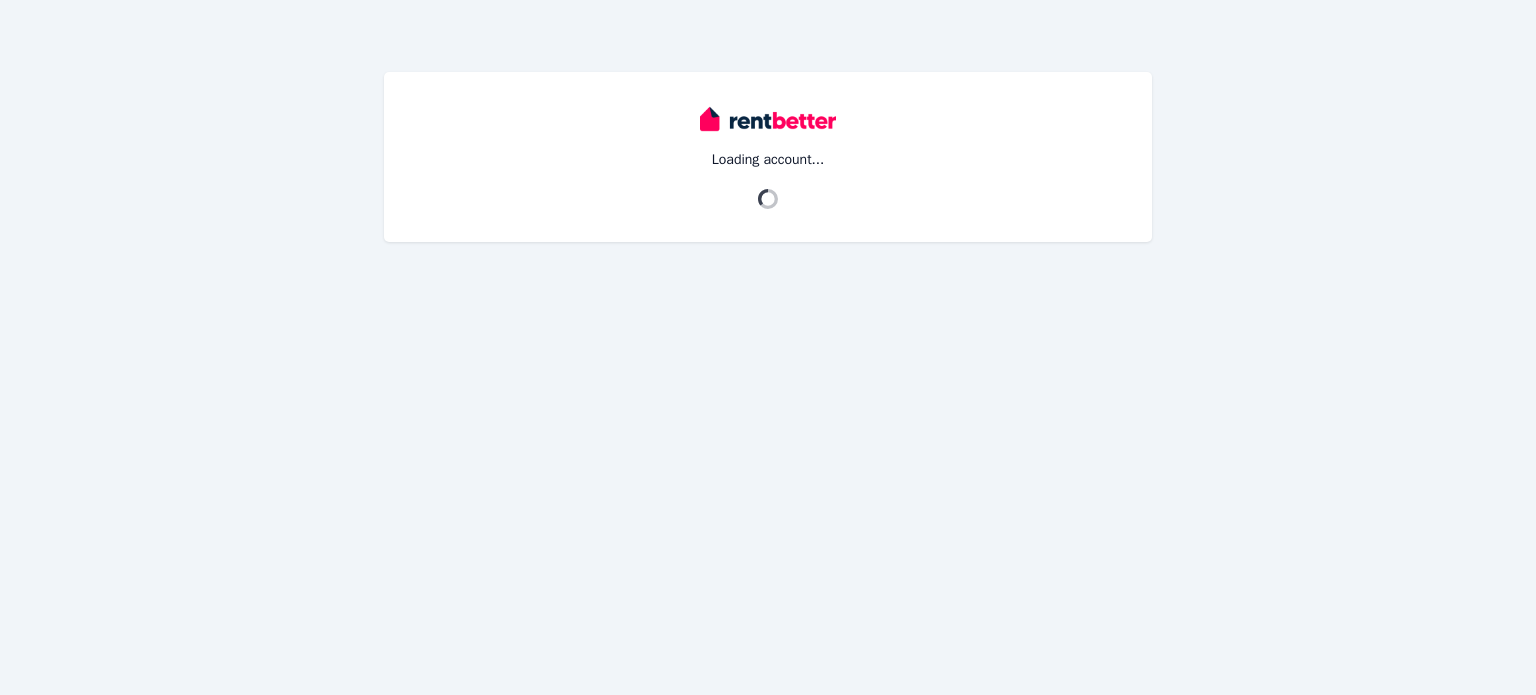 scroll, scrollTop: 0, scrollLeft: 0, axis: both 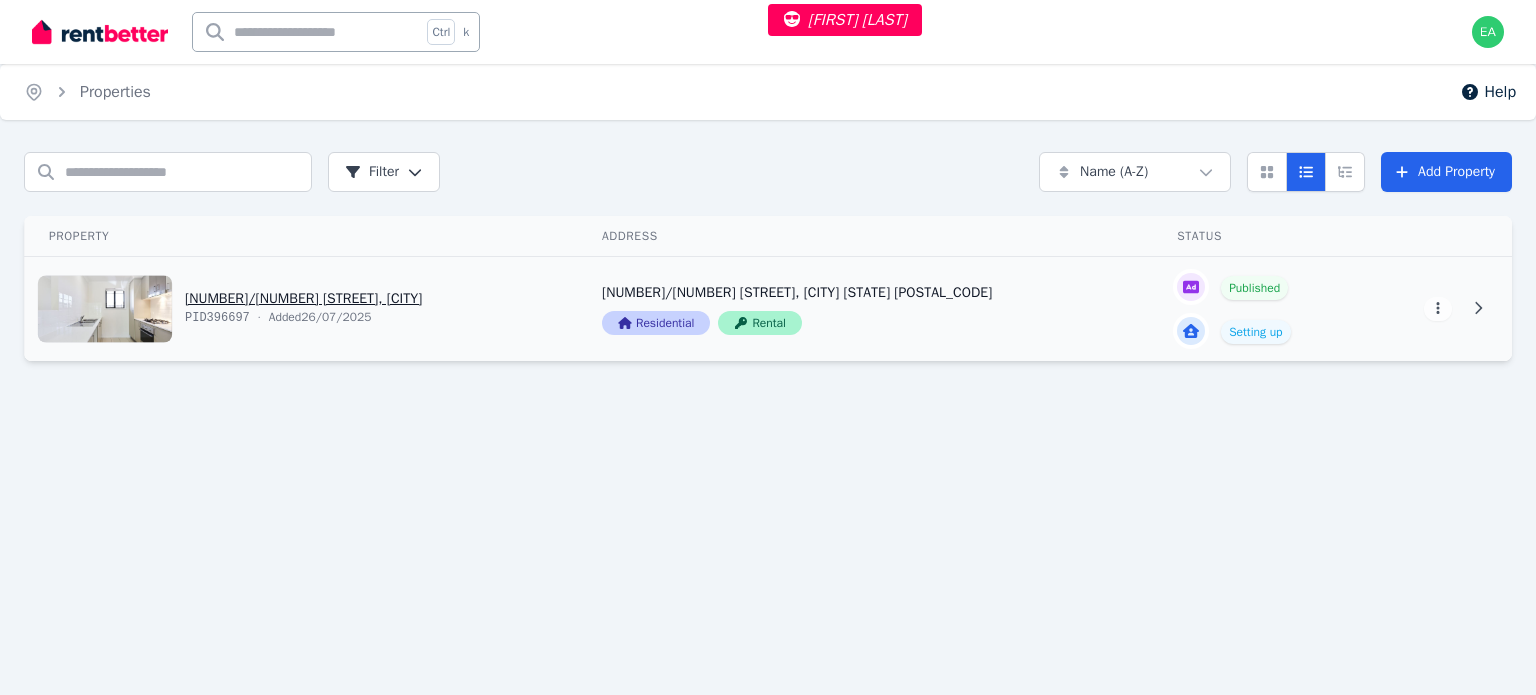 click on "View property details" at bounding box center [301, 309] 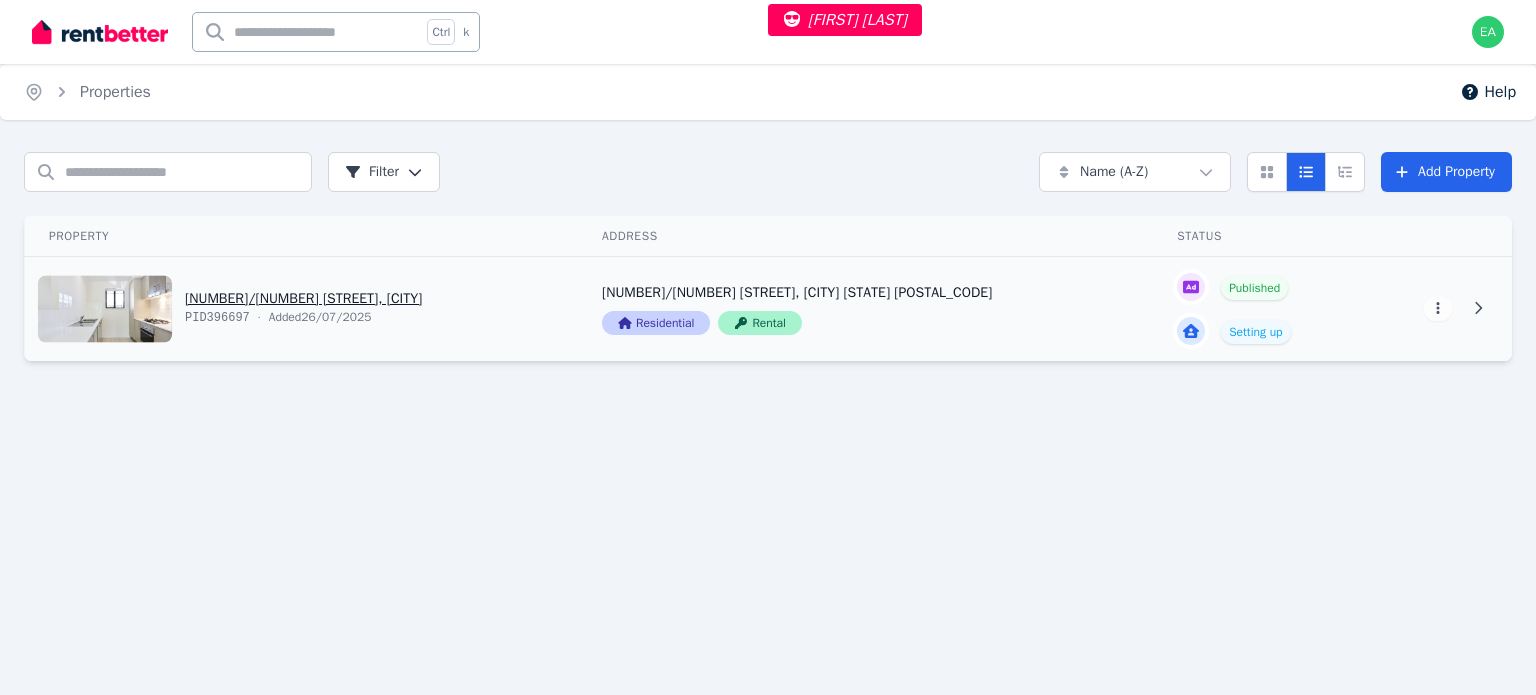 click on "View property details" at bounding box center [301, 309] 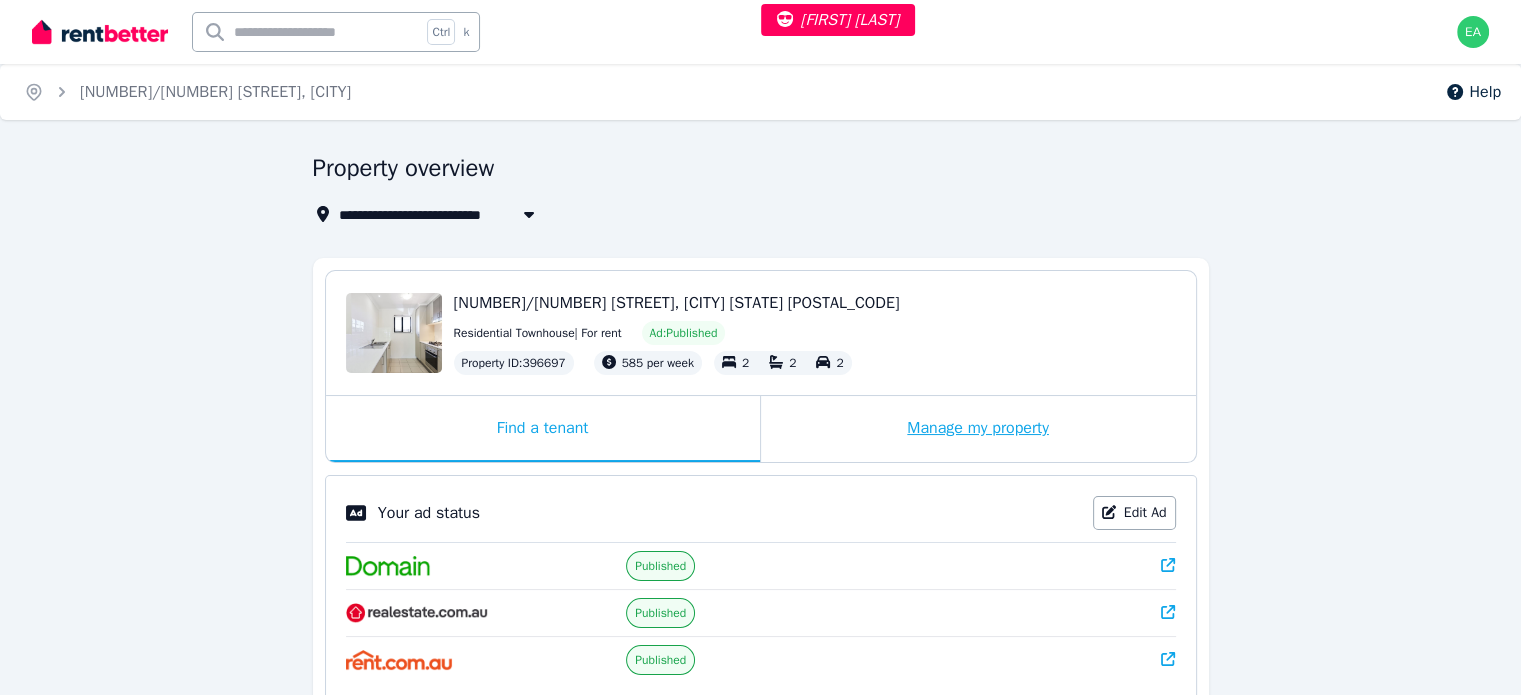 click on "Manage my property" at bounding box center (978, 429) 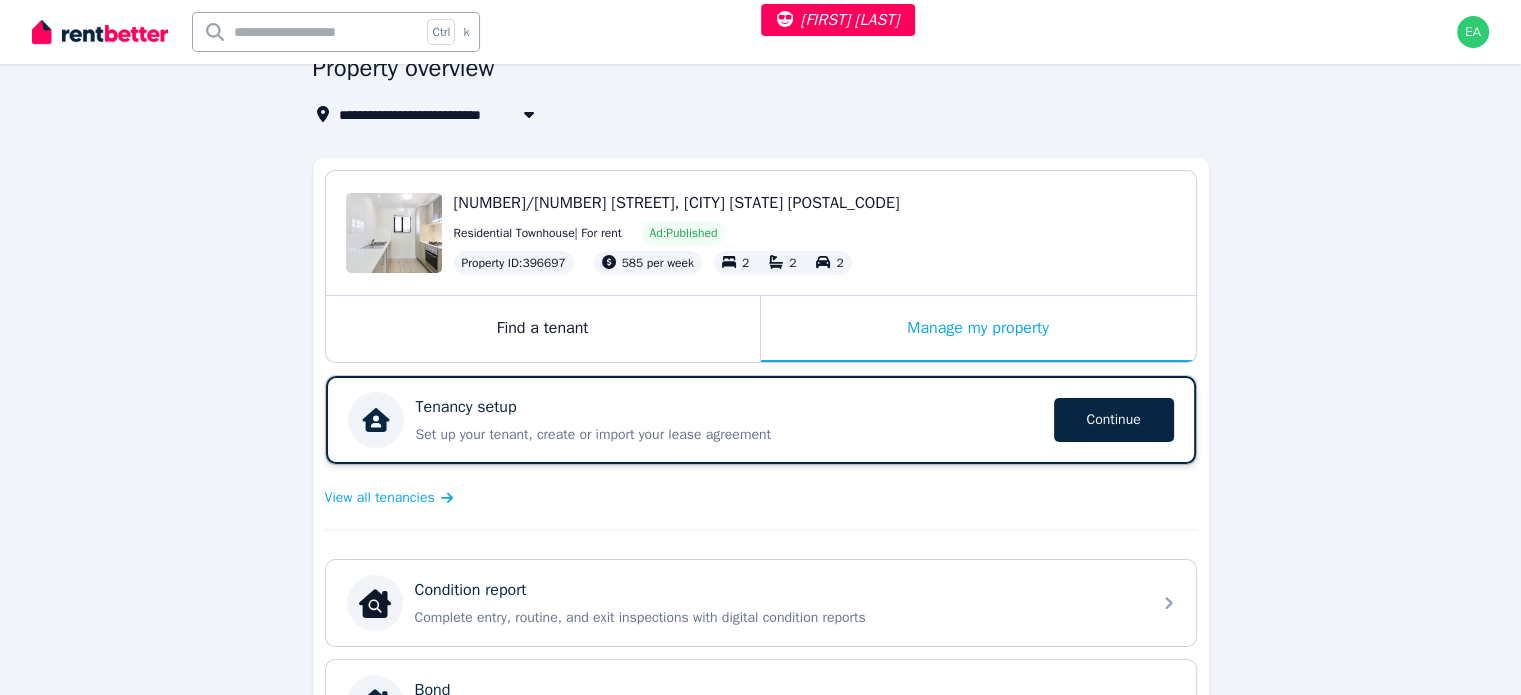 scroll, scrollTop: 0, scrollLeft: 0, axis: both 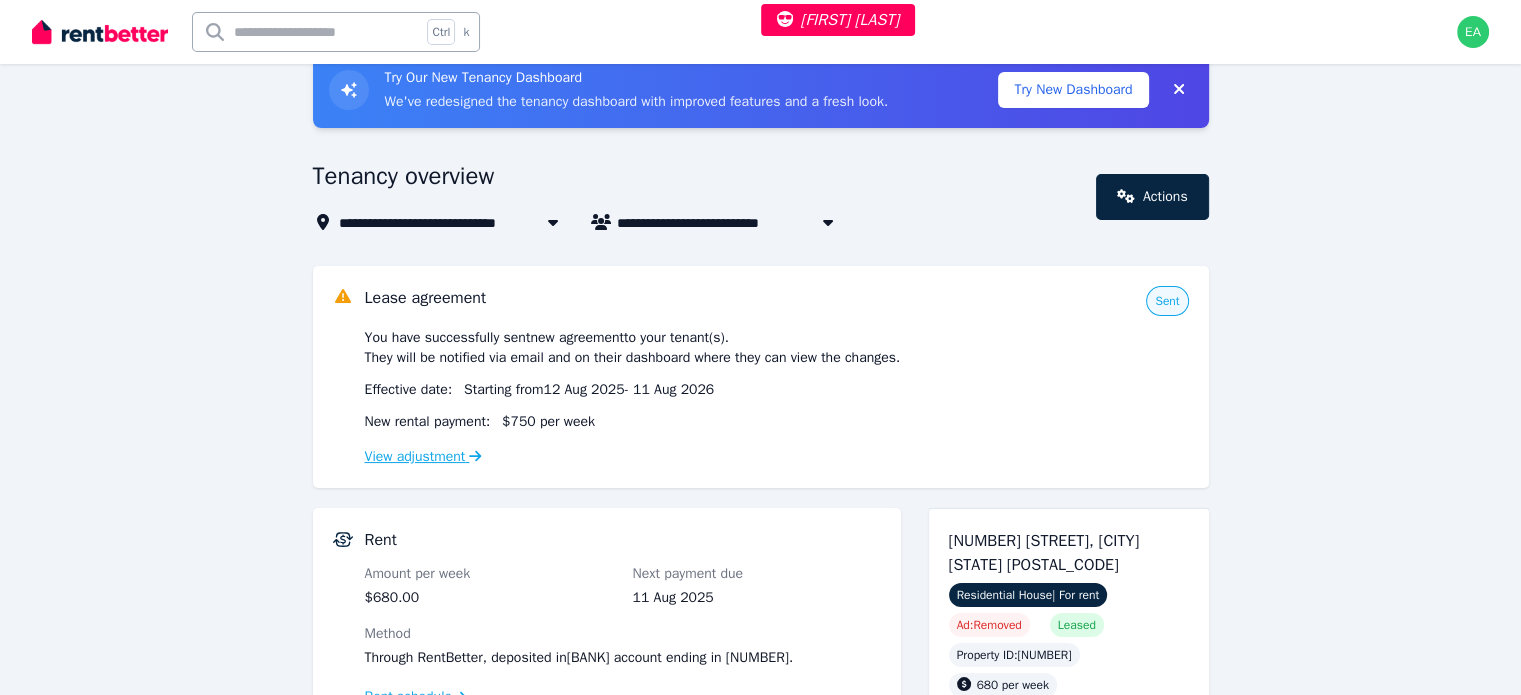 click on "View adjustment" at bounding box center (423, 456) 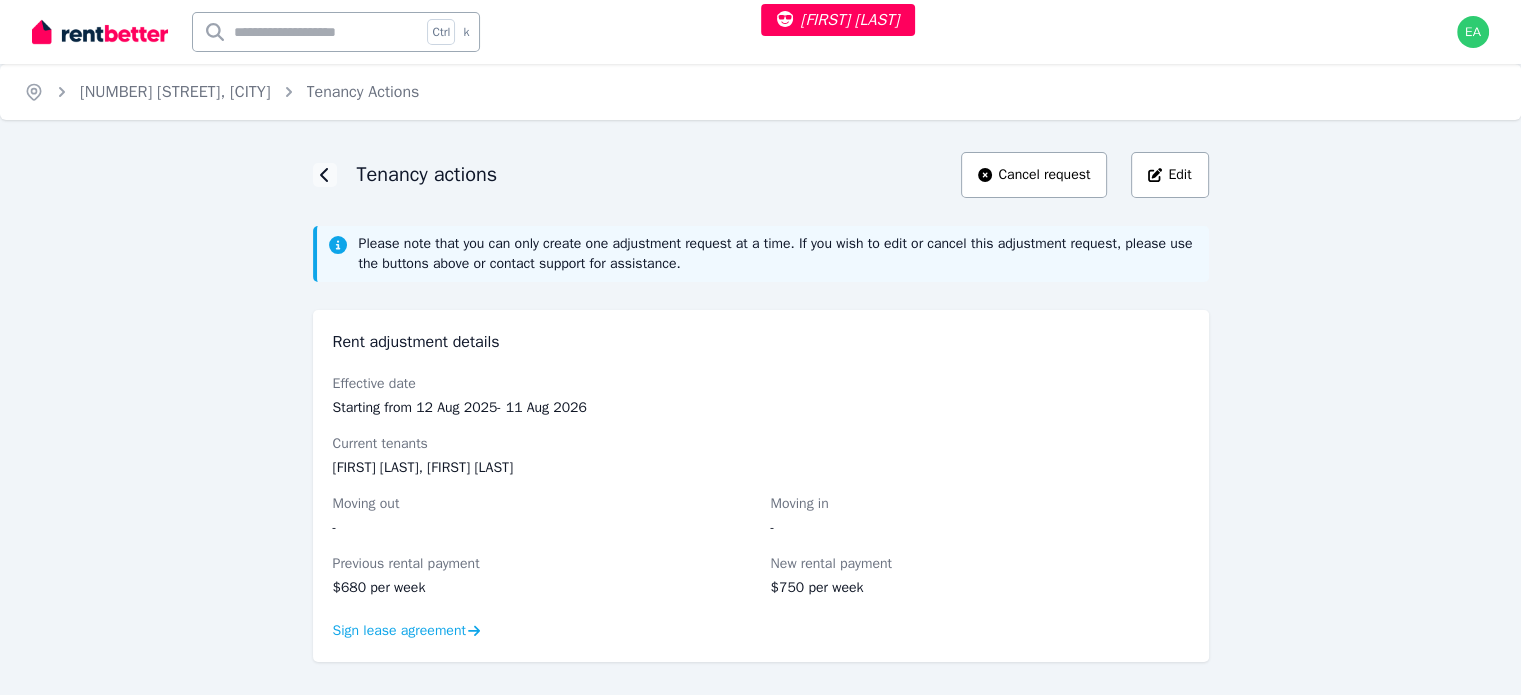 scroll, scrollTop: 2, scrollLeft: 0, axis: vertical 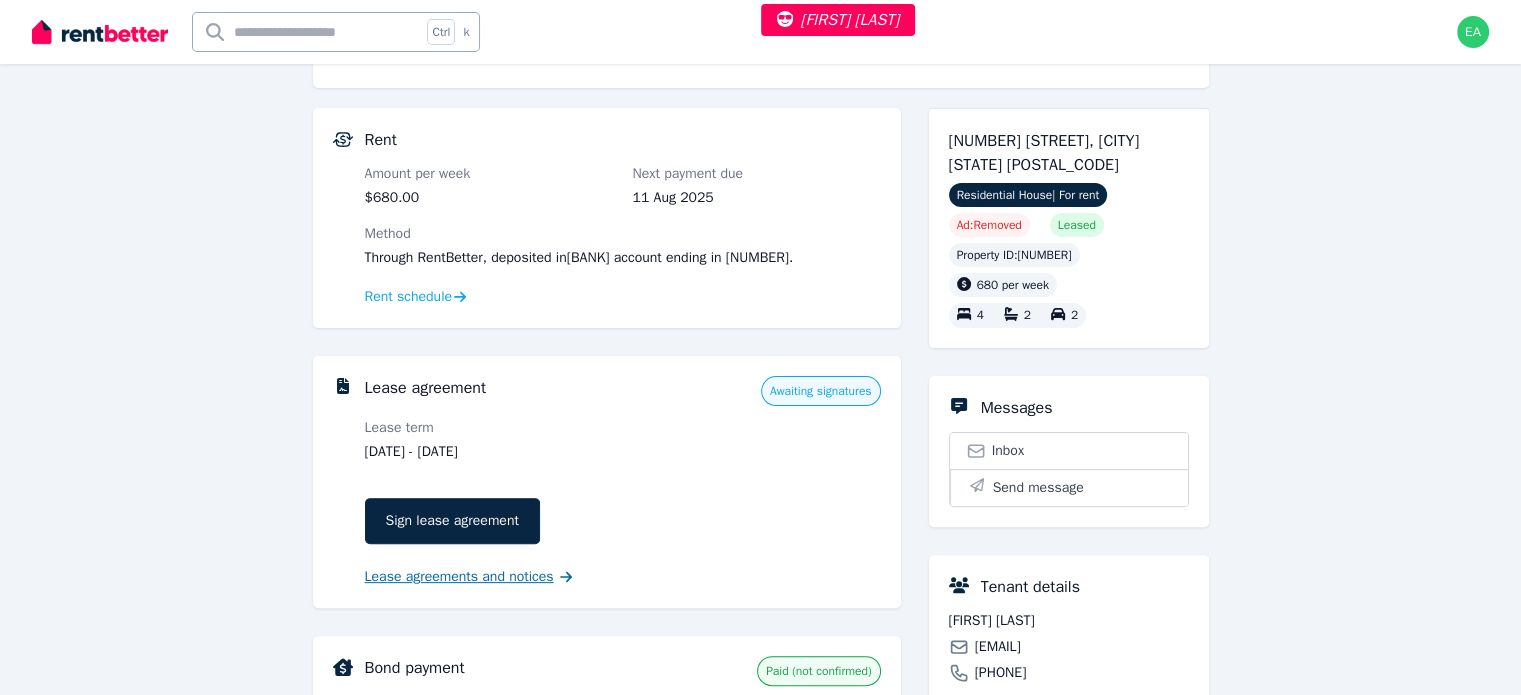 click on "Lease agreements and notices" at bounding box center (459, 577) 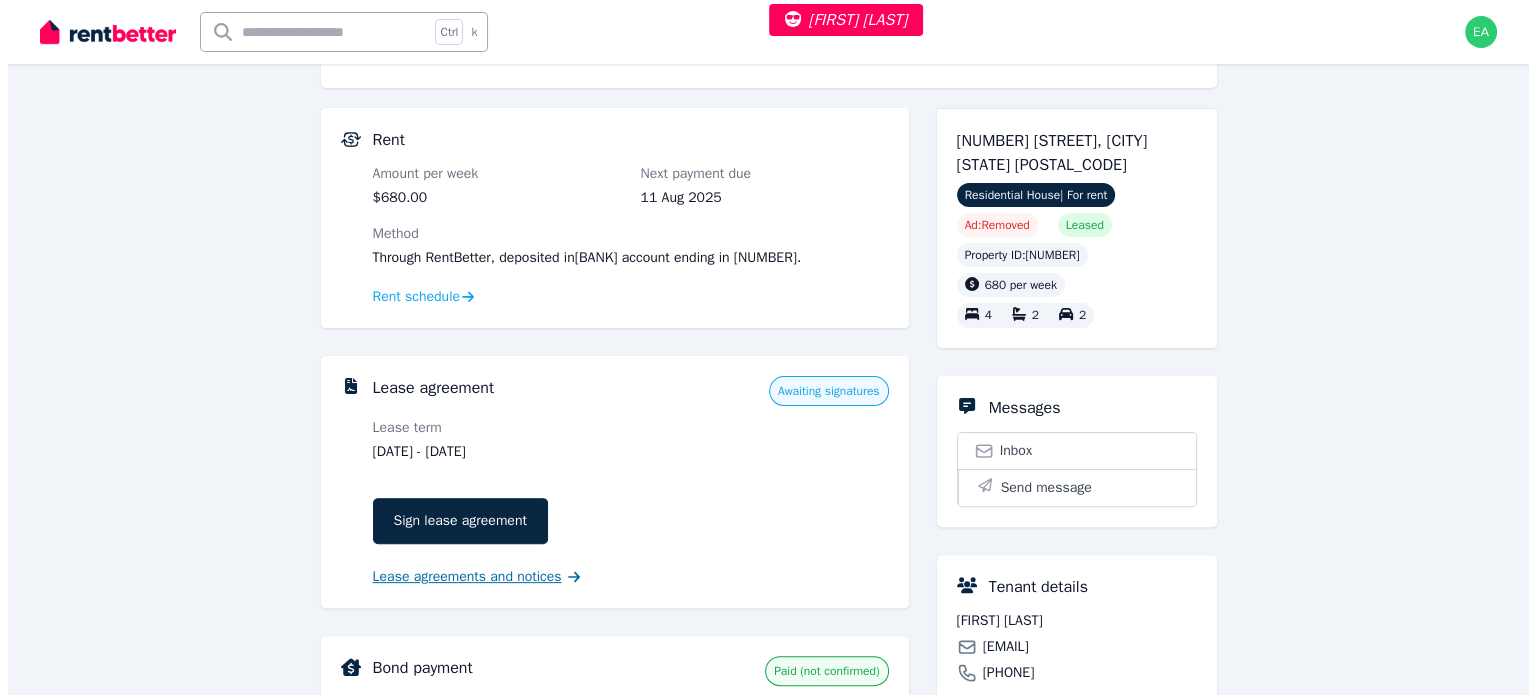 scroll, scrollTop: 0, scrollLeft: 0, axis: both 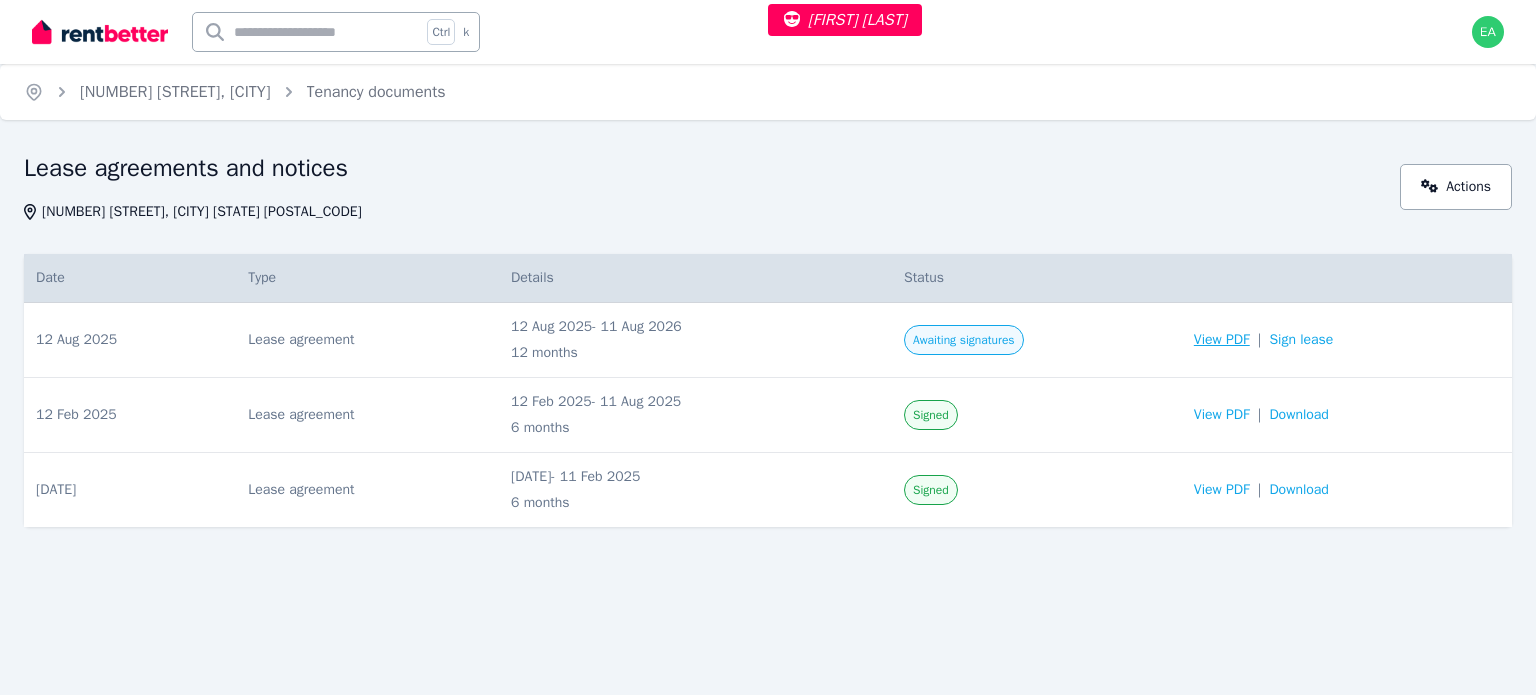 click on "View PDF" at bounding box center [1222, 340] 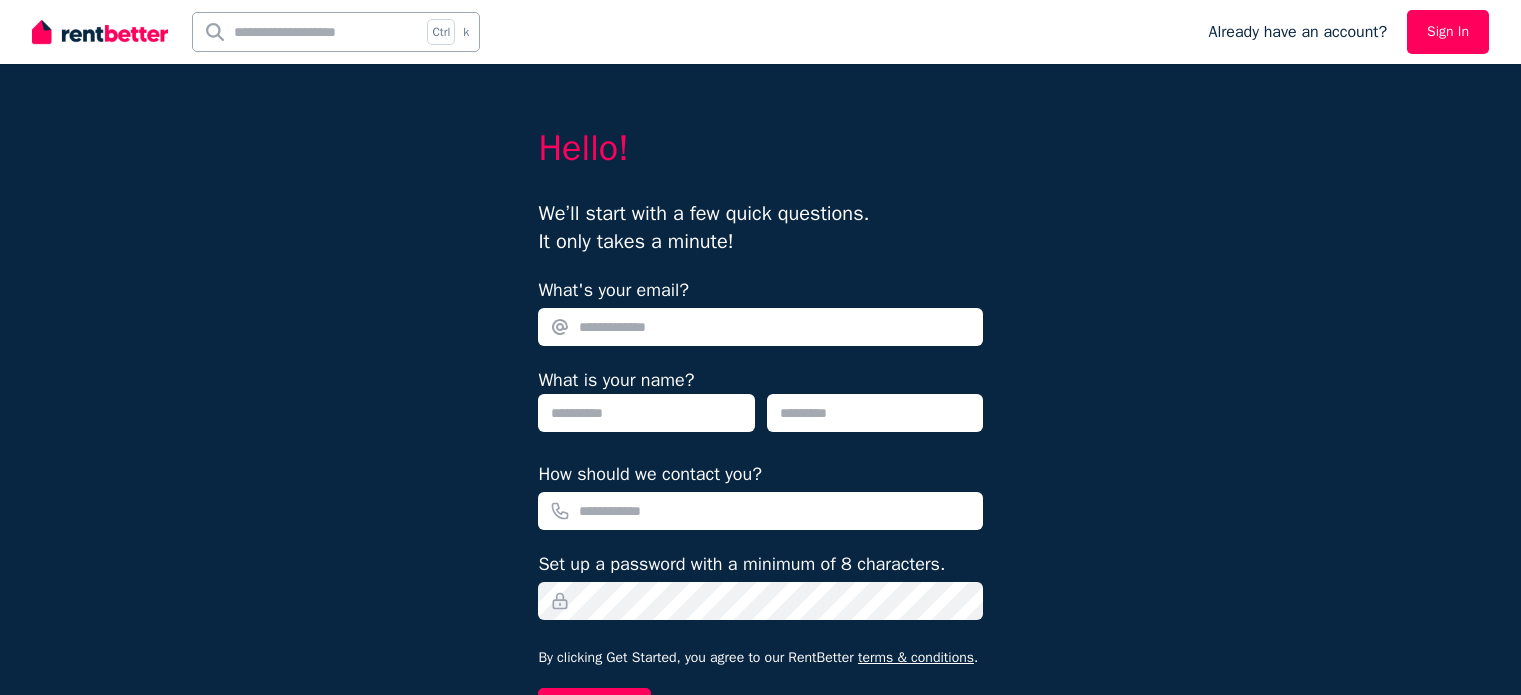 scroll, scrollTop: 0, scrollLeft: 0, axis: both 